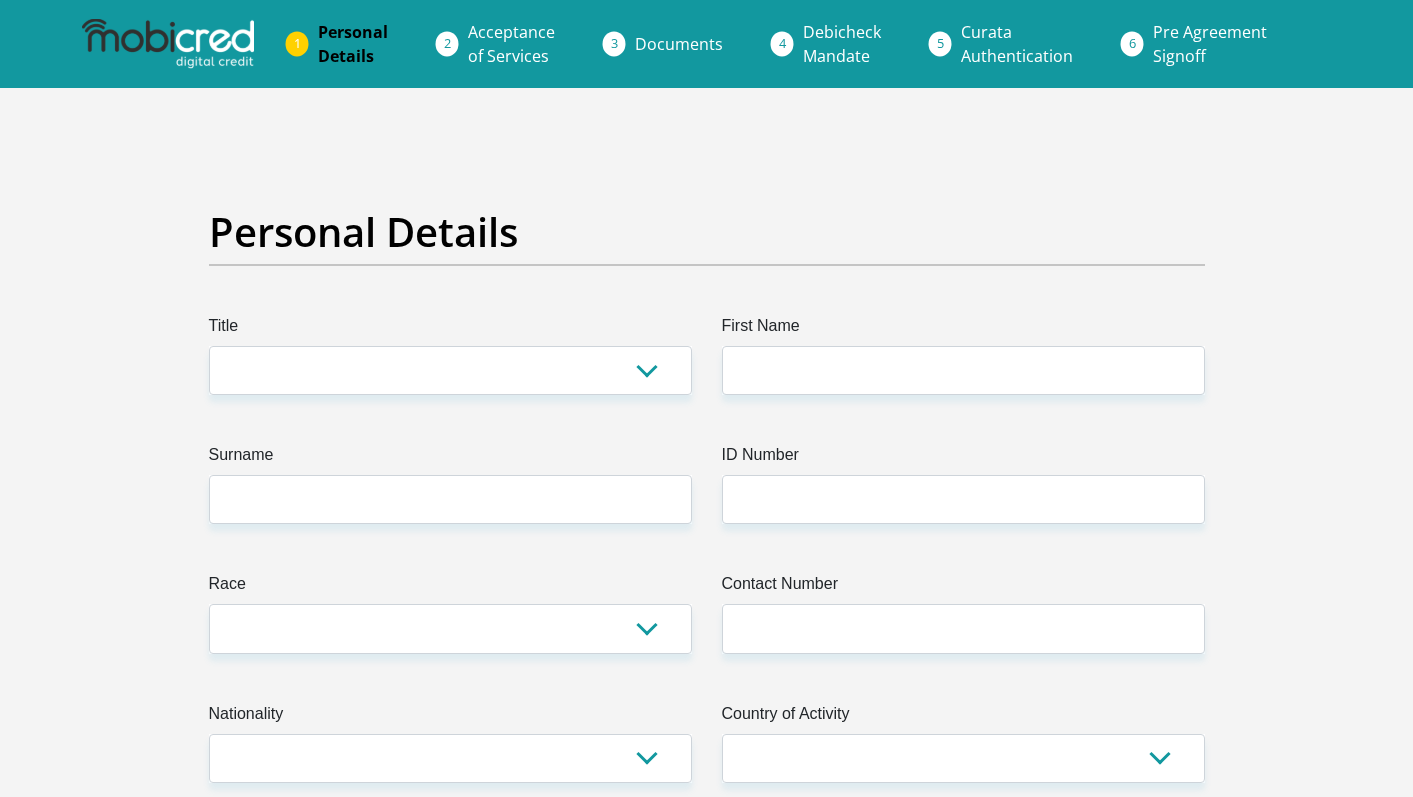 scroll, scrollTop: 0, scrollLeft: 0, axis: both 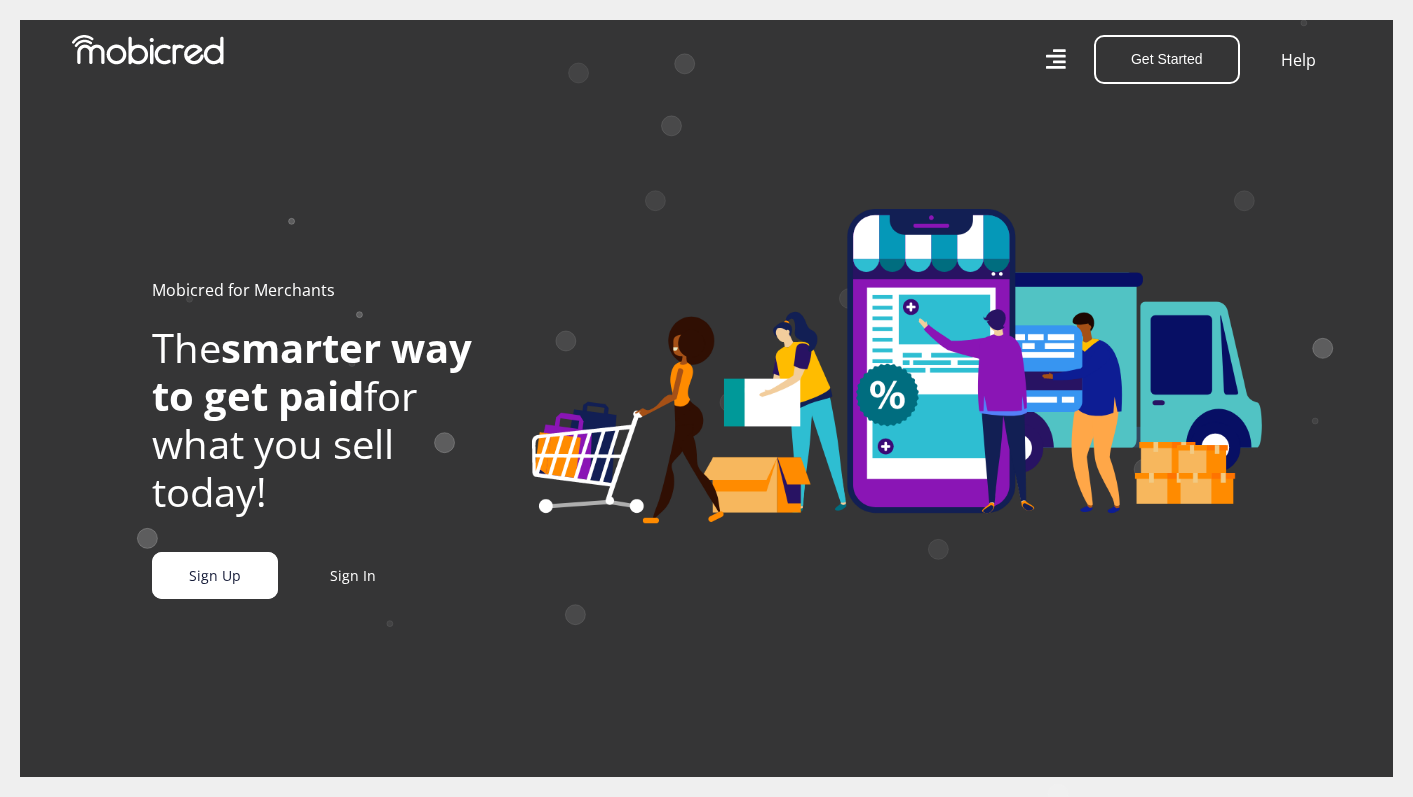 click on "Sign Up" at bounding box center [215, 575] 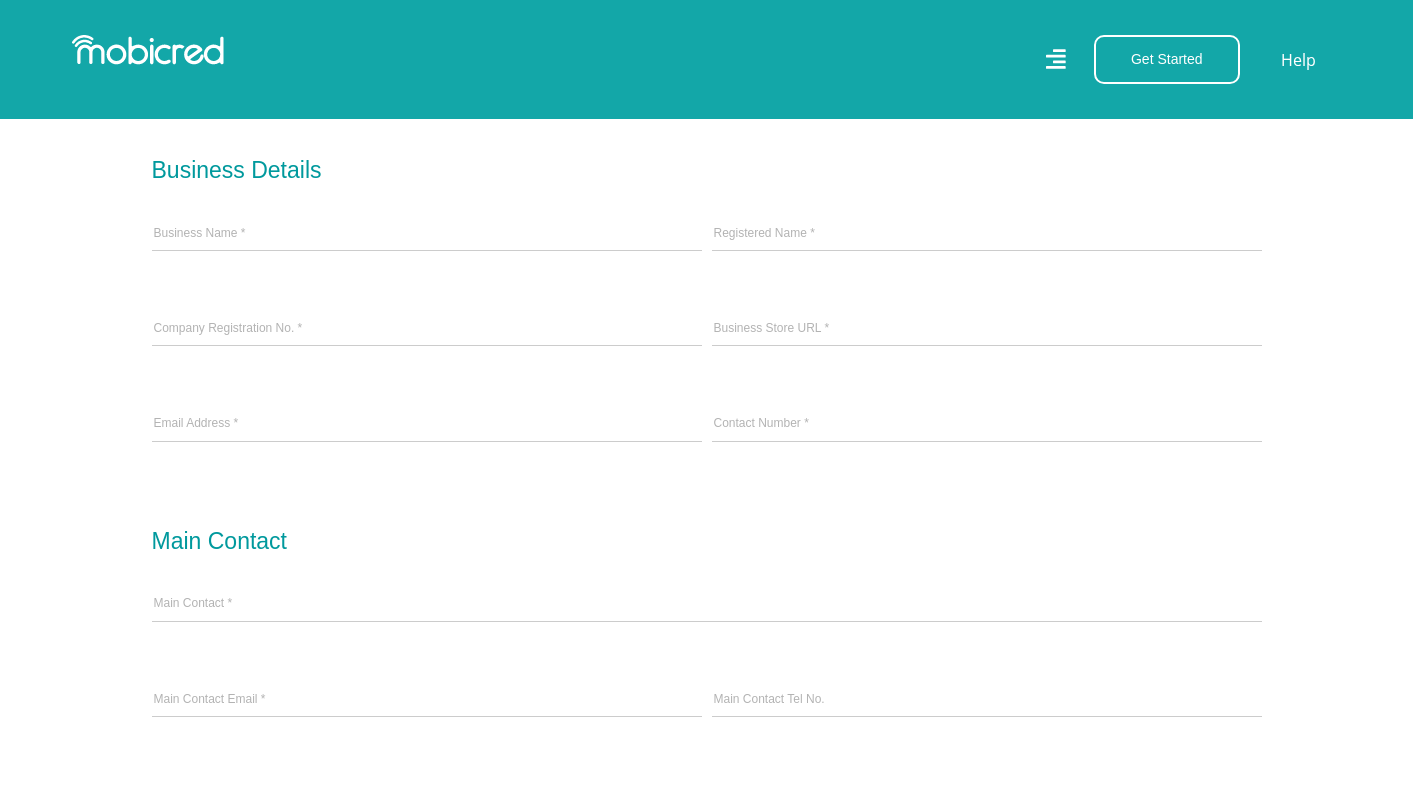 scroll, scrollTop: 665, scrollLeft: 0, axis: vertical 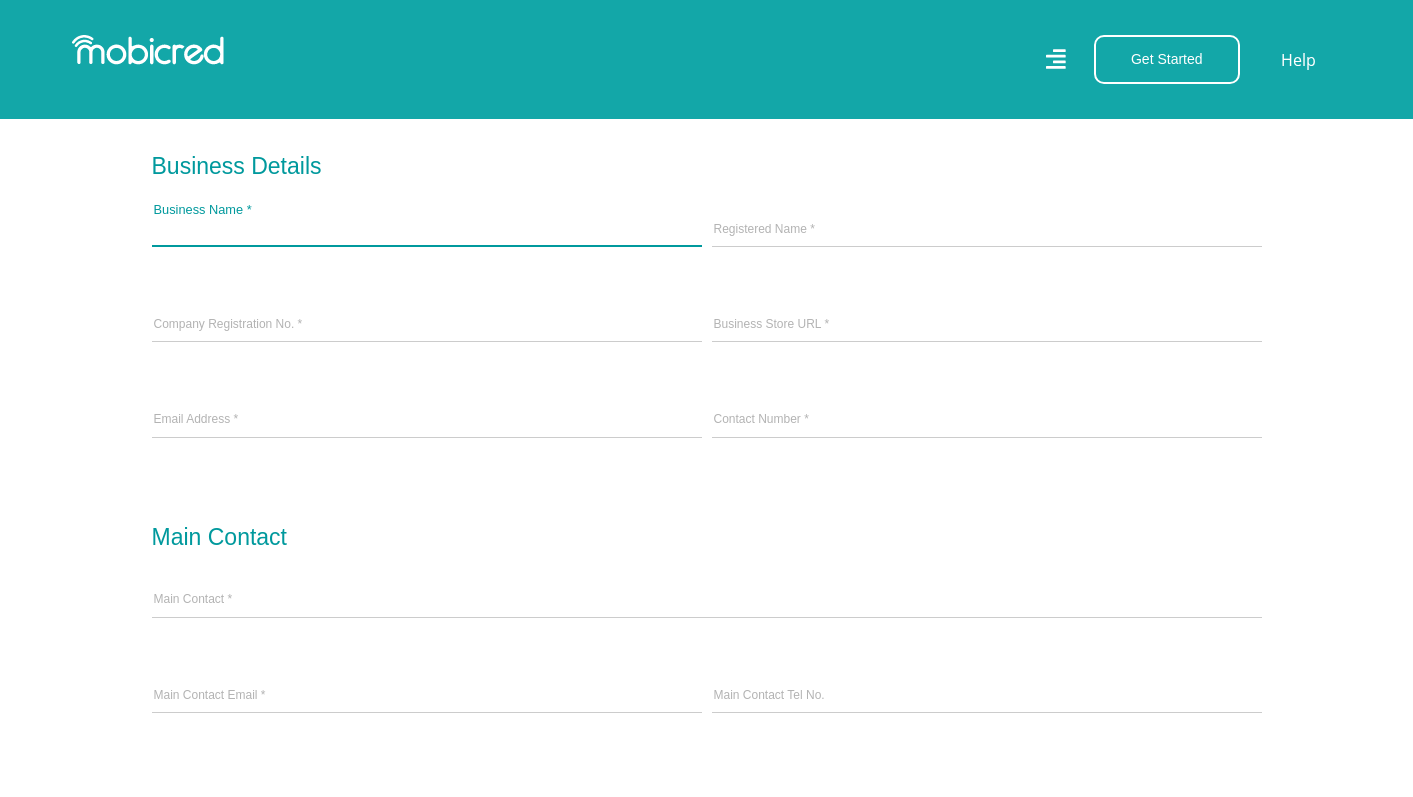 click on "Business Name *" at bounding box center (427, 231) 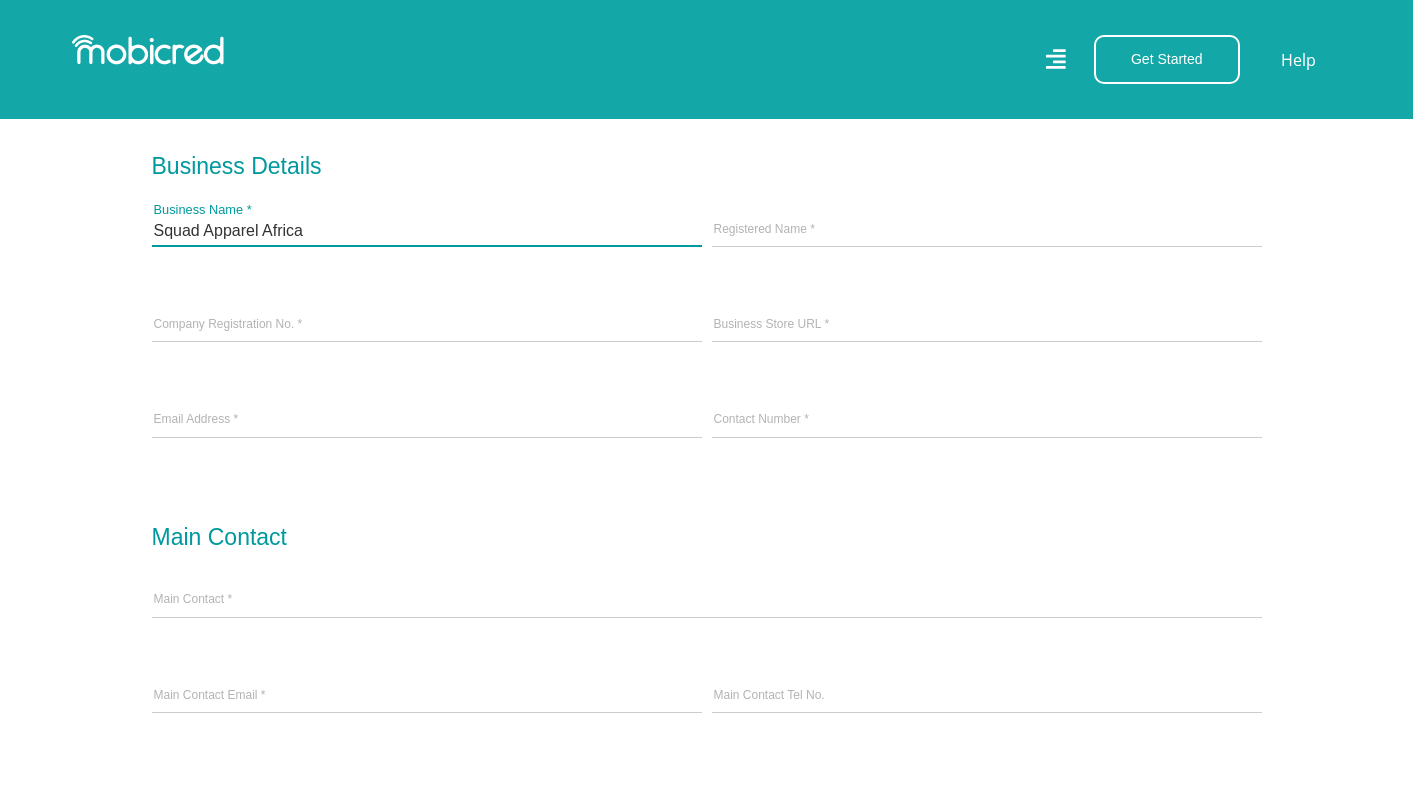 click on "Squad Apparel Africa" at bounding box center (427, 231) 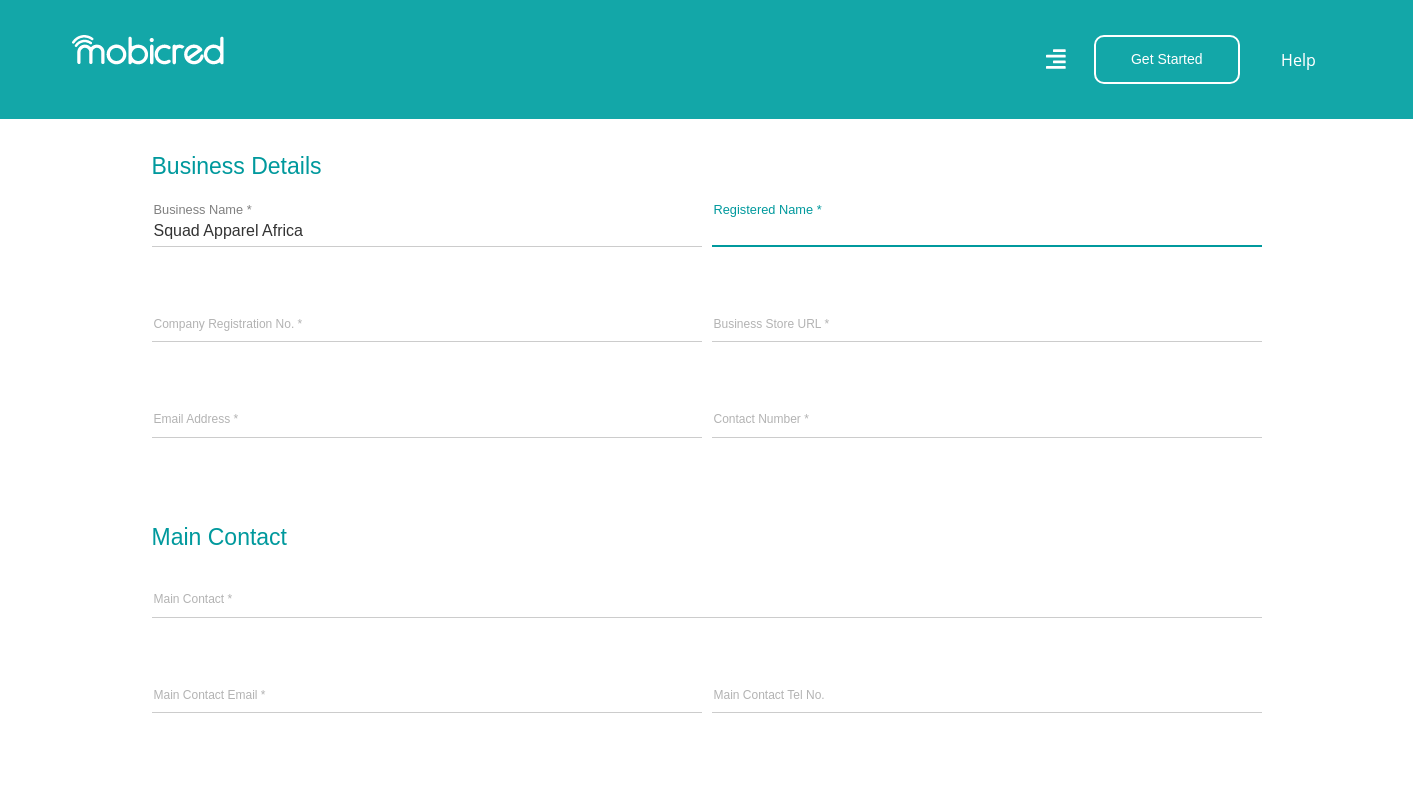 click on "Registered Name *" at bounding box center (987, 231) 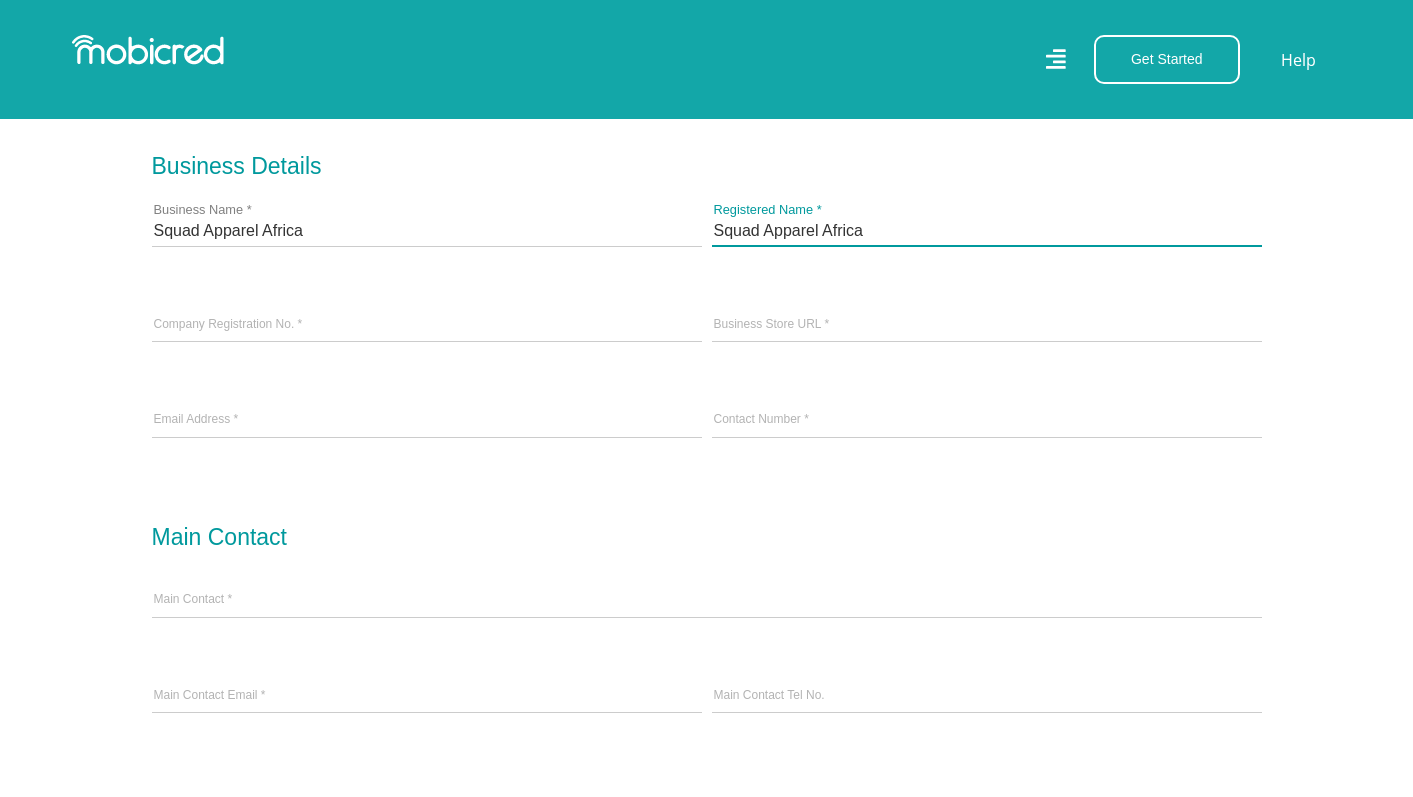 type on "Squad Apparel Africa" 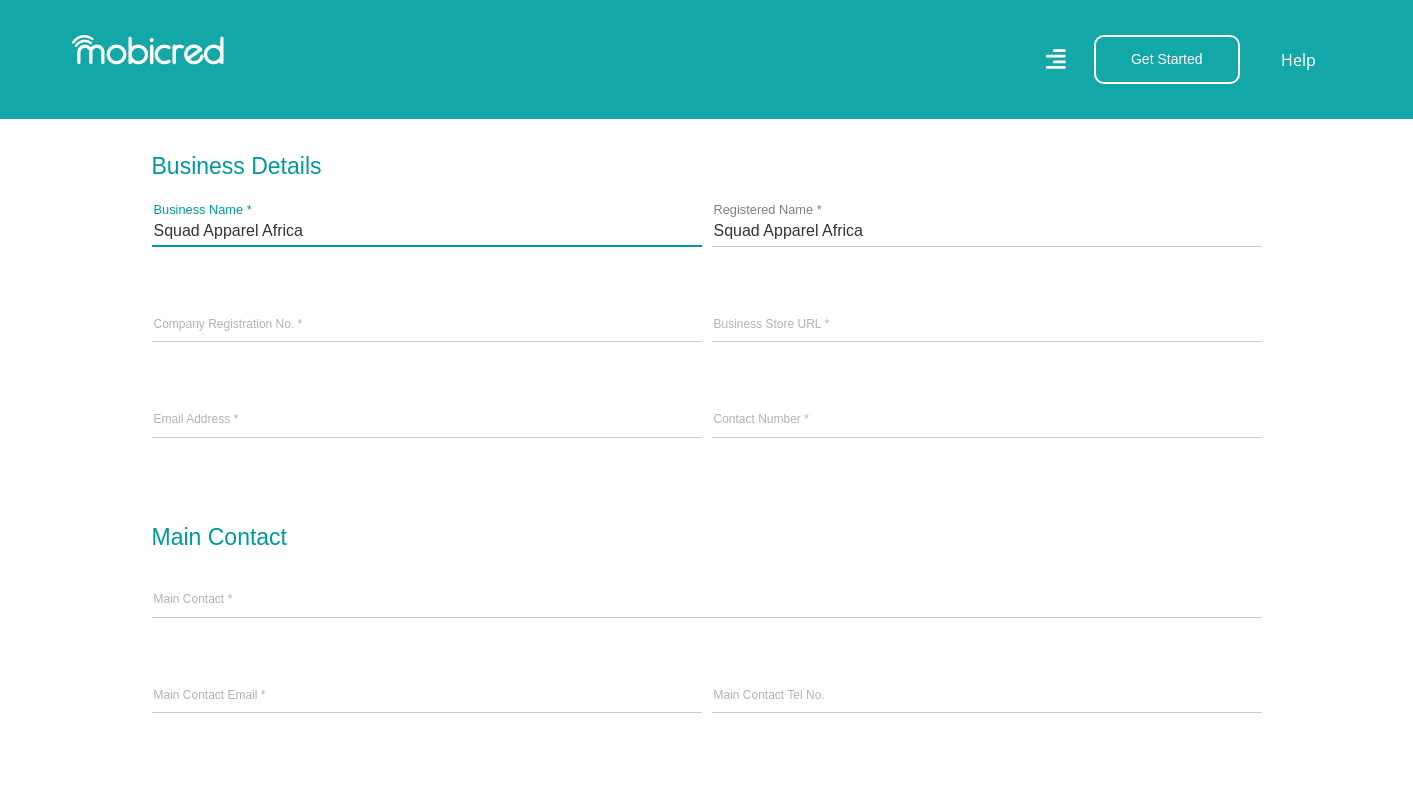 drag, startPoint x: 331, startPoint y: 230, endPoint x: 135, endPoint y: 237, distance: 196.12495 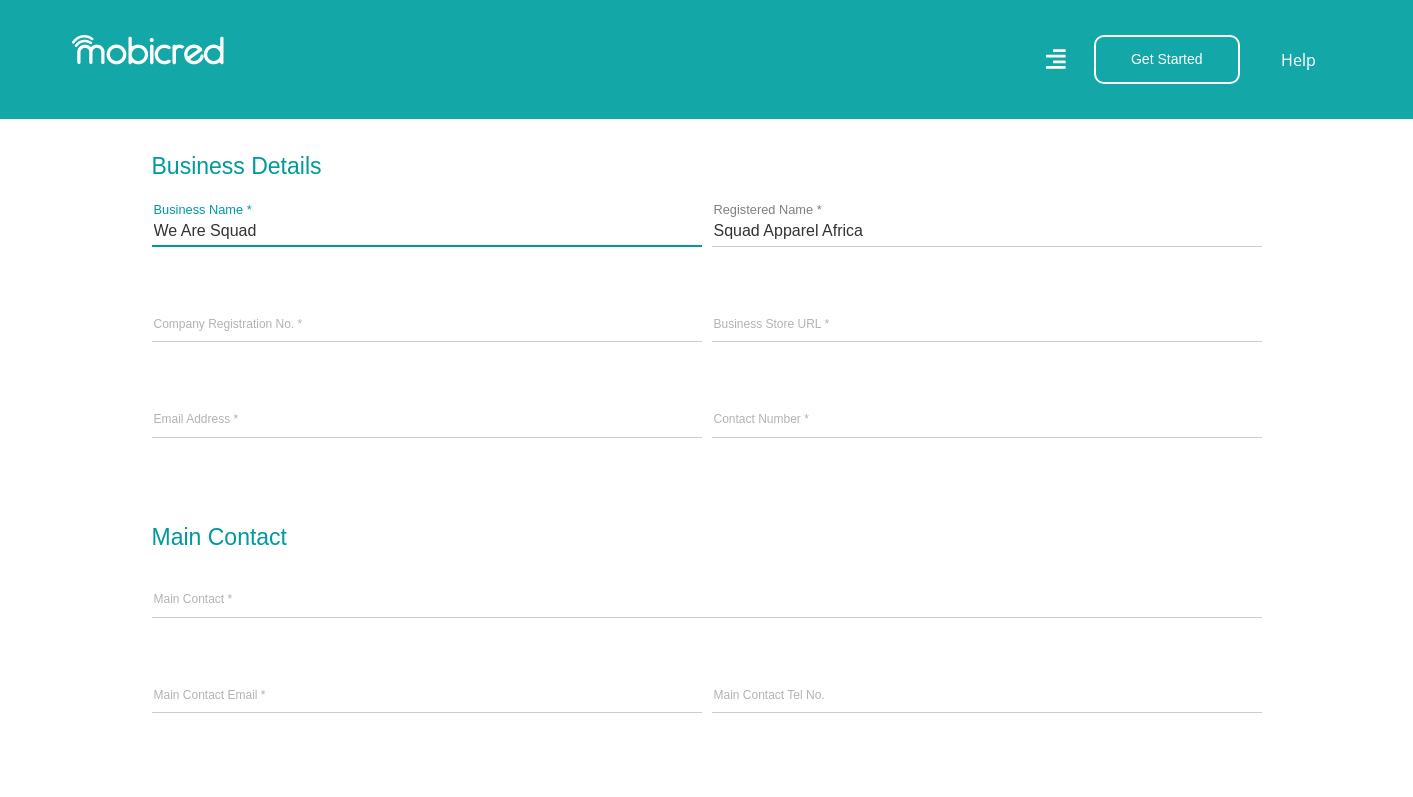 type on "We Are Squad" 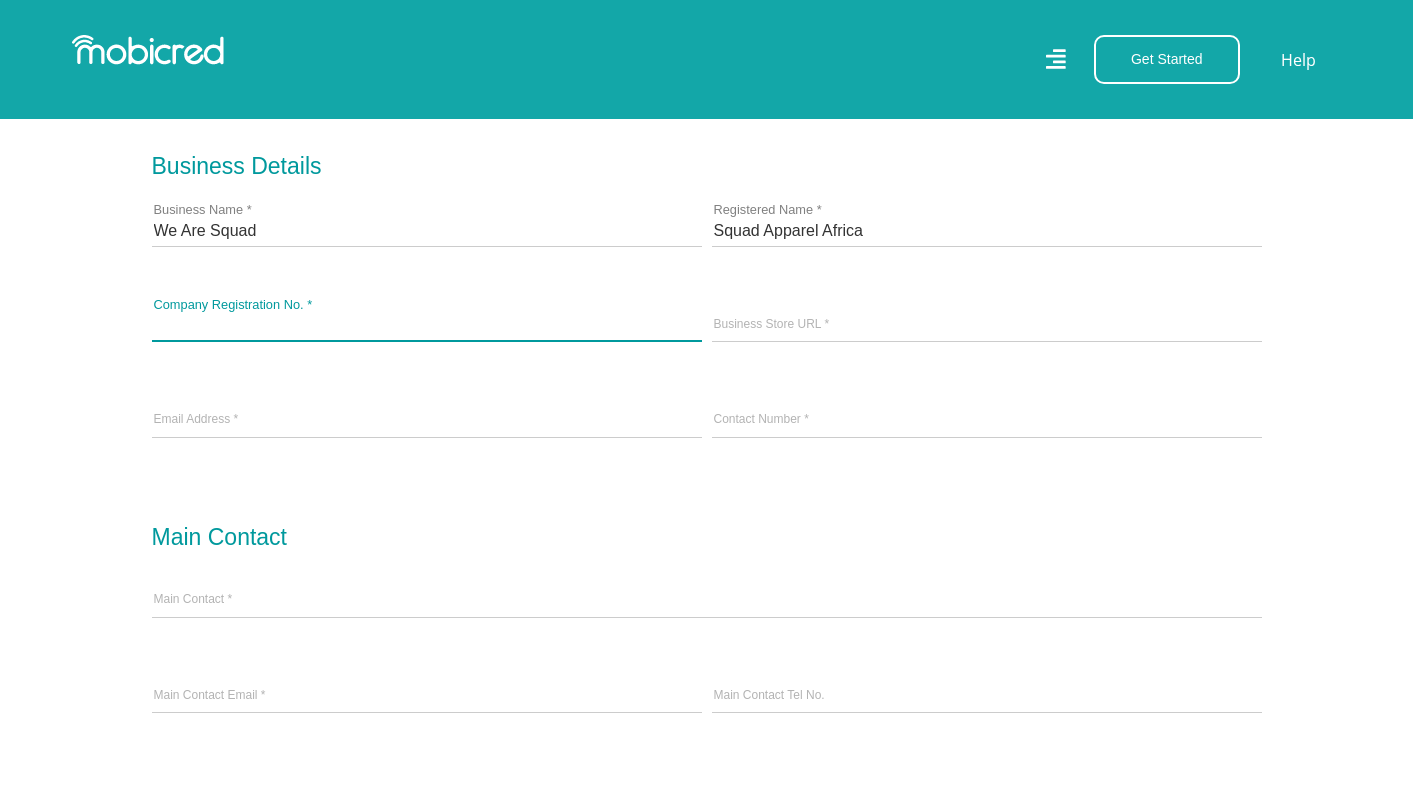 click on "Company Registration No. *" at bounding box center (427, 326) 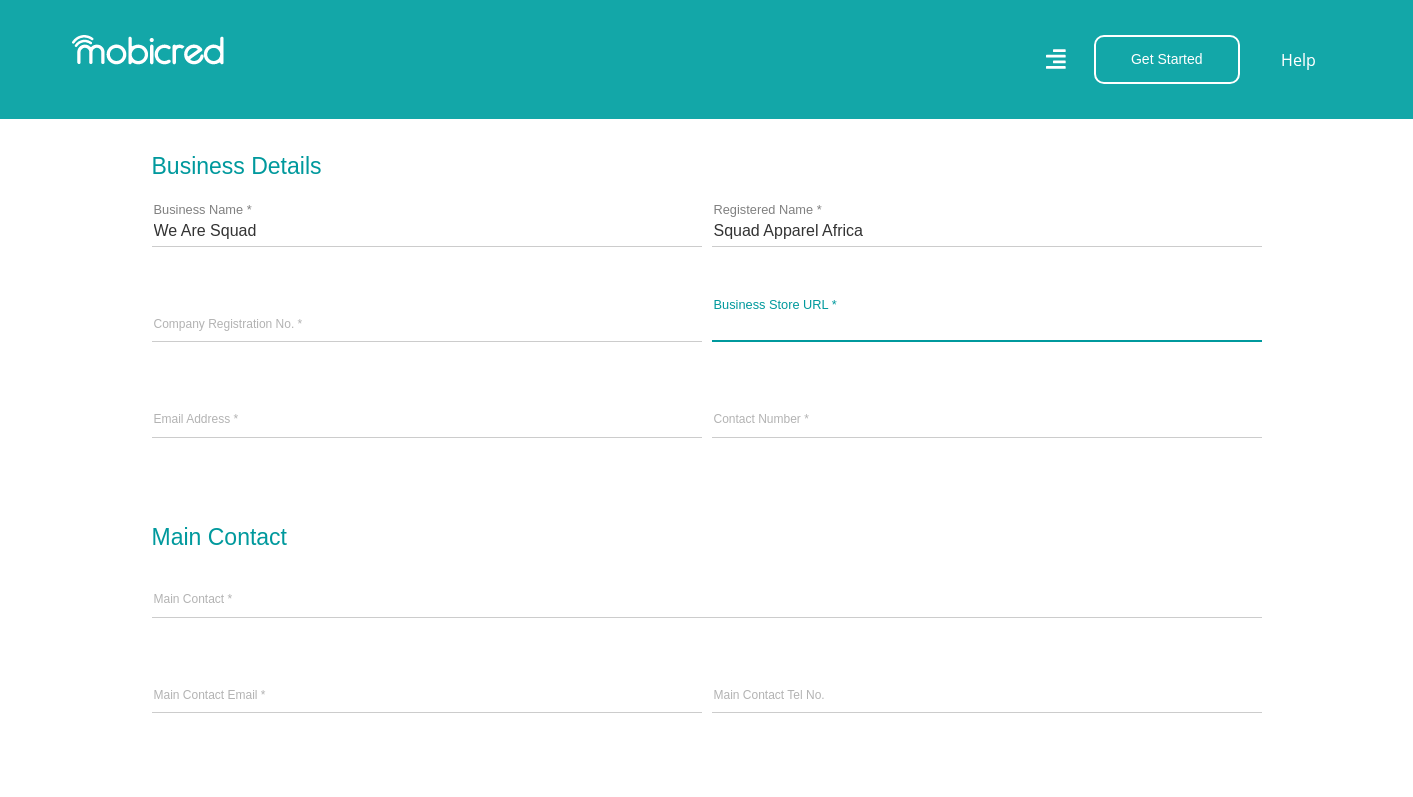 click on "Business Store URL *" at bounding box center [987, 326] 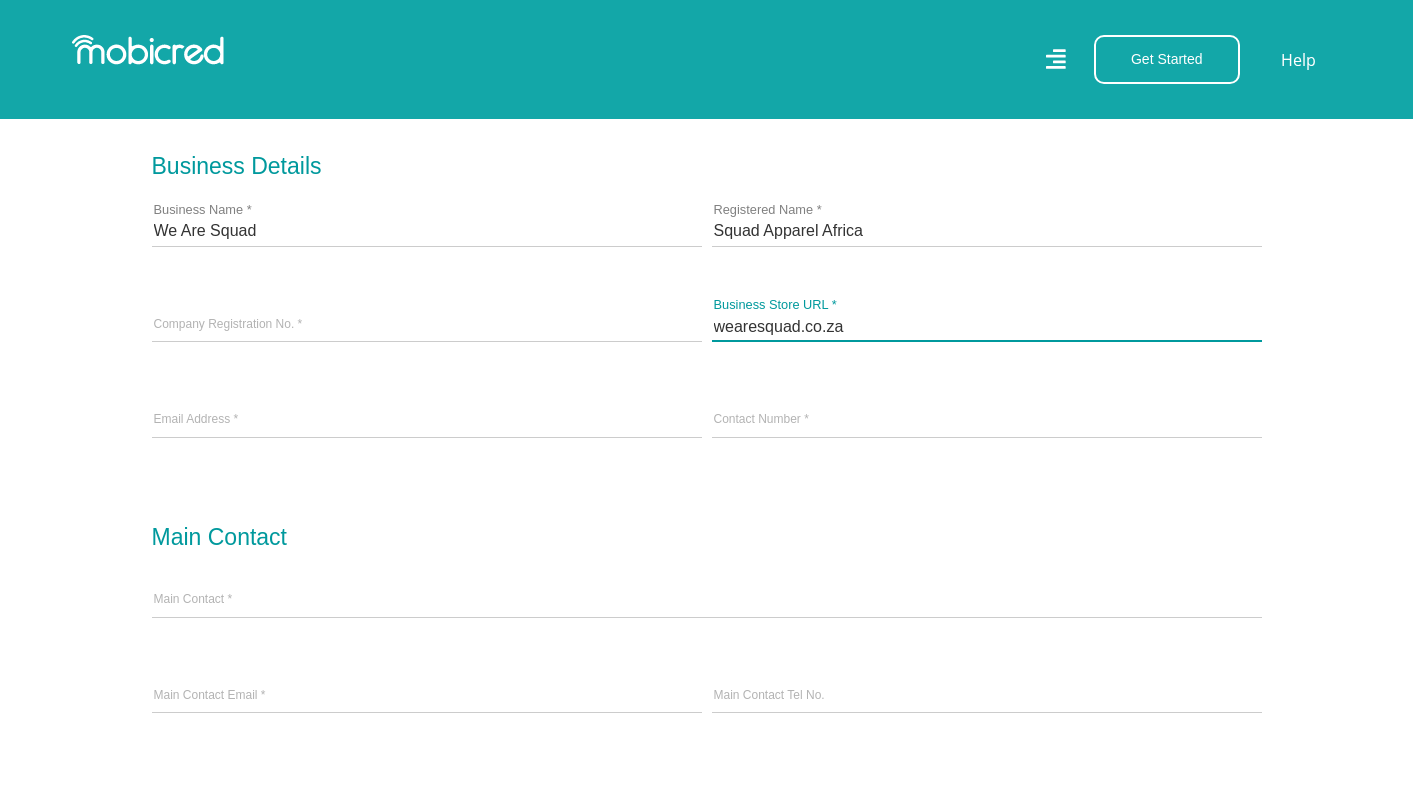 type on "wearesquad.co.za" 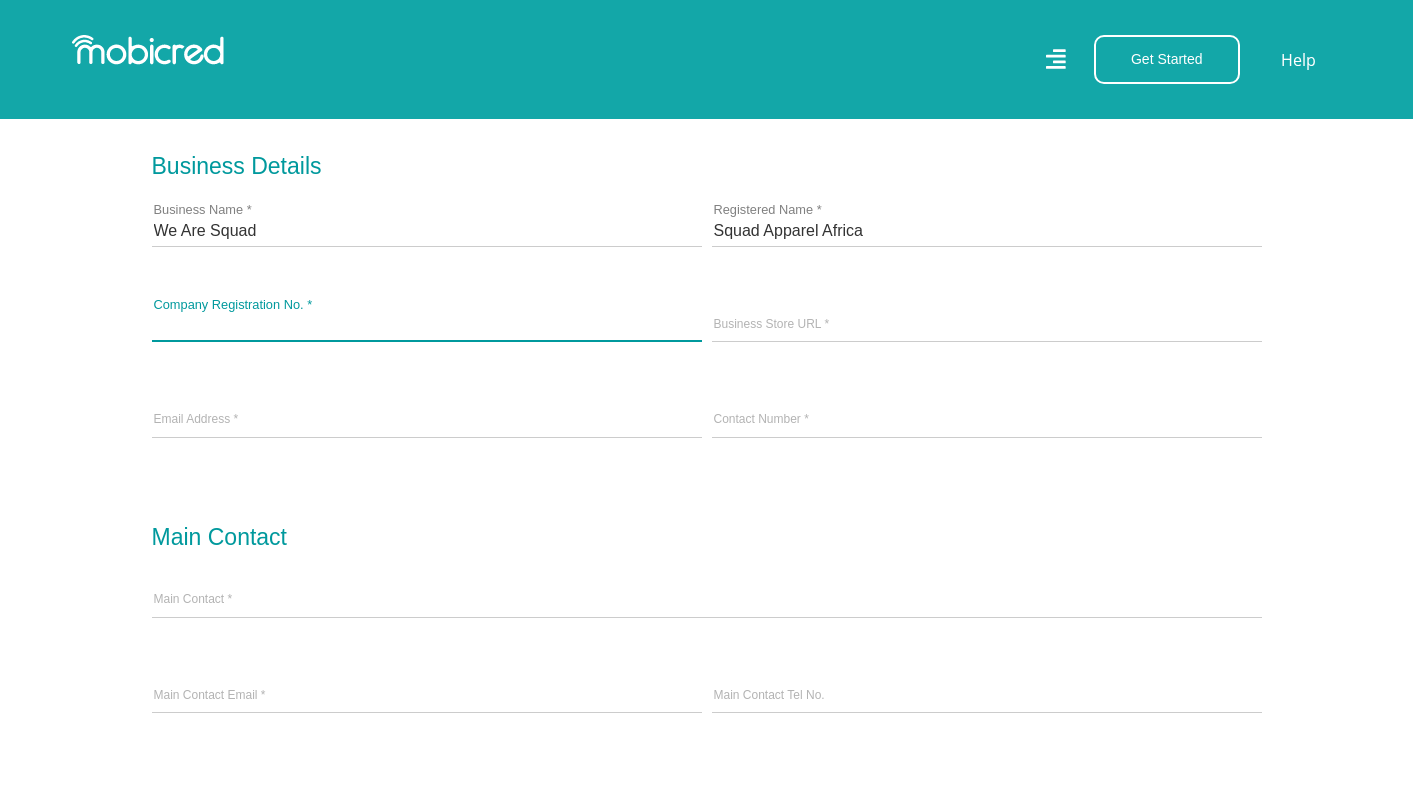 click on "Company Registration No. *" at bounding box center (427, 326) 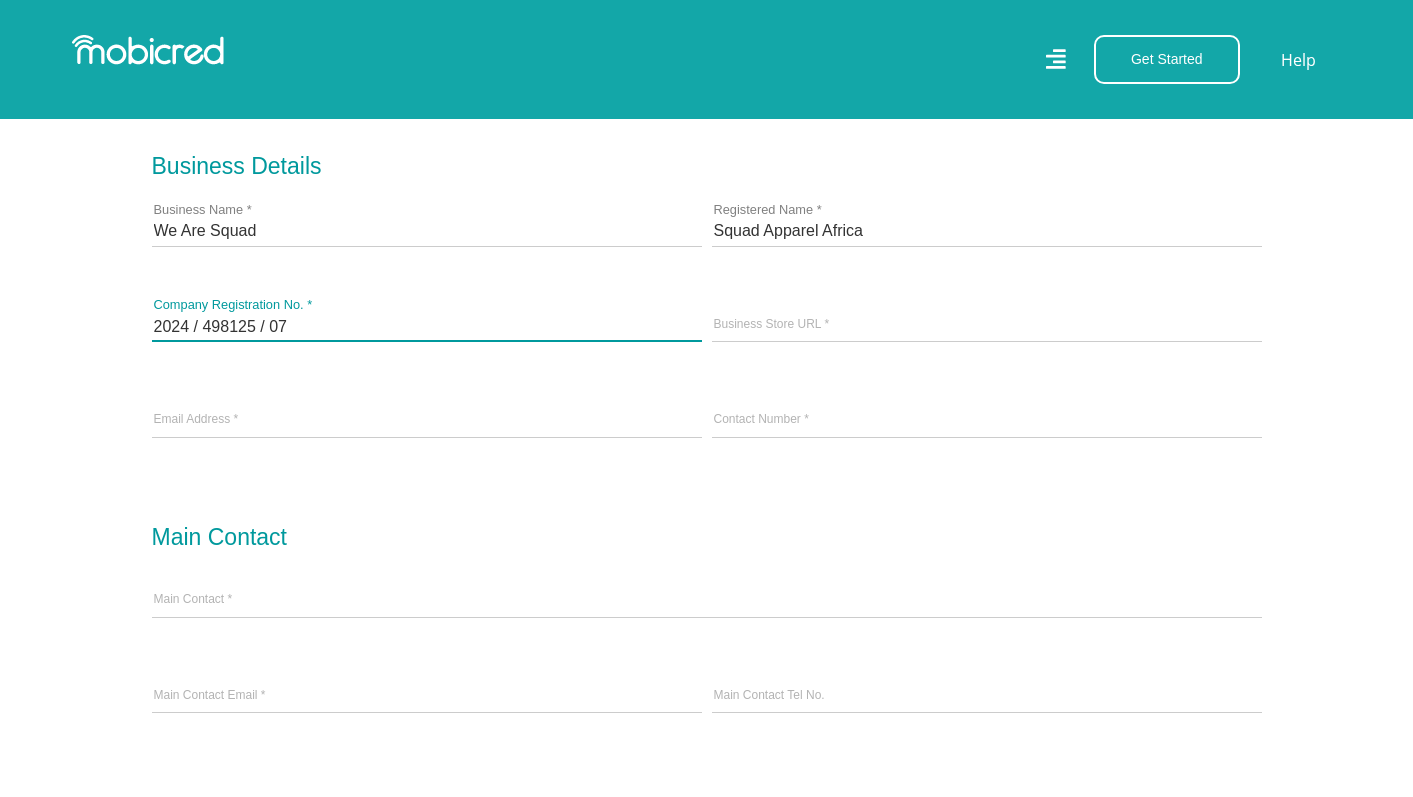 click on "2024 / 498125 / 07" at bounding box center [427, 326] 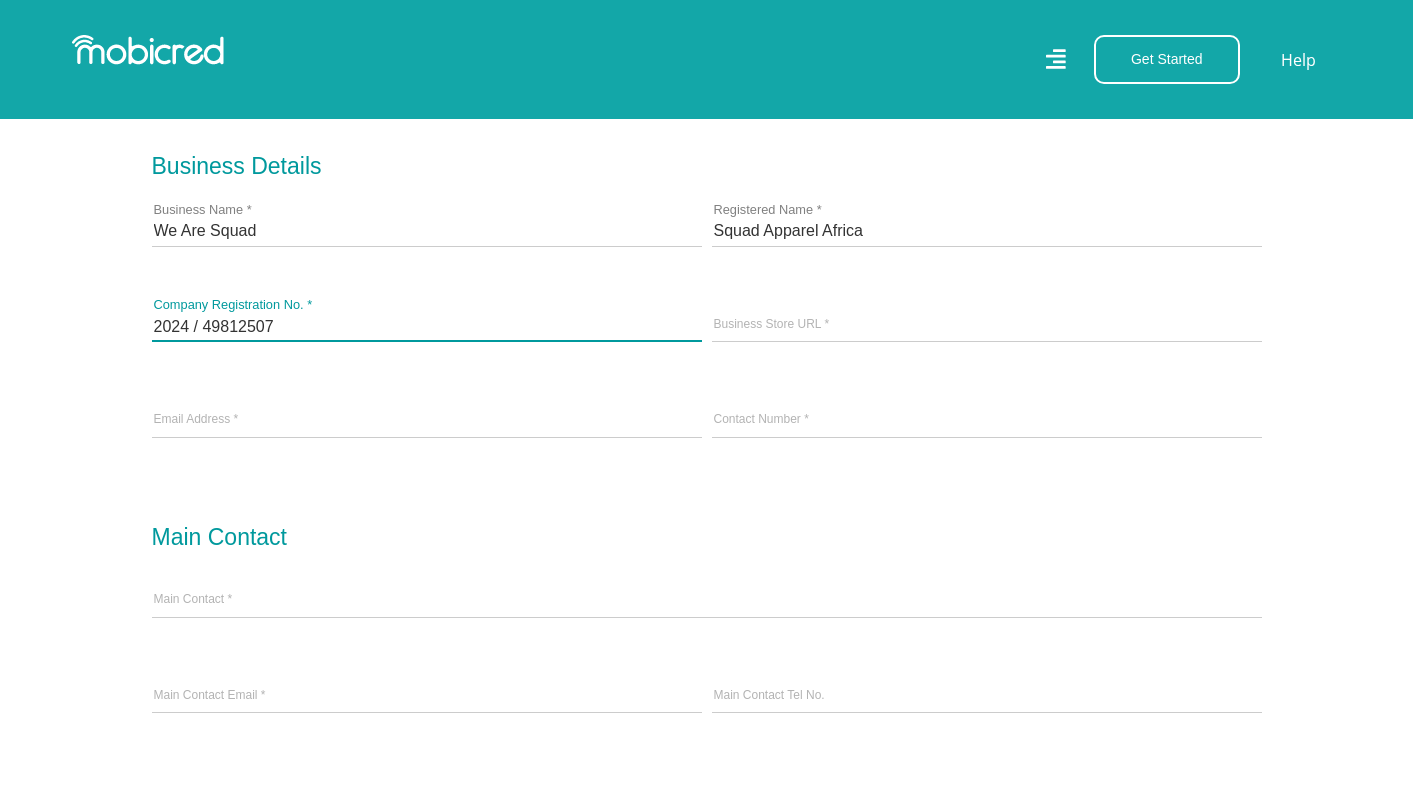 click on "2024 / 49812507" at bounding box center [427, 326] 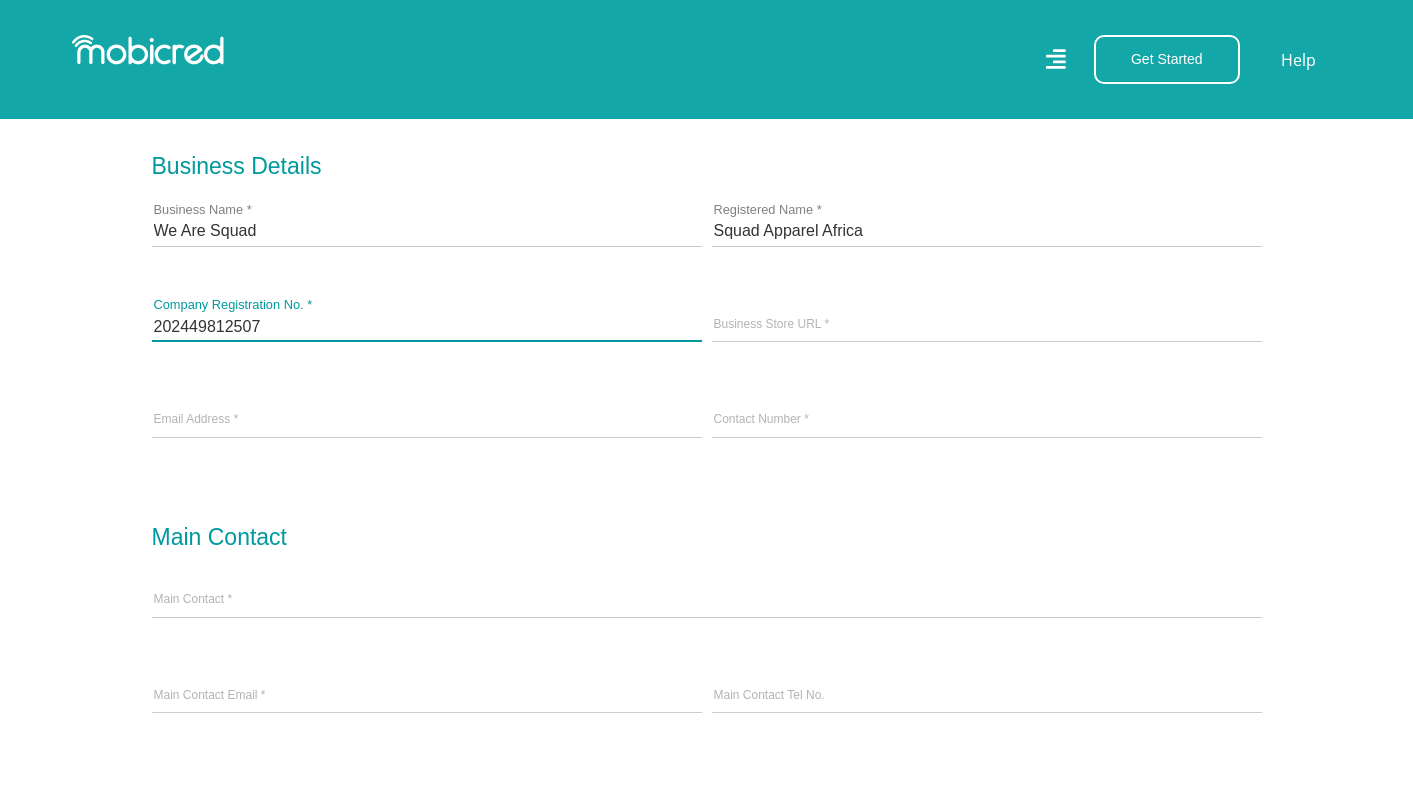 type on "202449812507" 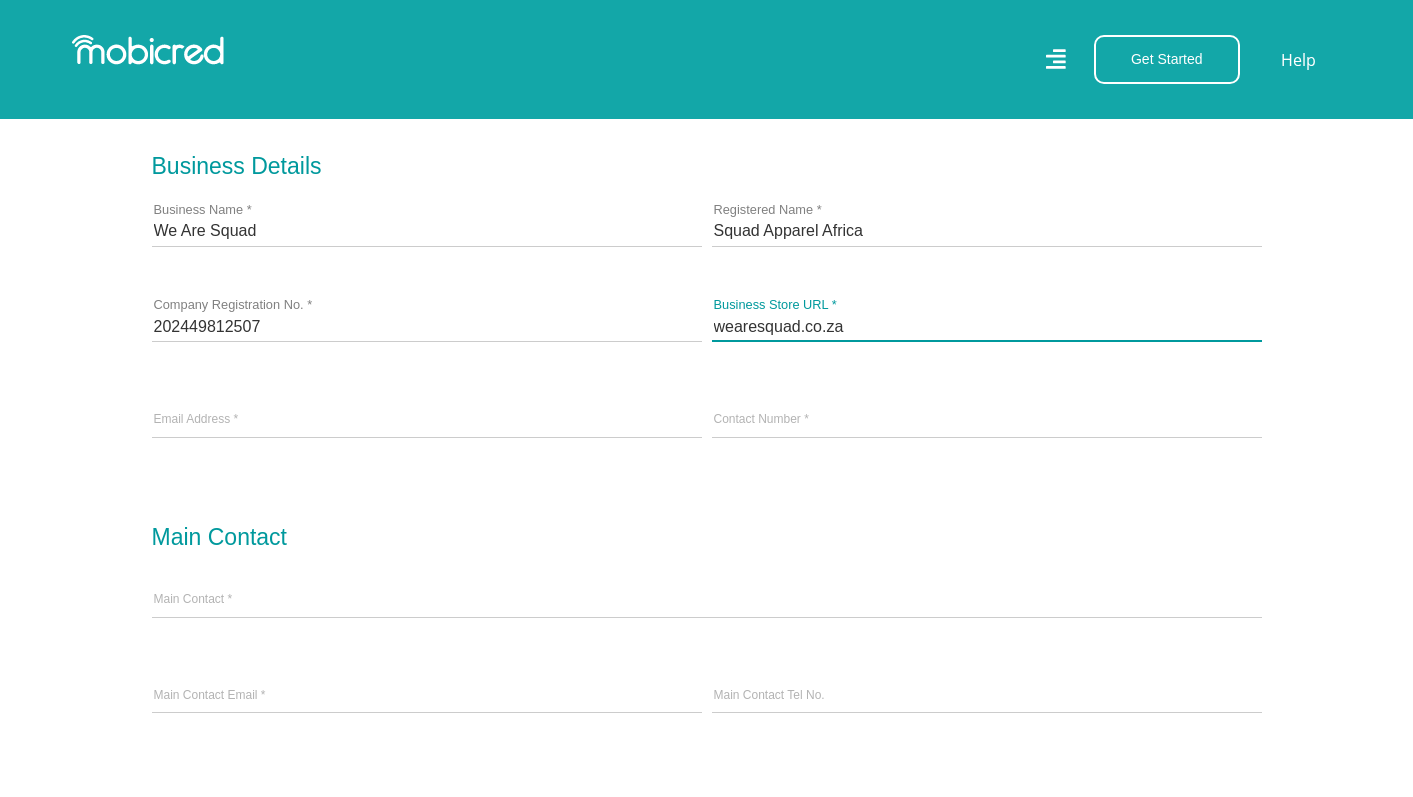 click on "wearesquad.co.za" at bounding box center (987, 326) 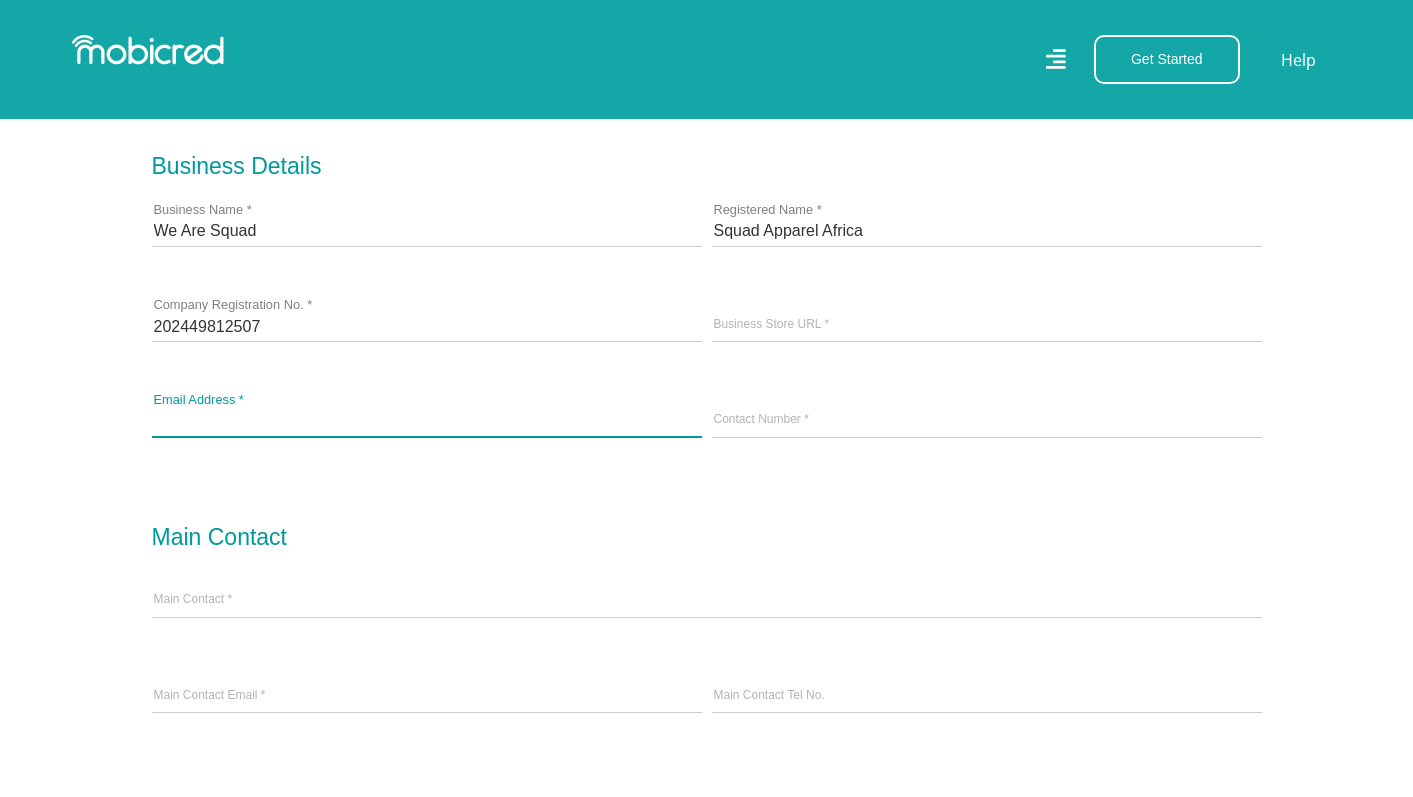 click at bounding box center (427, 421) 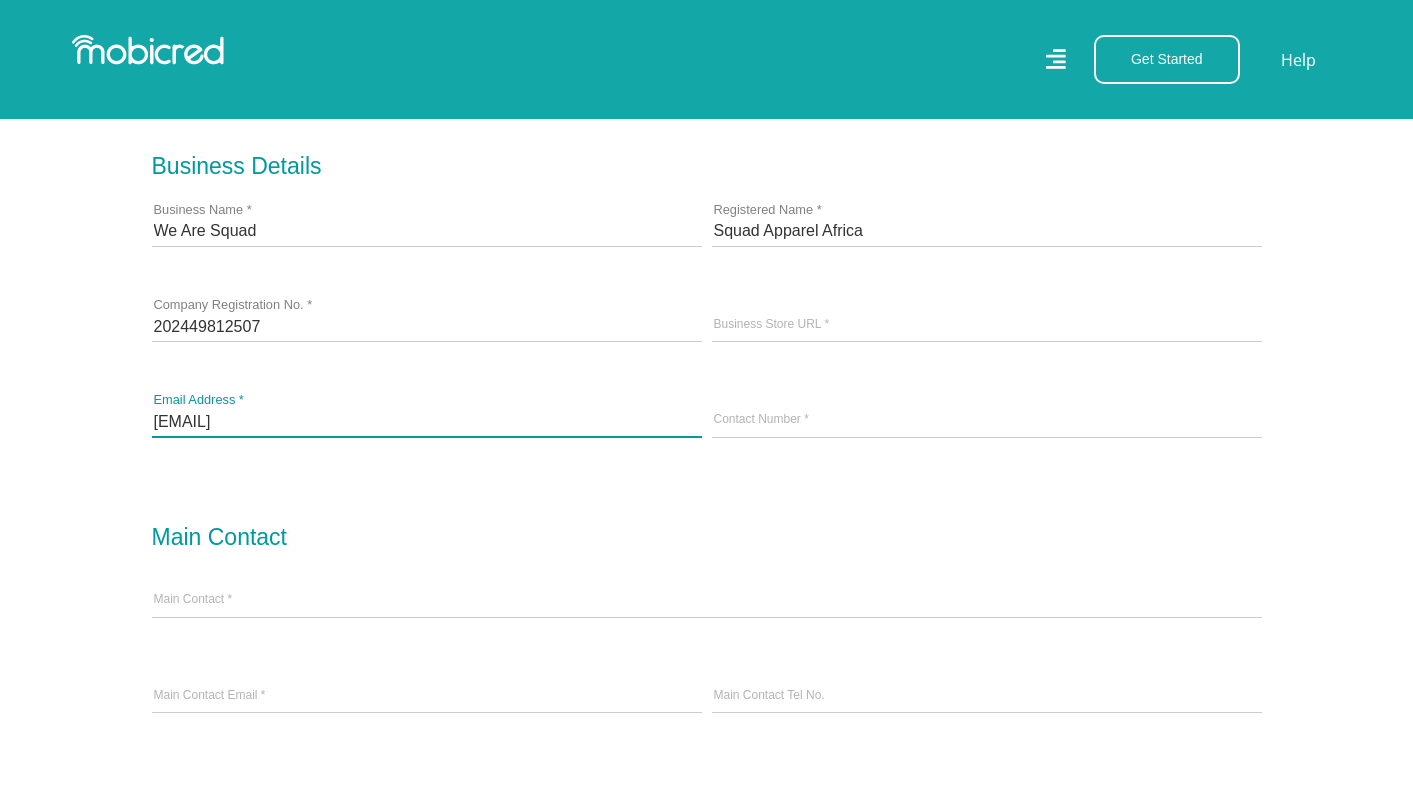 drag, startPoint x: 371, startPoint y: 423, endPoint x: 123, endPoint y: 423, distance: 248 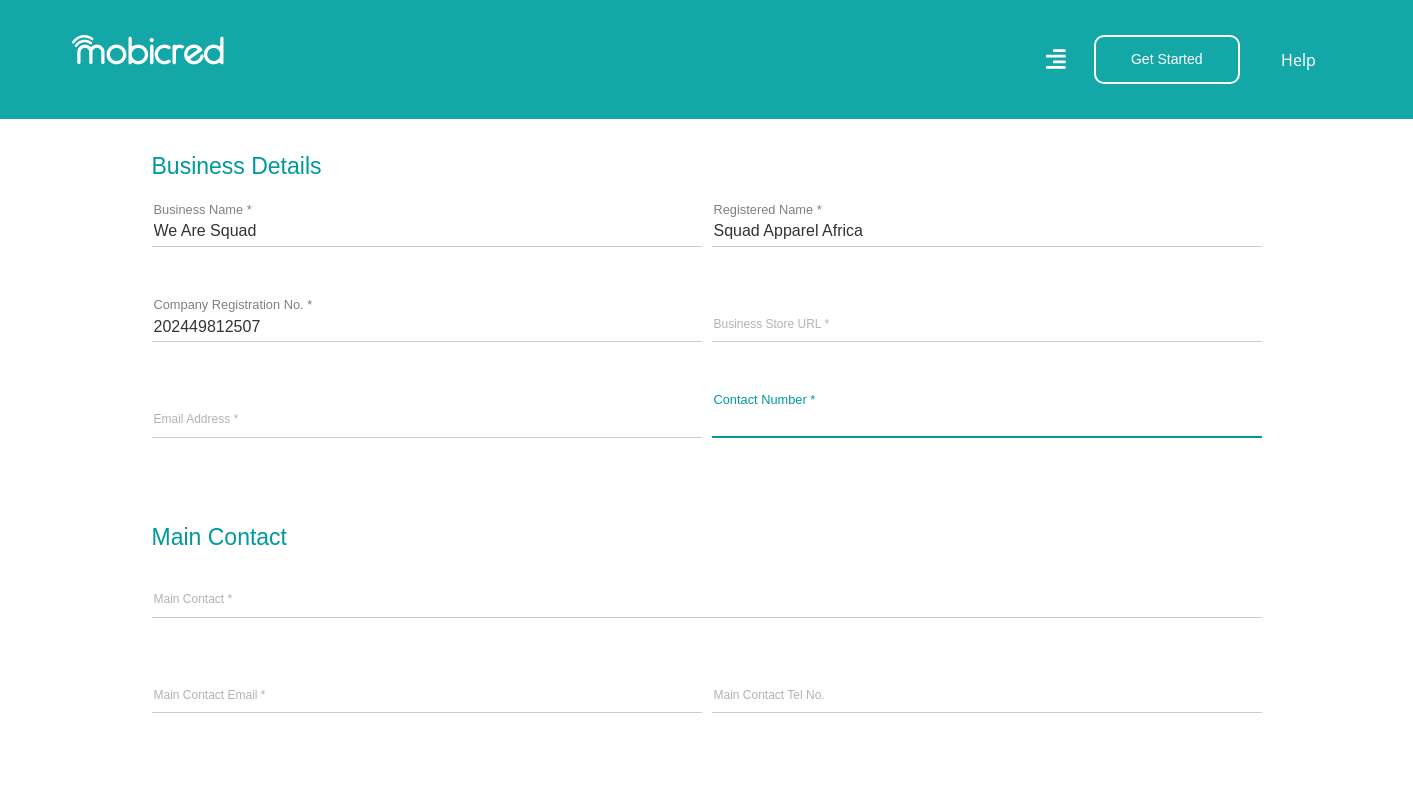 click on "Contact Number *" at bounding box center [987, 421] 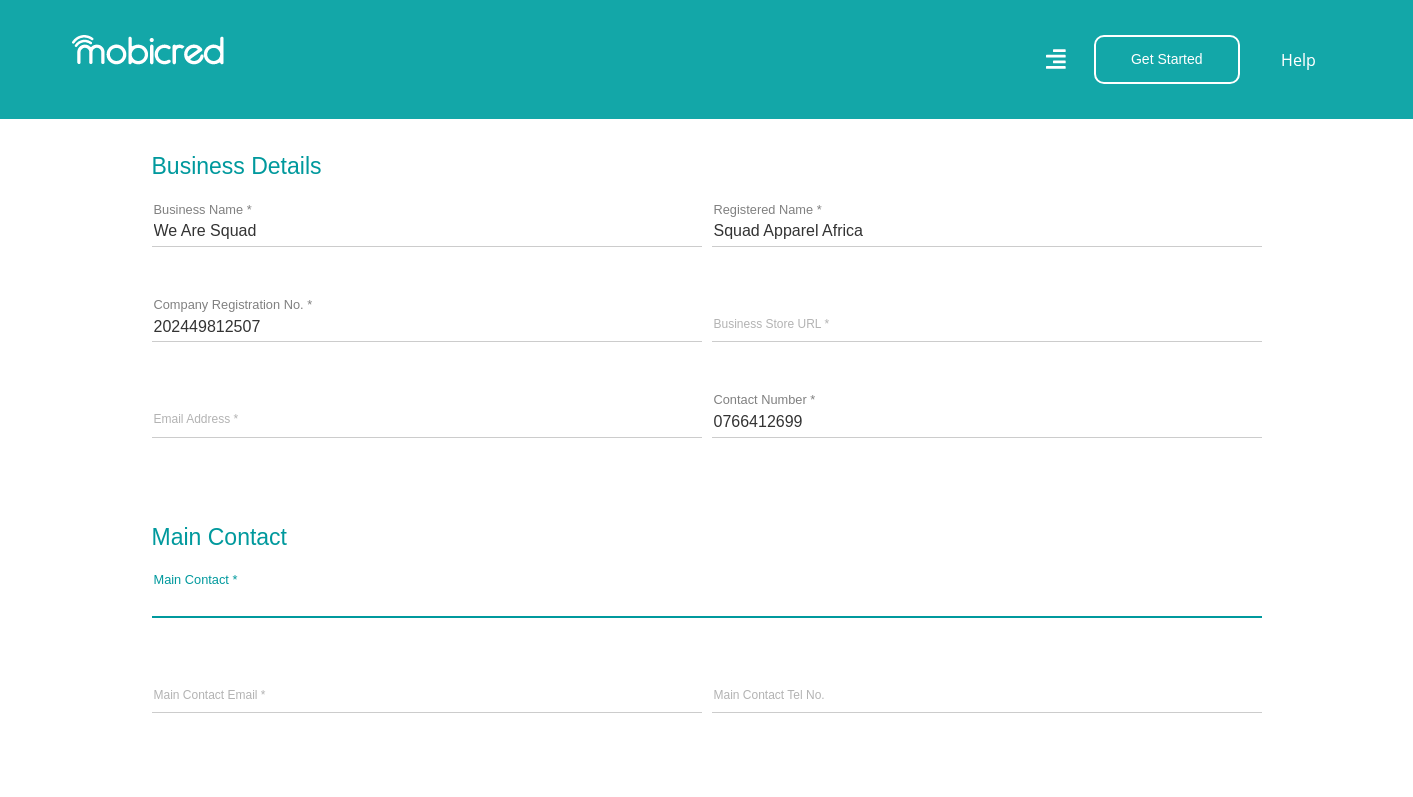 click on "Main Contact *" at bounding box center (707, 601) 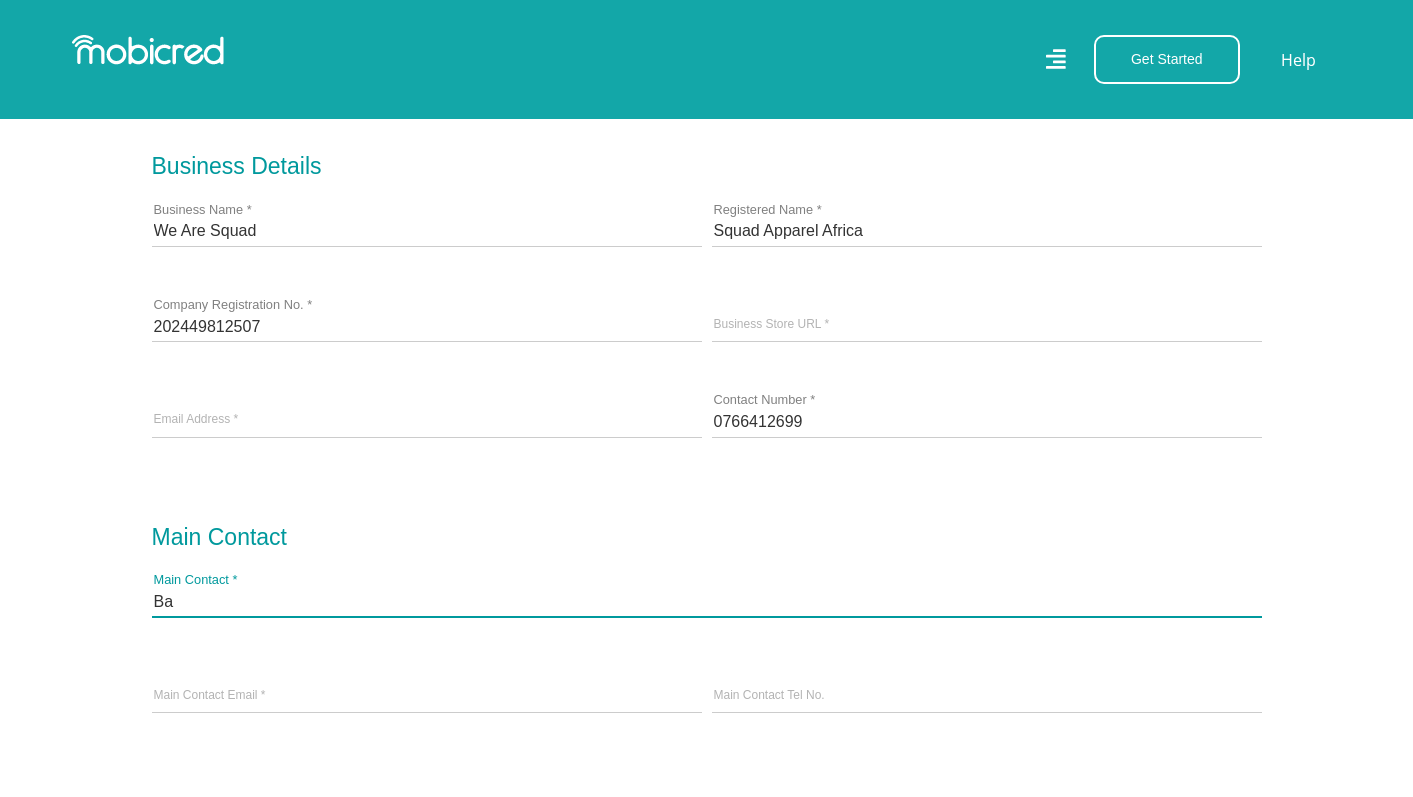 type on "B" 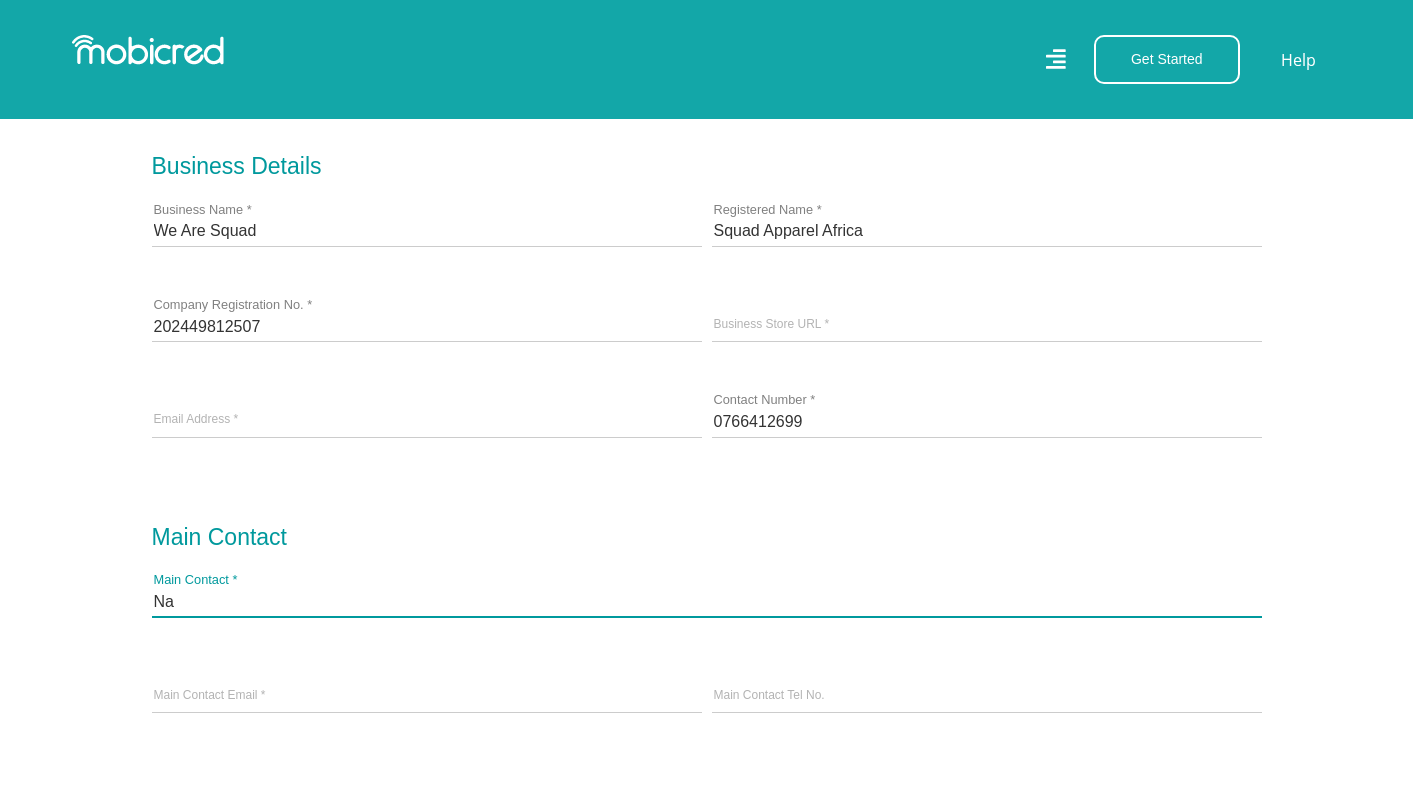 type on "N" 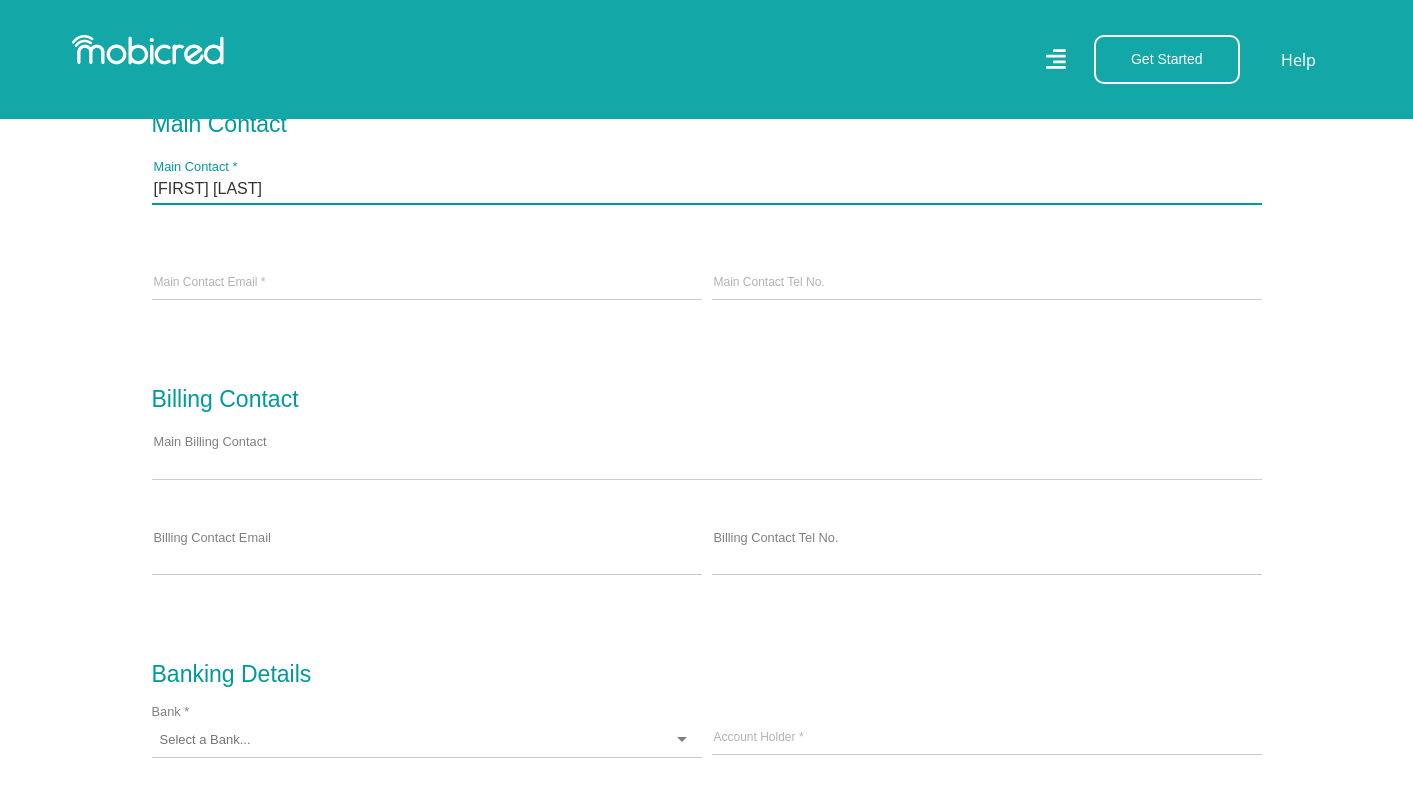 scroll, scrollTop: 1075, scrollLeft: 0, axis: vertical 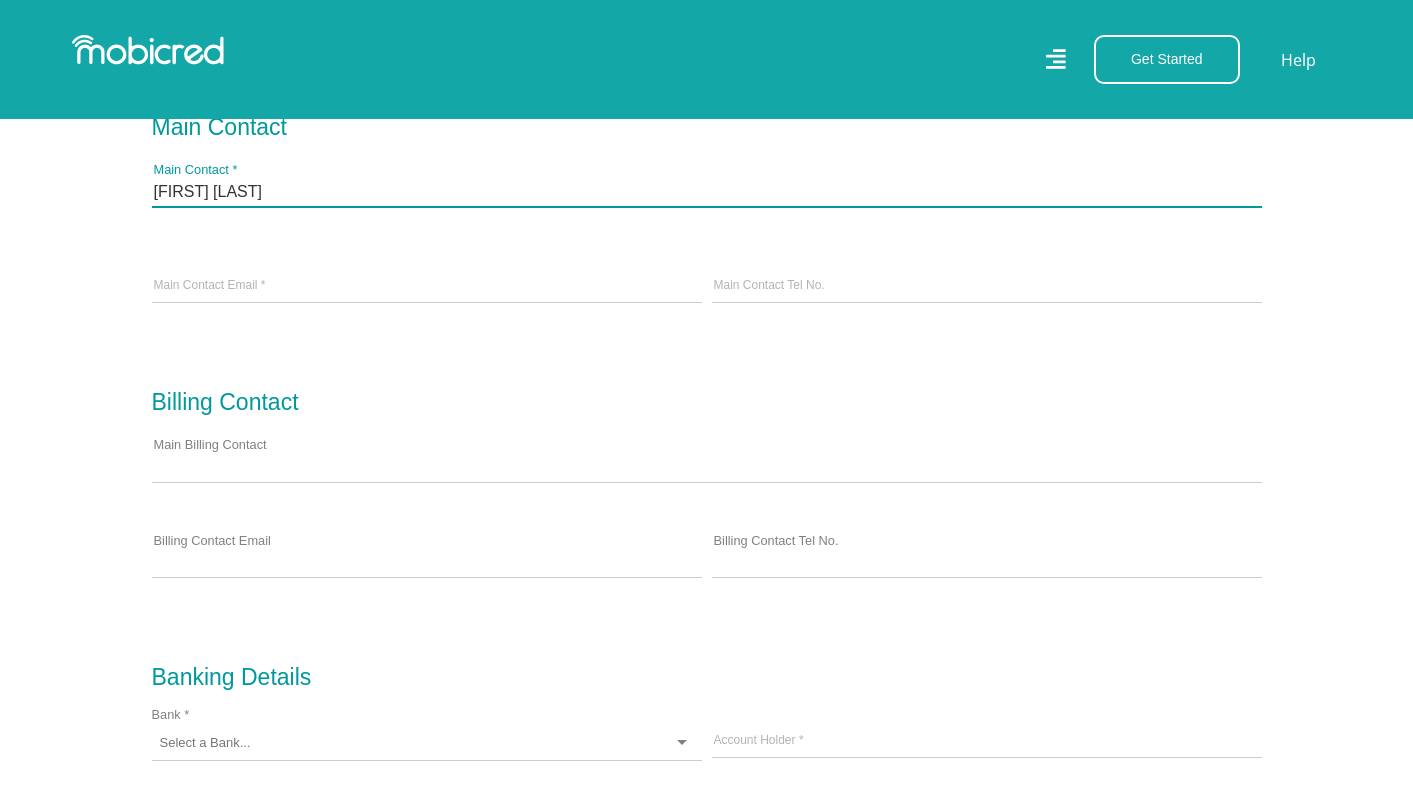 type on "Banele Rewo" 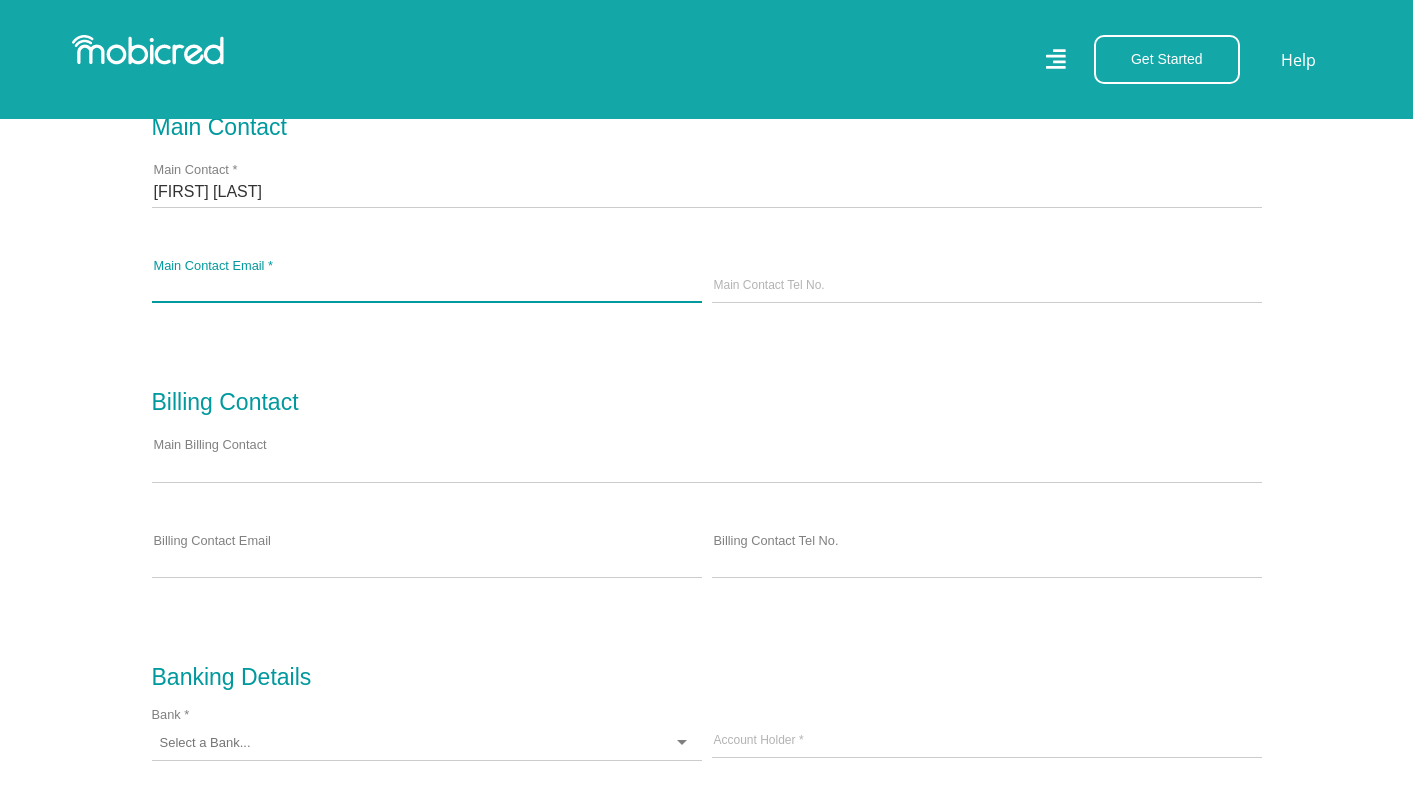 click on "Main Contact Email *" at bounding box center [427, 287] 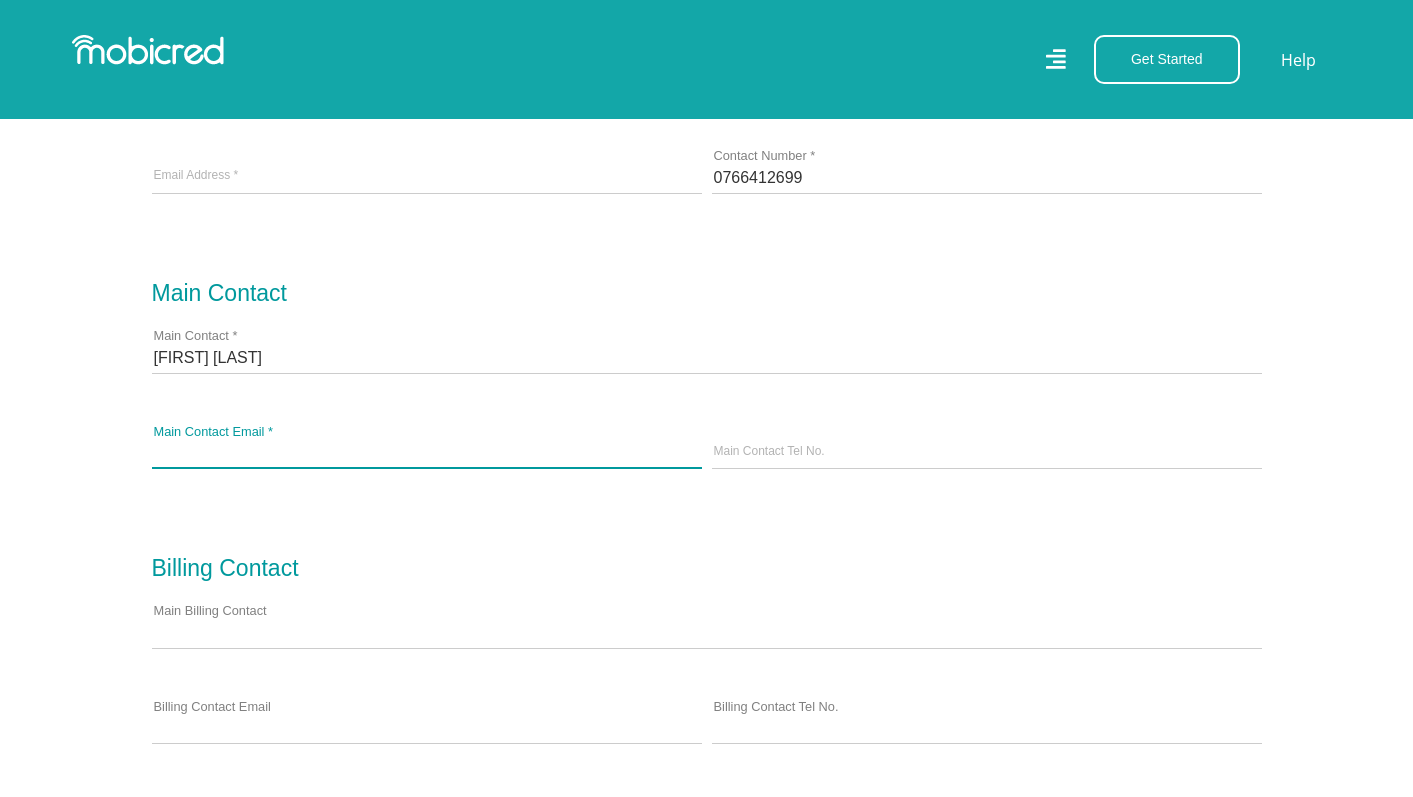 scroll, scrollTop: 871, scrollLeft: 0, axis: vertical 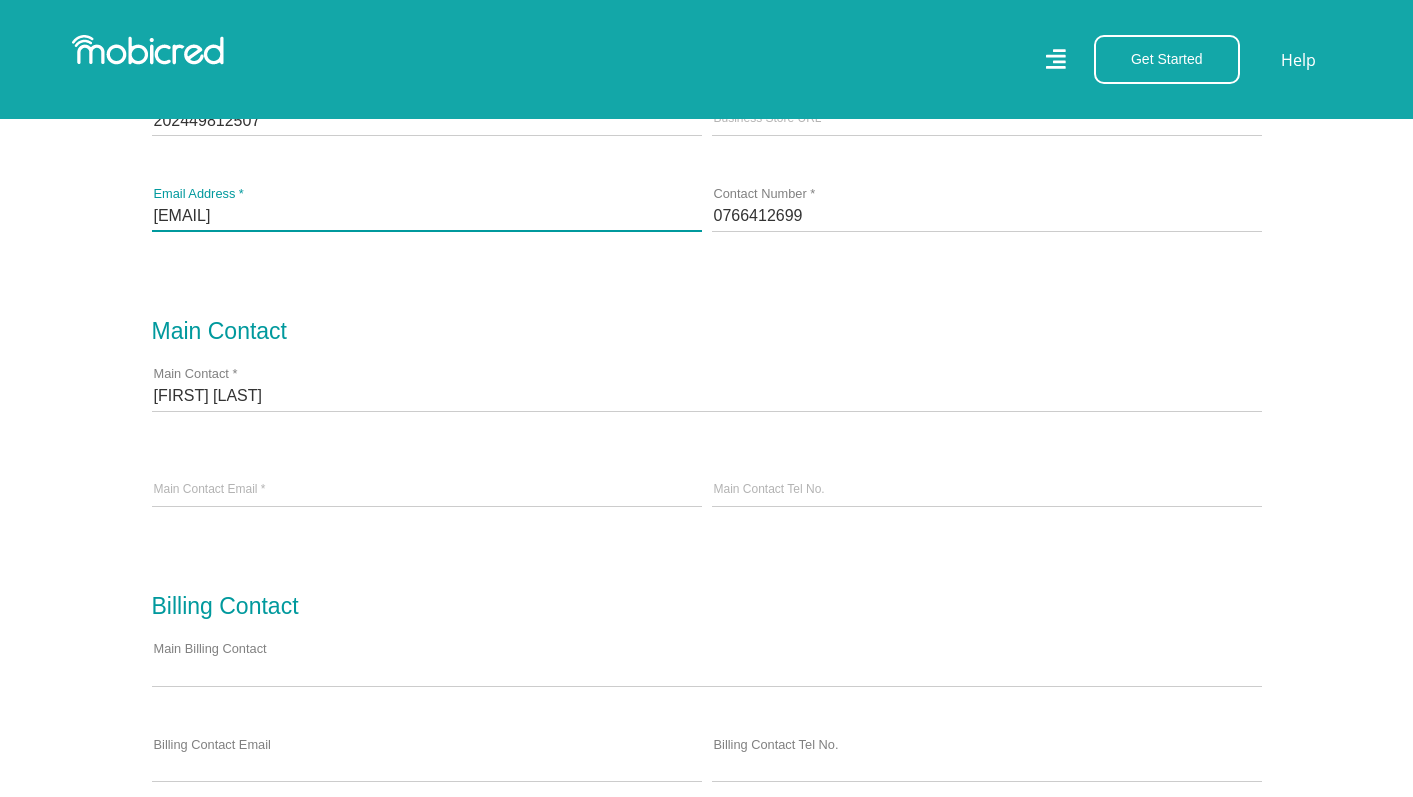 drag, startPoint x: 356, startPoint y: 219, endPoint x: 147, endPoint y: 215, distance: 209.03827 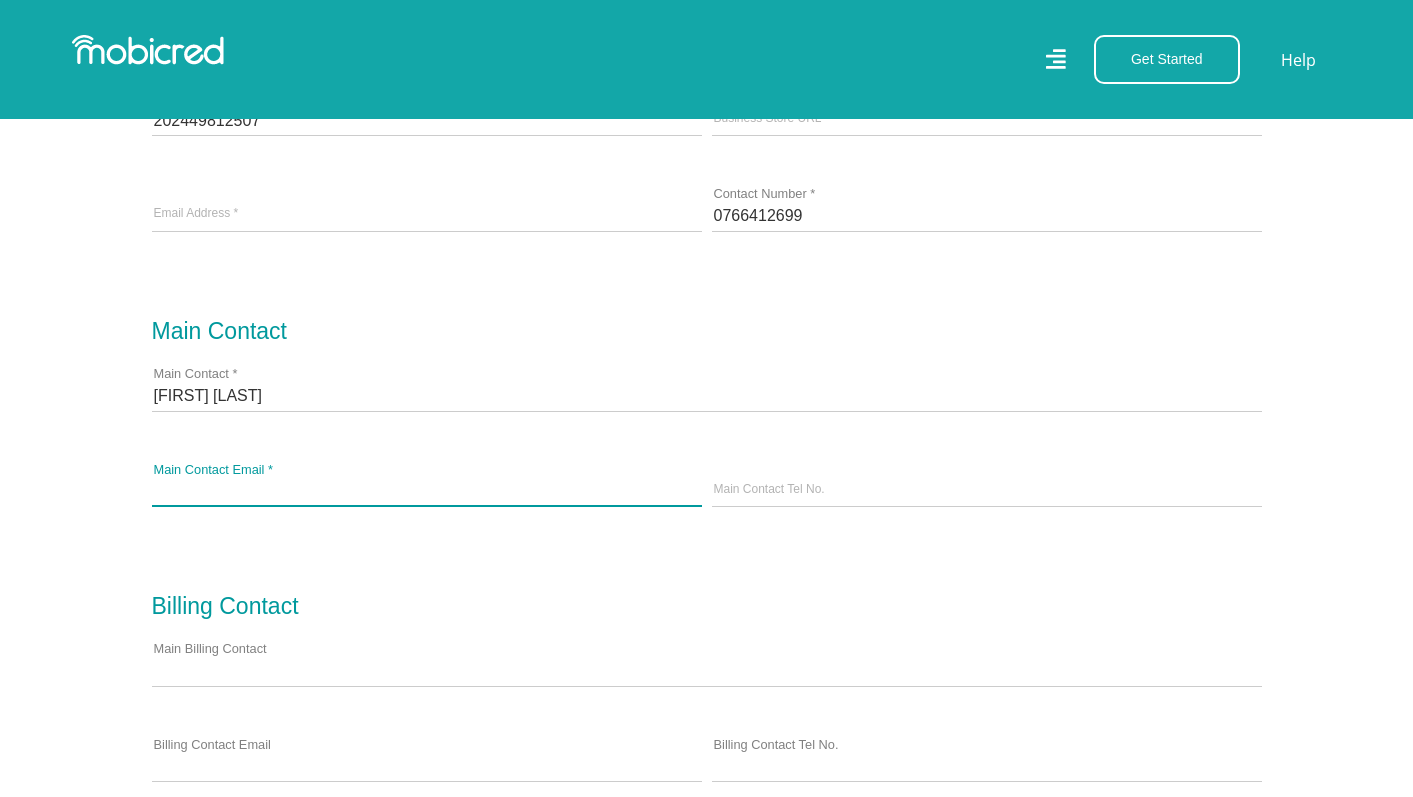 click on "Main Contact Email *" at bounding box center [427, 491] 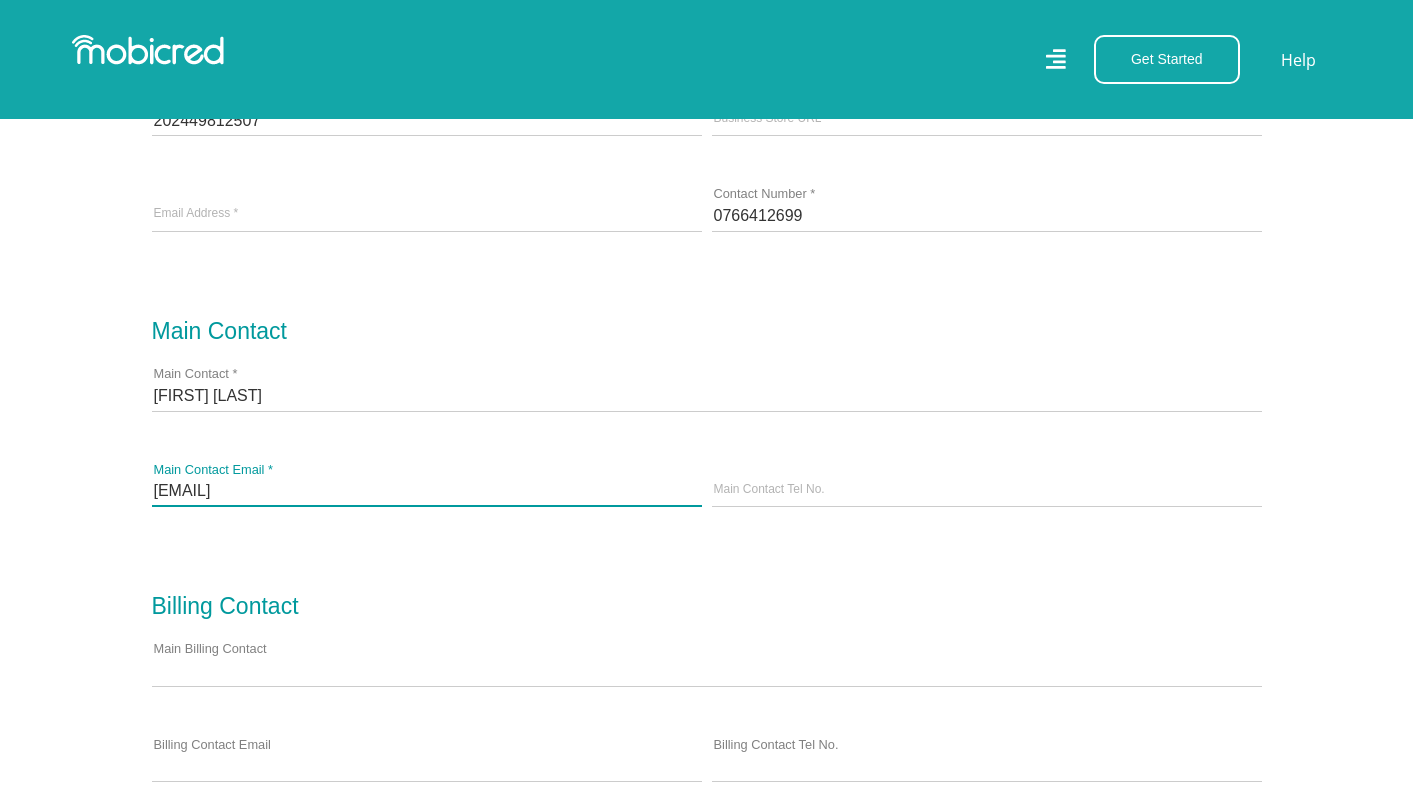 type on "banele@wearesquad.co.za" 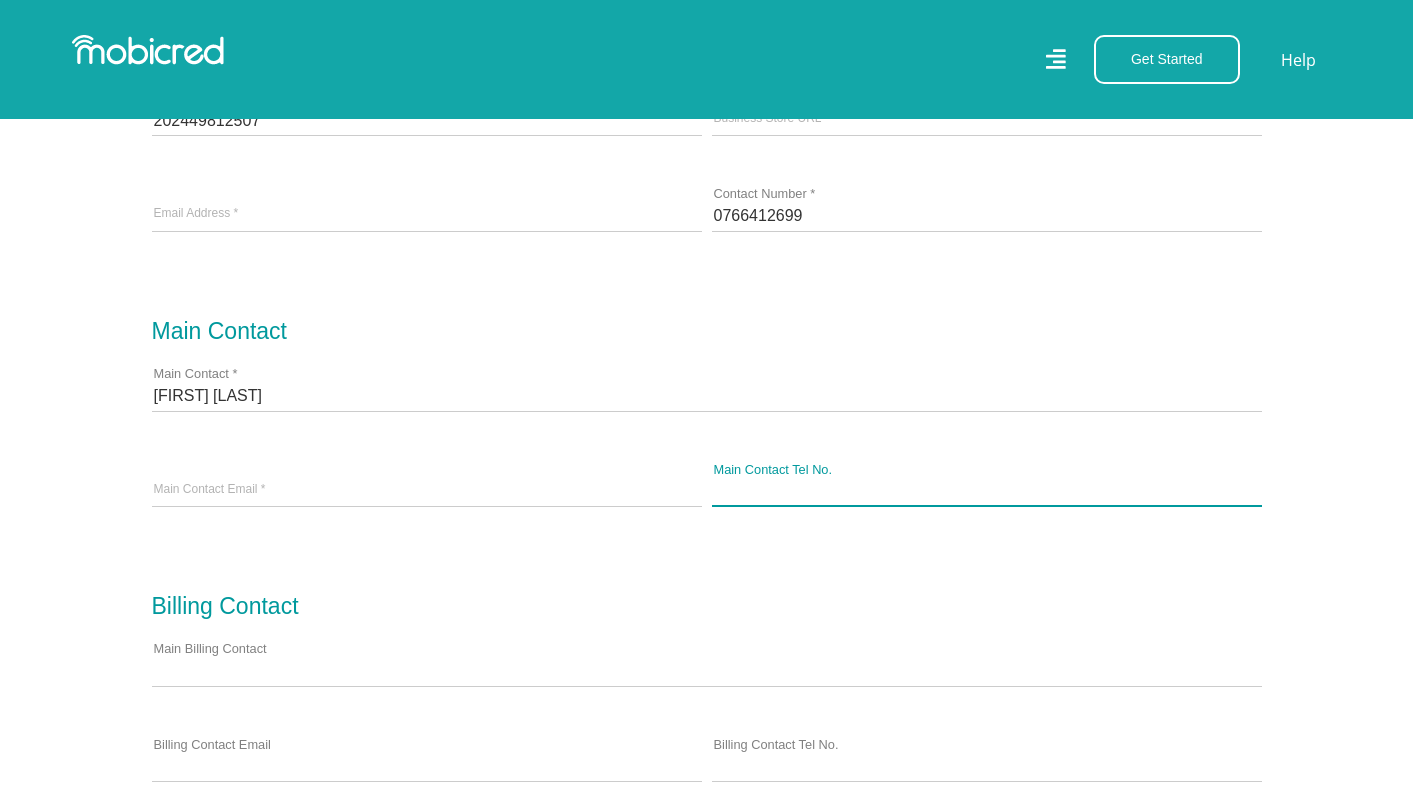 click on "Main Contact Tel No." at bounding box center (987, 491) 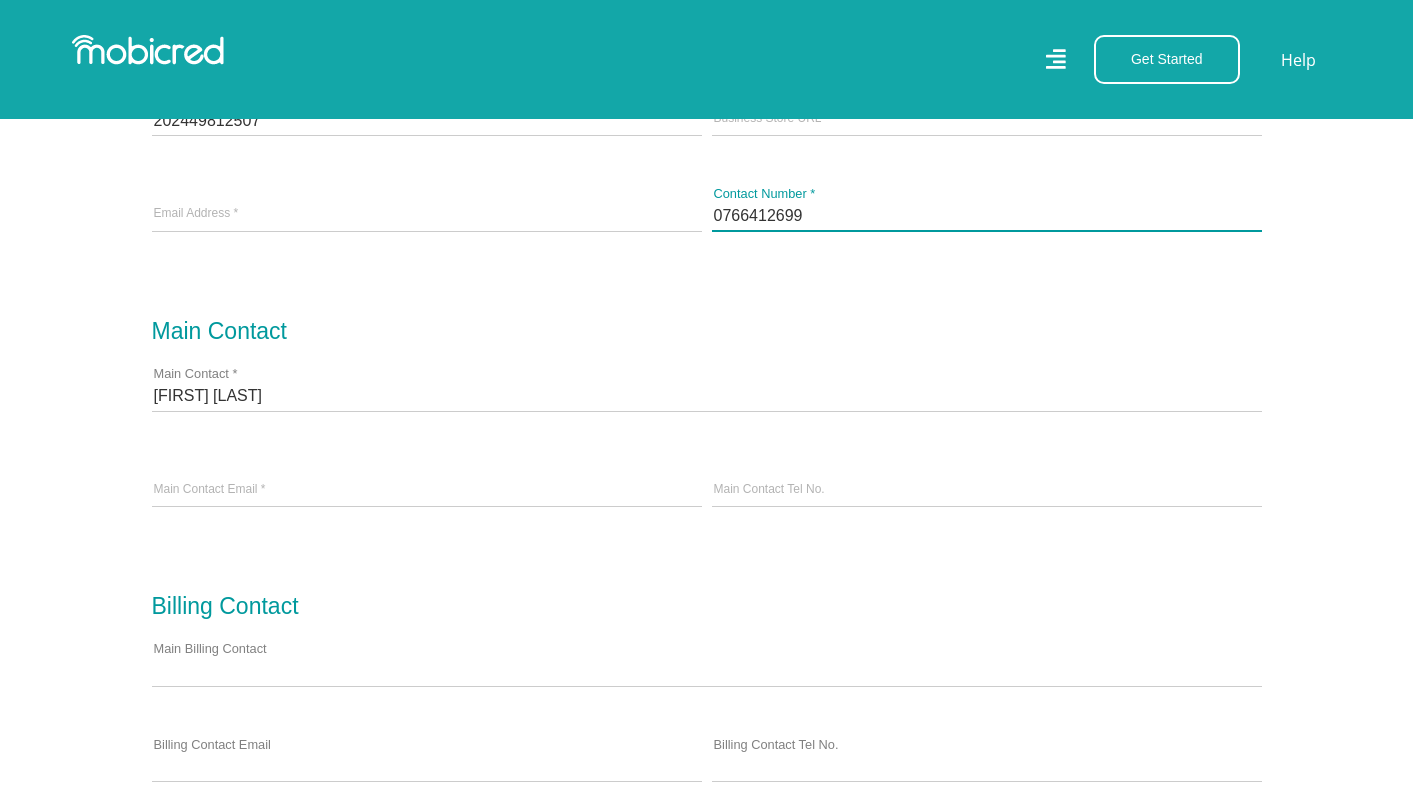 drag, startPoint x: 824, startPoint y: 217, endPoint x: 701, endPoint y: 213, distance: 123.065025 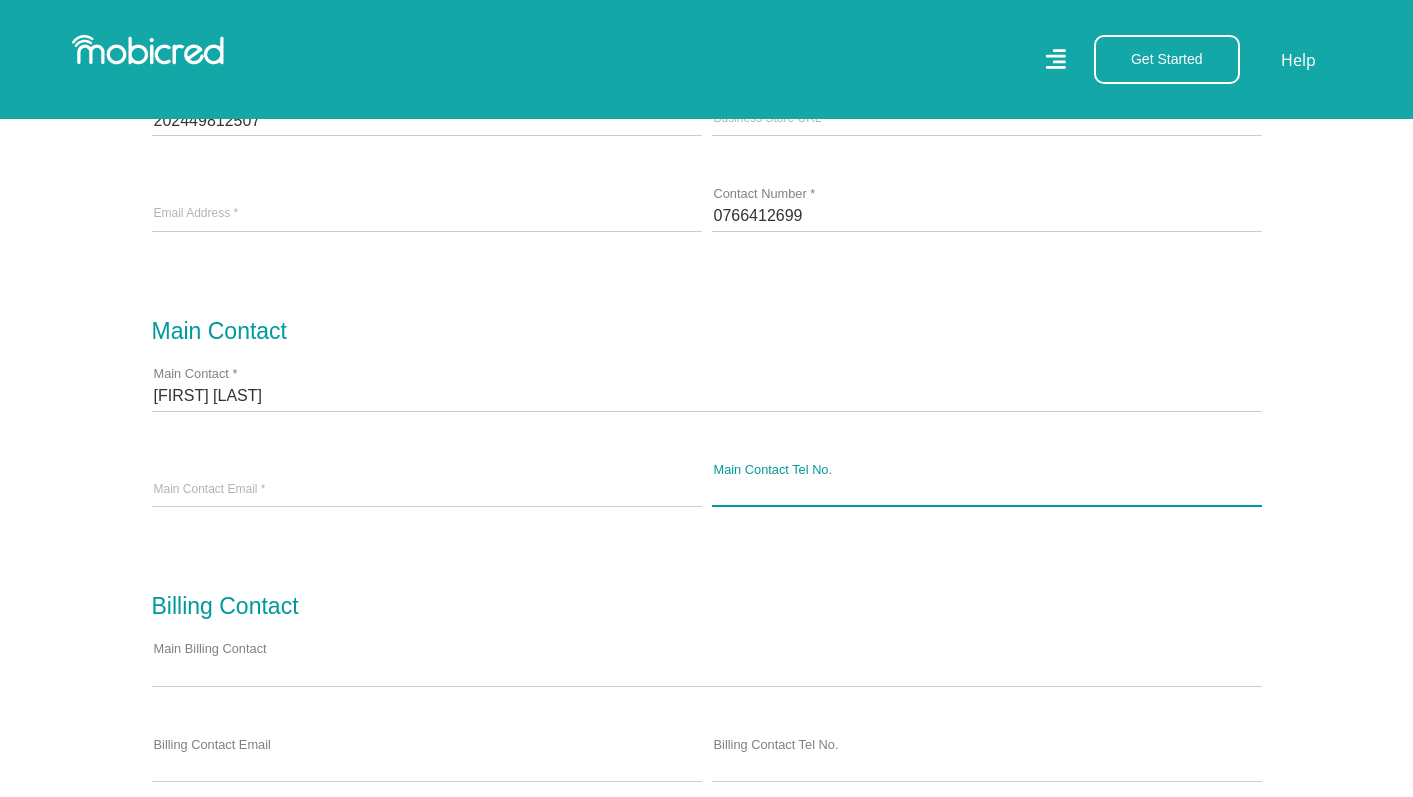 click on "Main Contact Tel No." at bounding box center (987, 491) 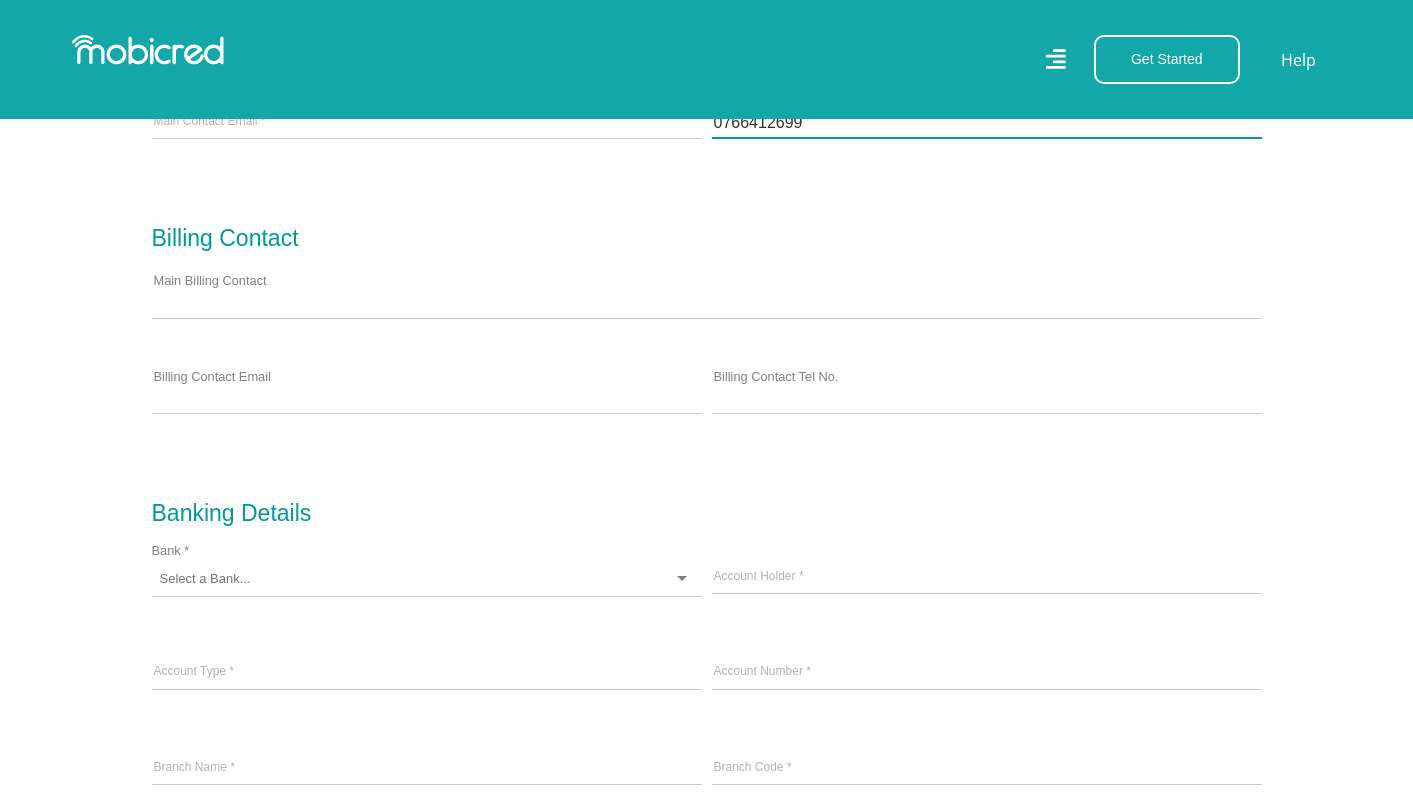 scroll, scrollTop: 1241, scrollLeft: 0, axis: vertical 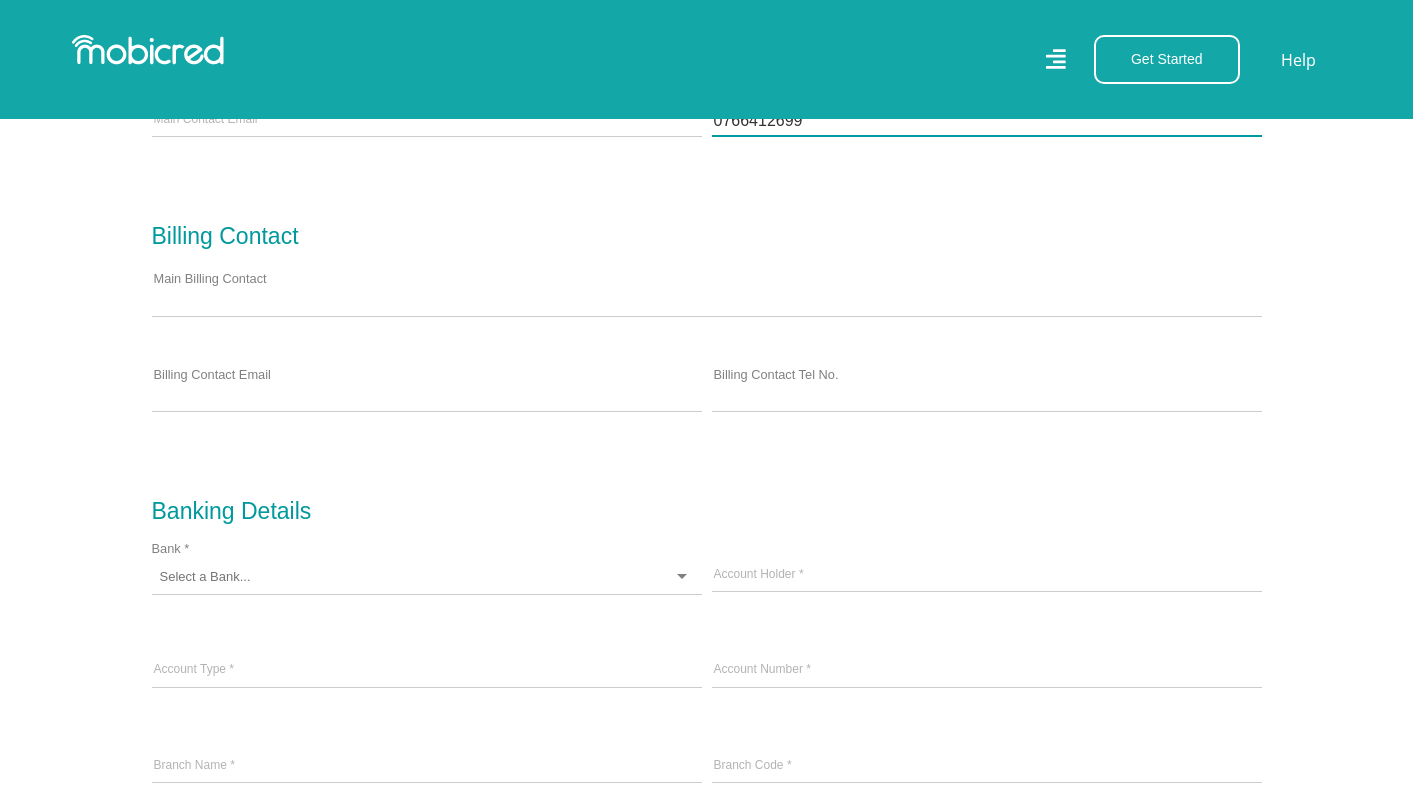 type on "0766412699" 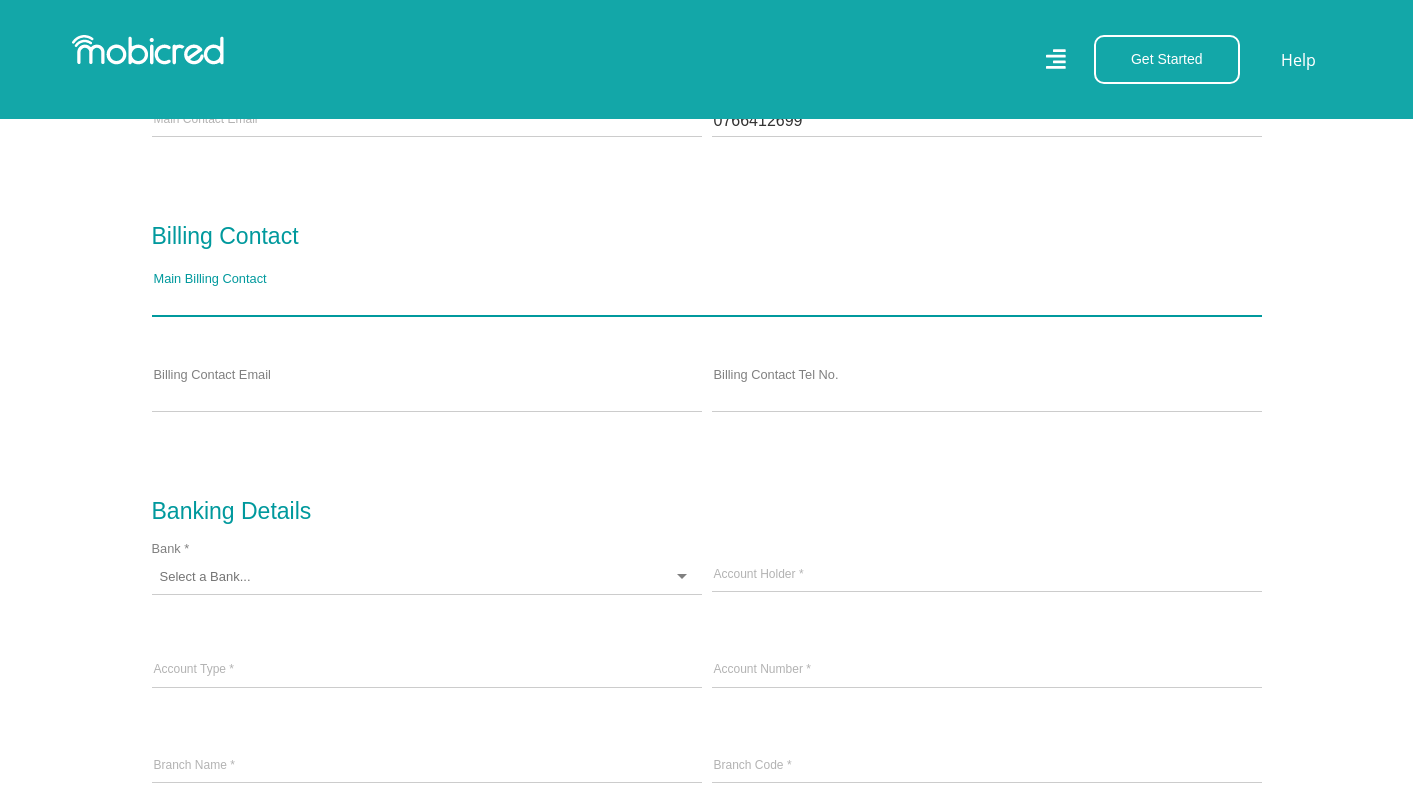 click on "Main Billing Contact" at bounding box center [707, 300] 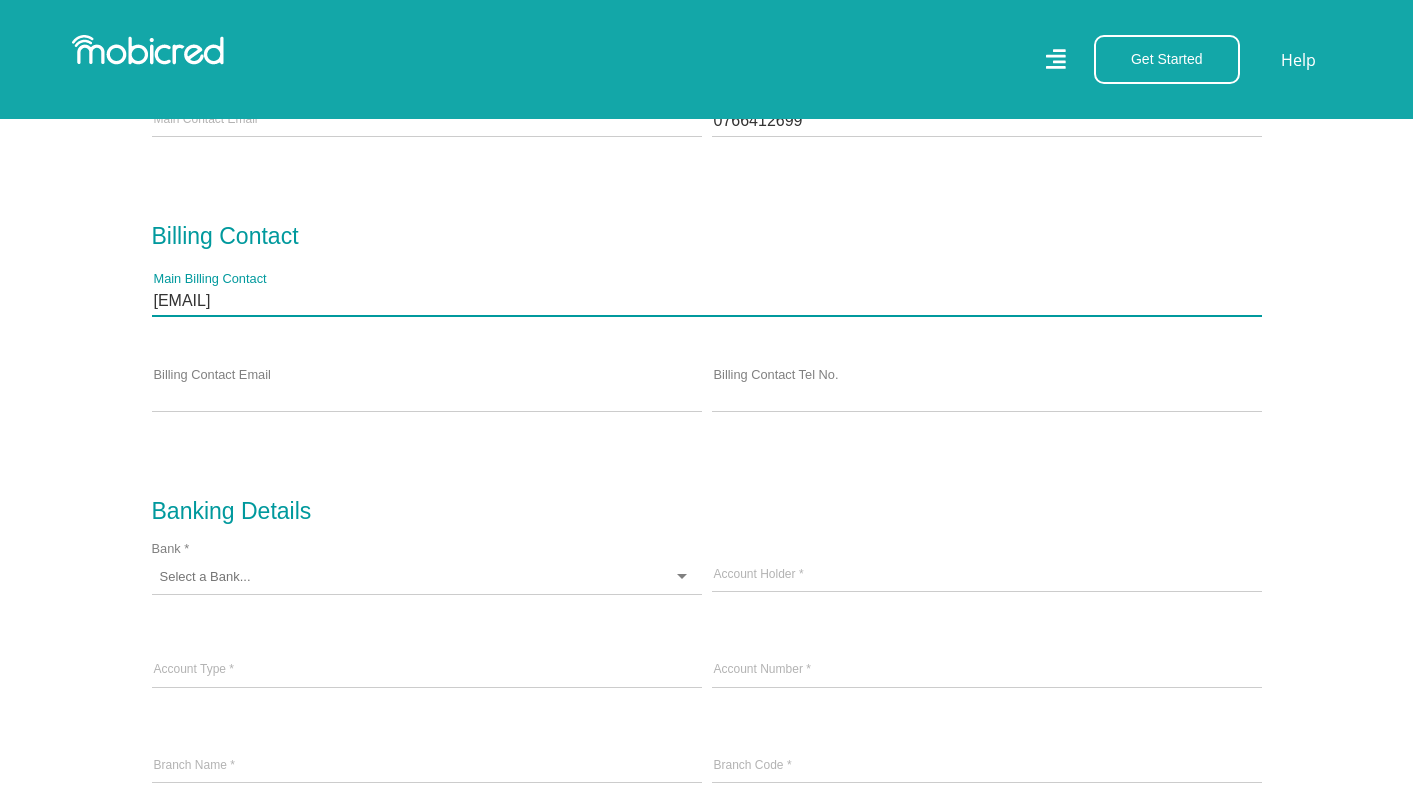 type on "gontse@wearesqaud.co.za" 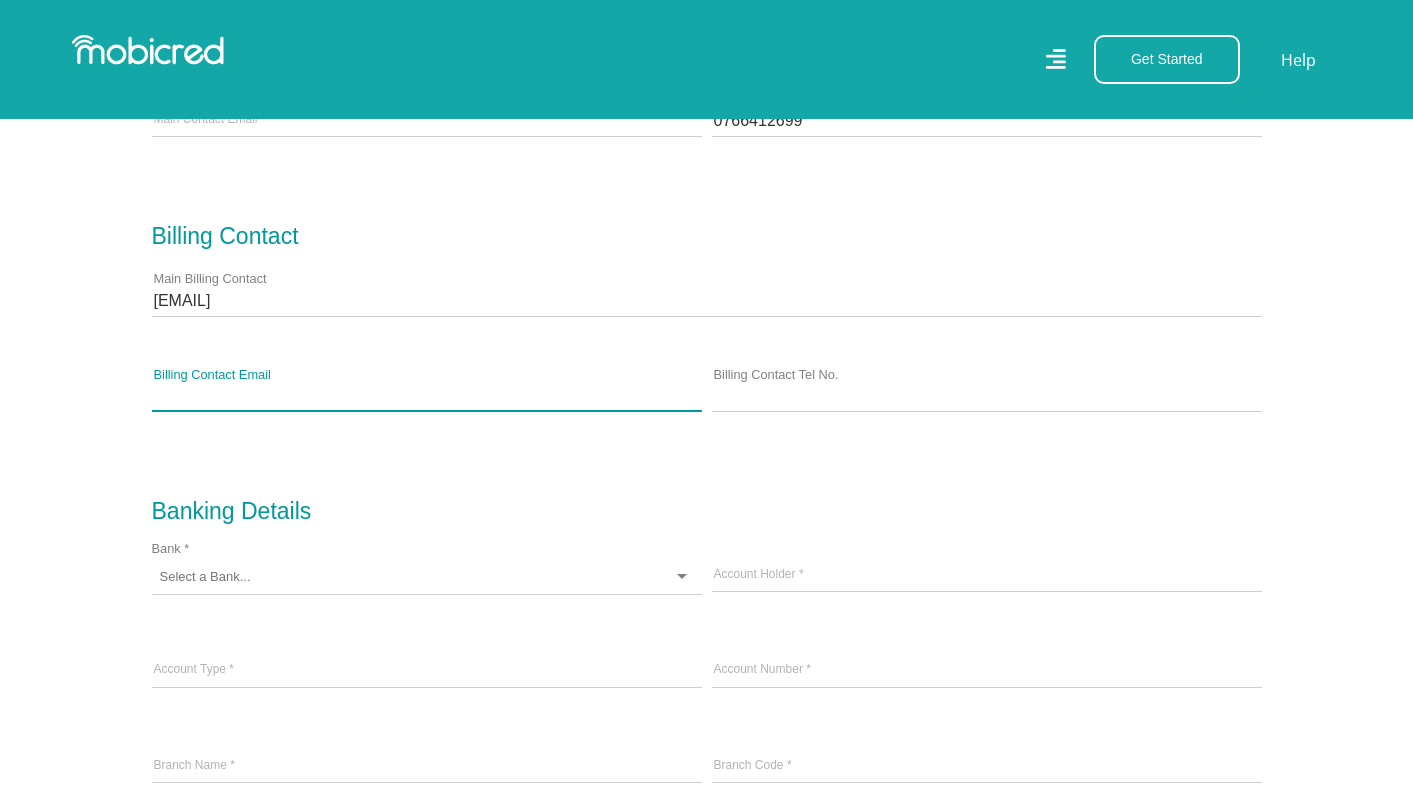 click on "Billing Contact Email" at bounding box center (427, 396) 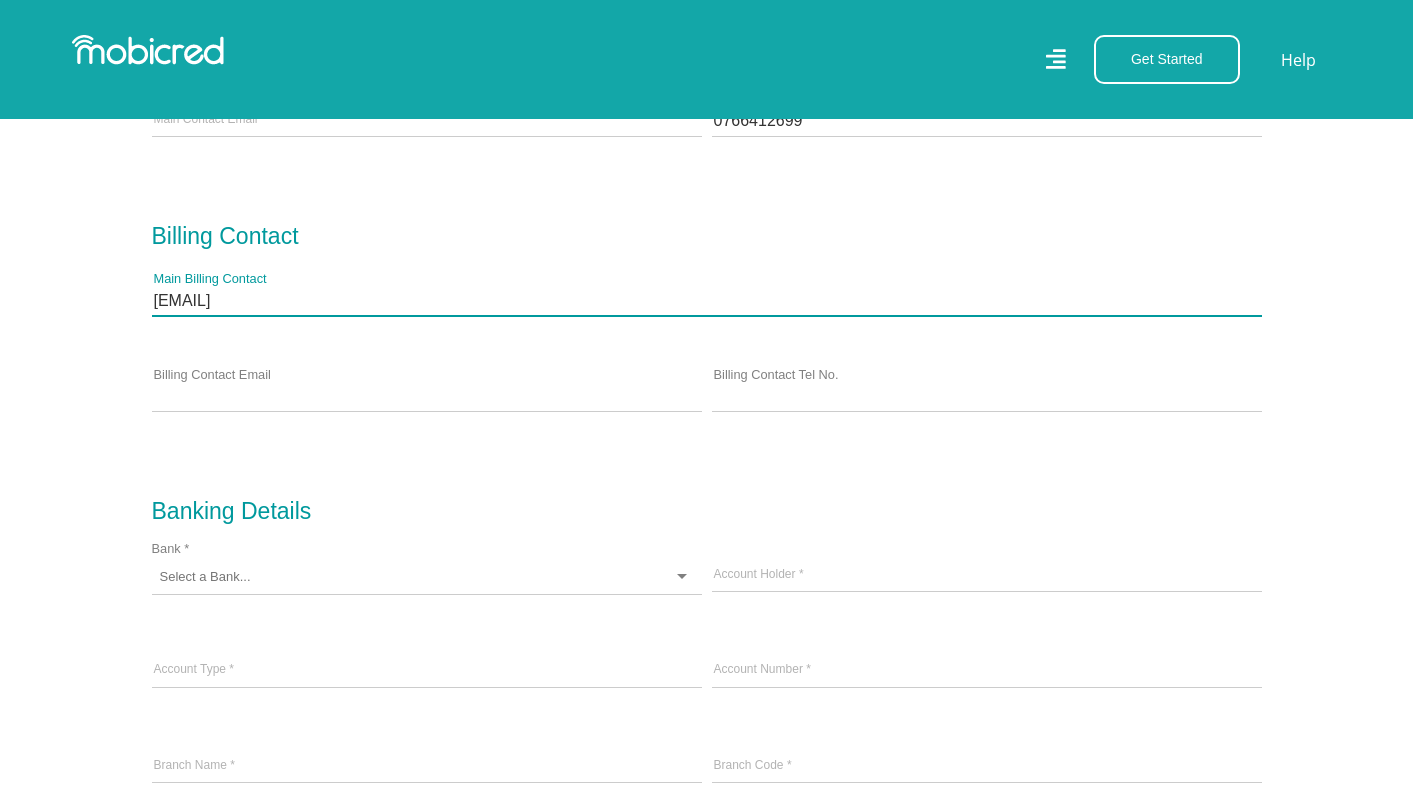 drag, startPoint x: 363, startPoint y: 304, endPoint x: 148, endPoint y: 304, distance: 215 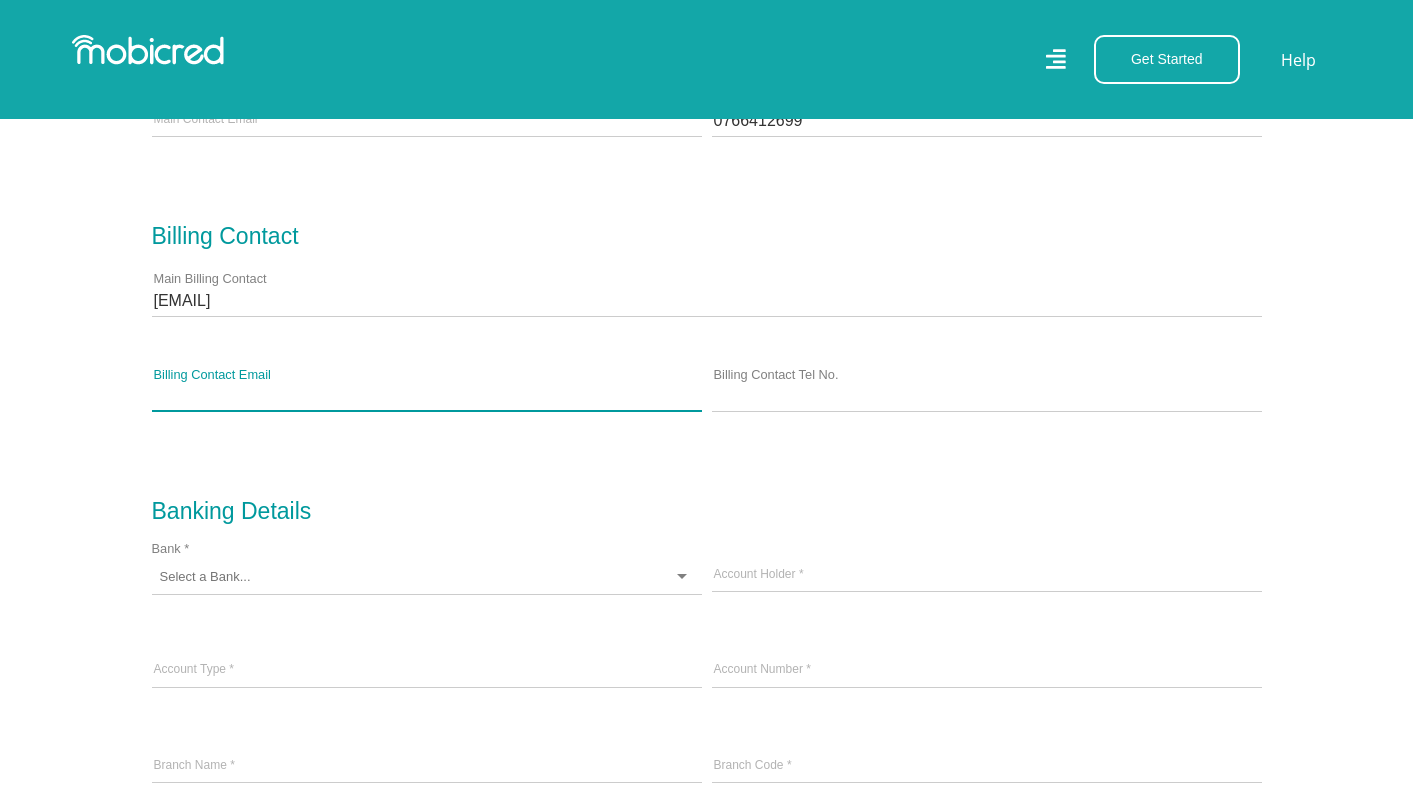 click on "Billing Contact Email" at bounding box center (427, 396) 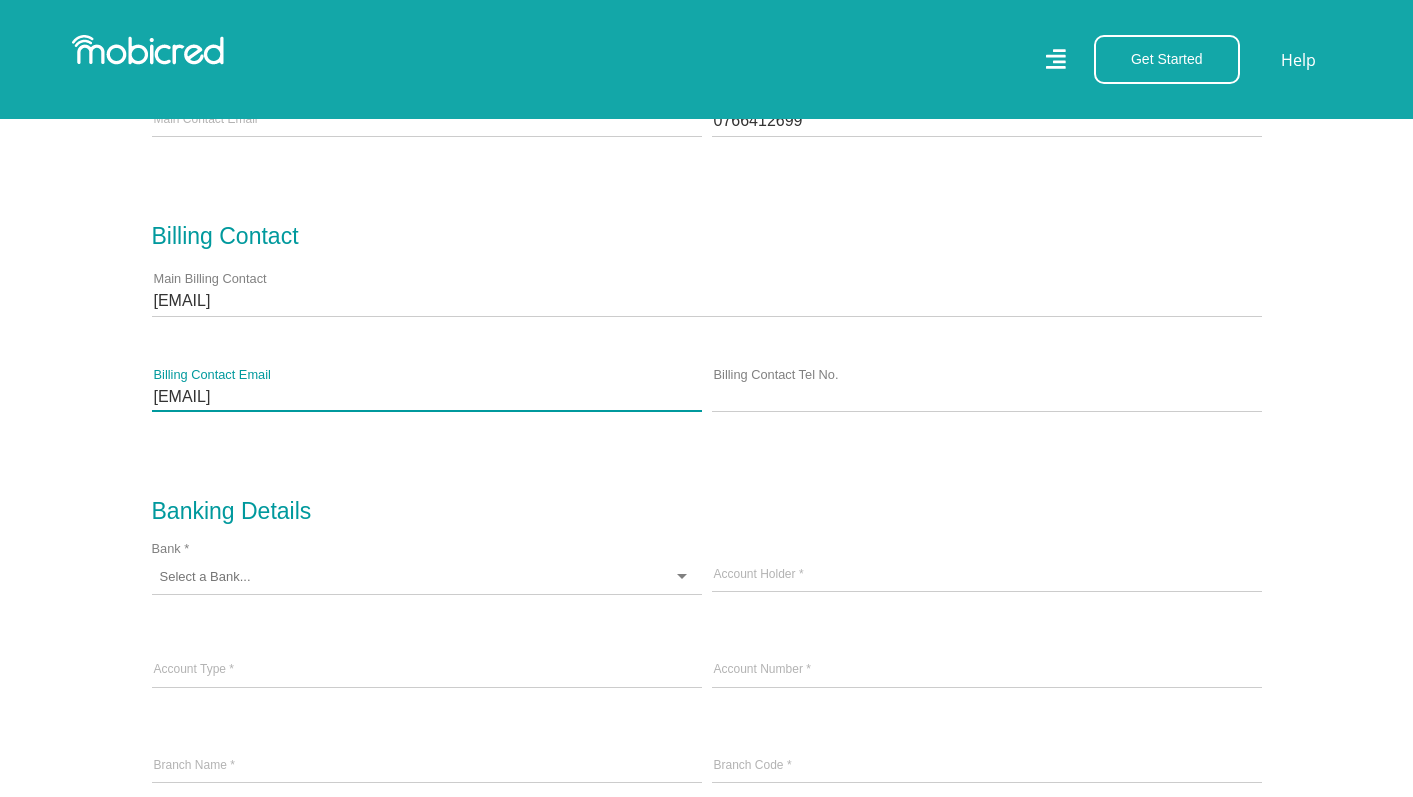 type on "gontse@wearesqaud.co.za" 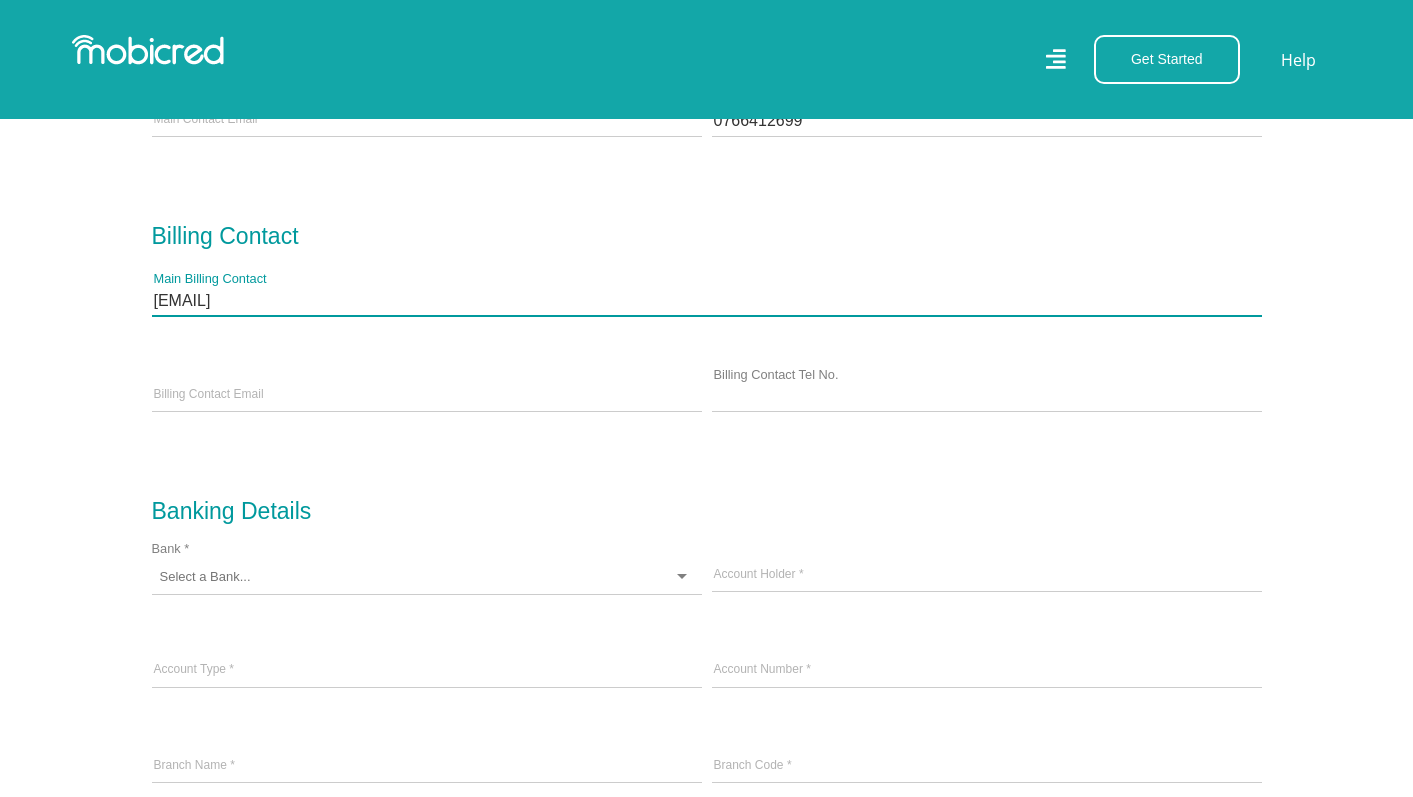 drag, startPoint x: 364, startPoint y: 298, endPoint x: 214, endPoint y: 306, distance: 150.21318 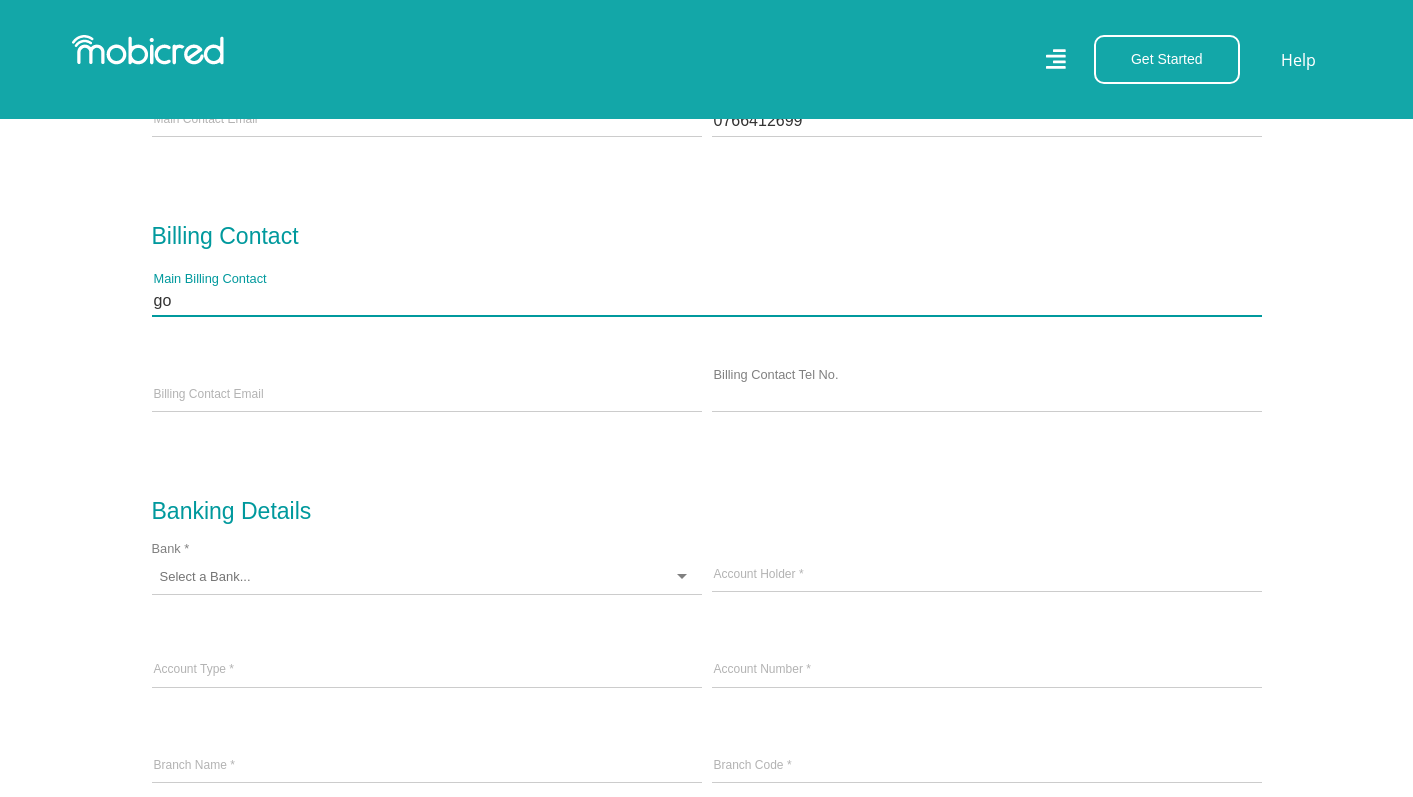 type on "g" 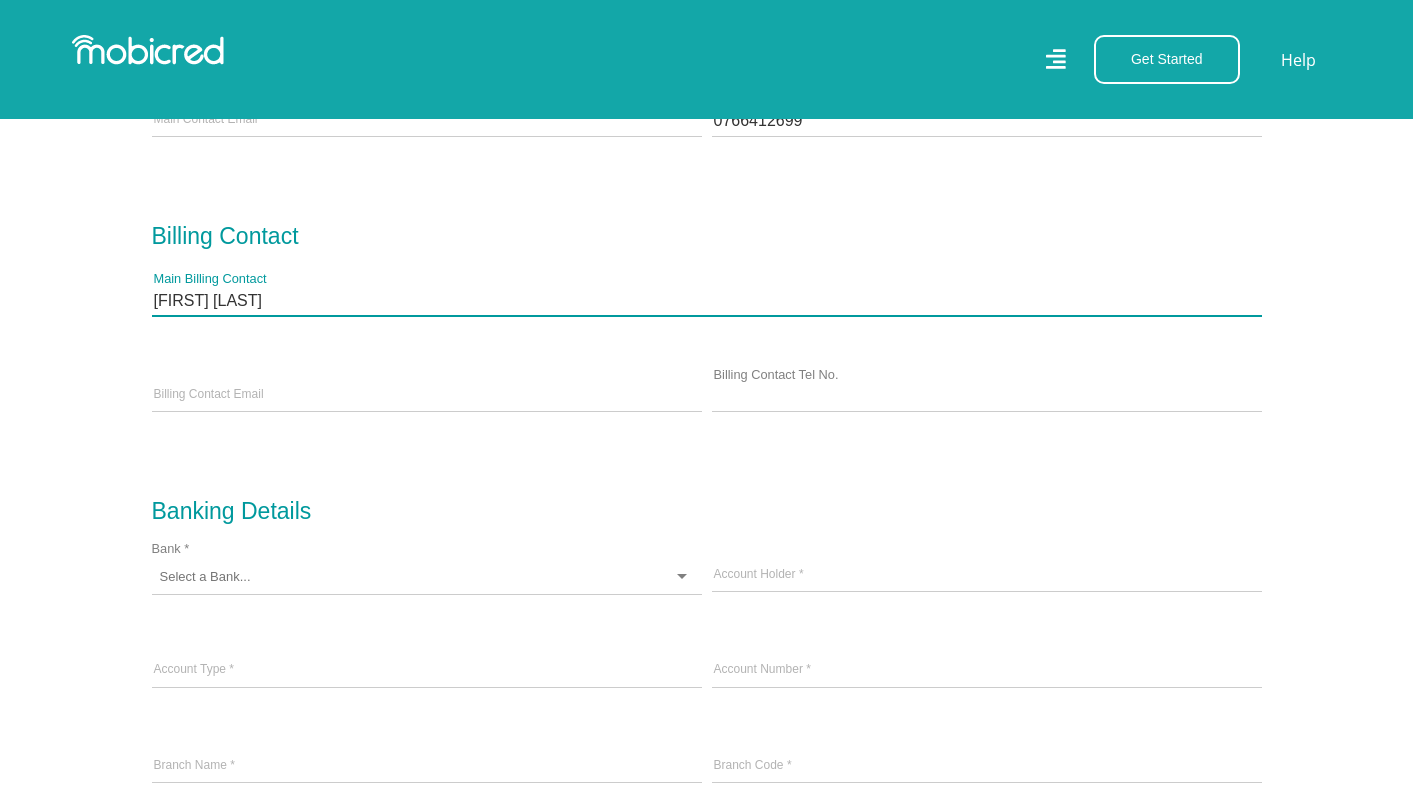 type on "Gontse Nxumalo" 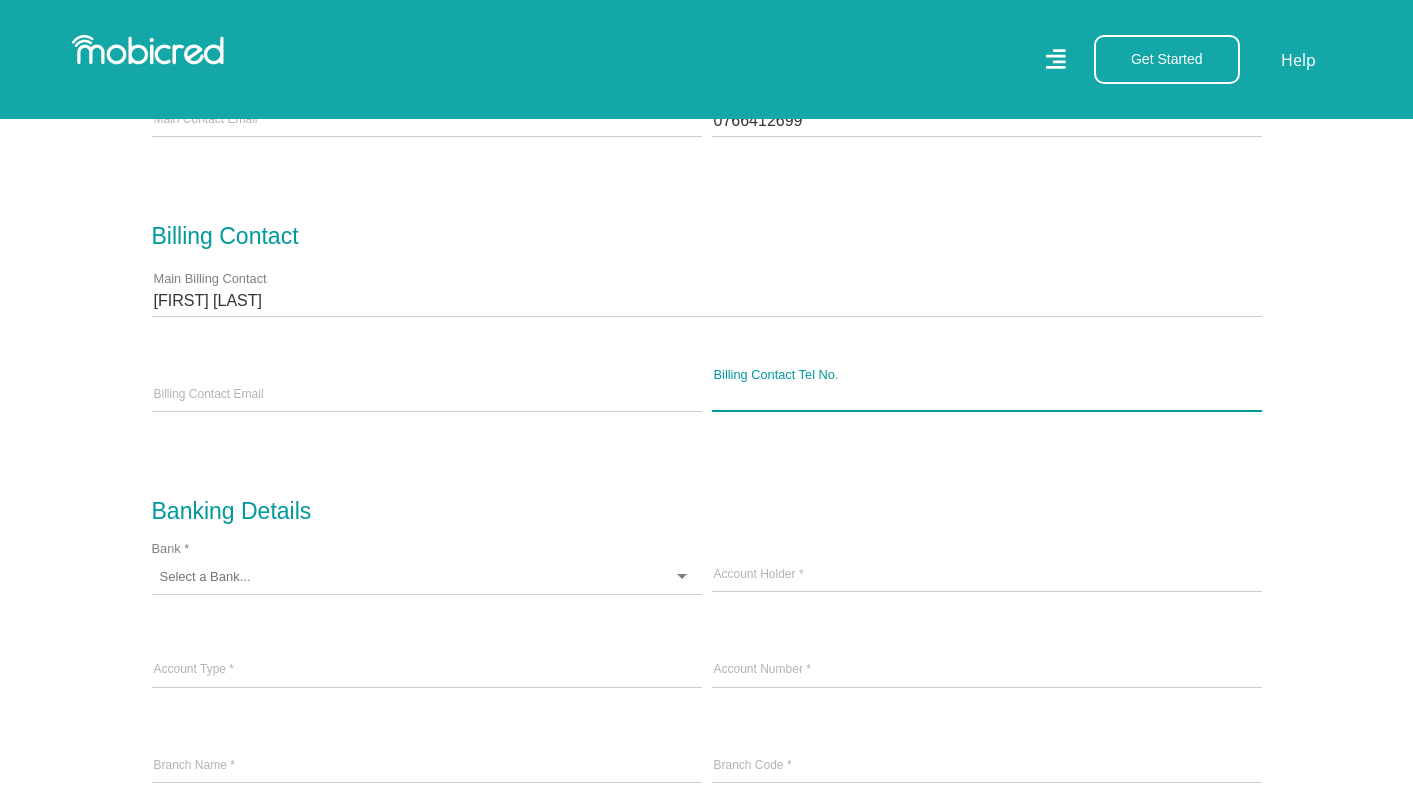click on "Billing Contact Tel No." at bounding box center [987, 396] 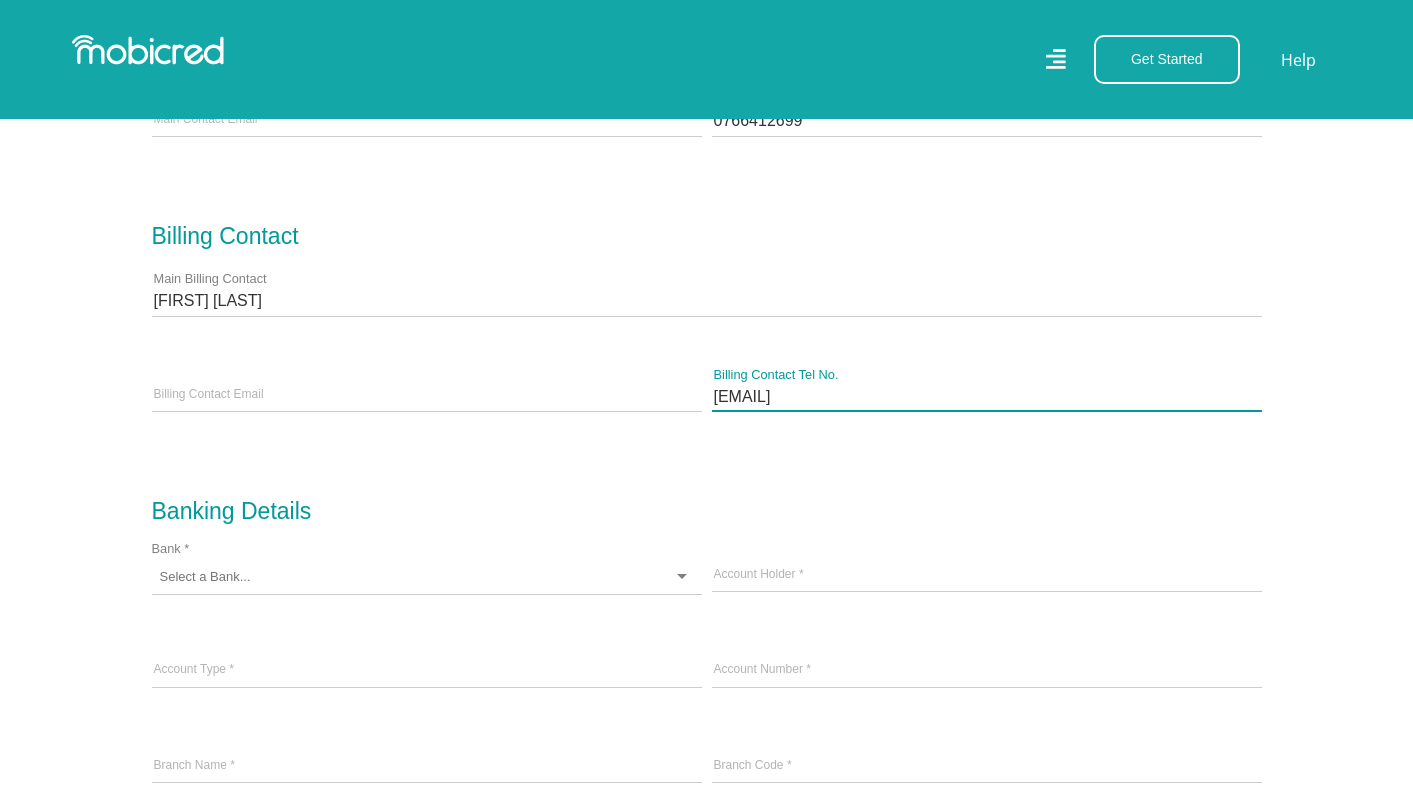 drag, startPoint x: 886, startPoint y: 400, endPoint x: 668, endPoint y: 400, distance: 218 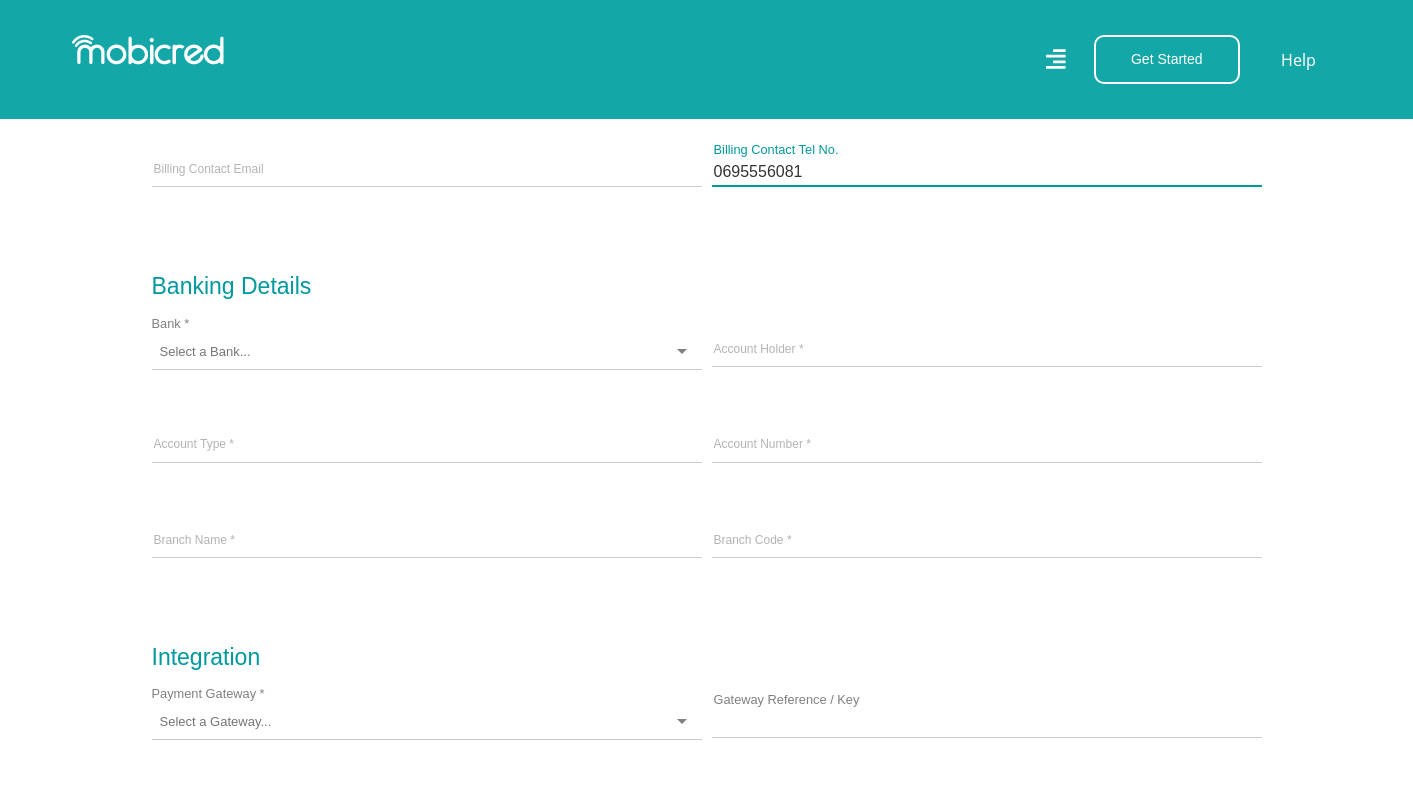 scroll, scrollTop: 1469, scrollLeft: 0, axis: vertical 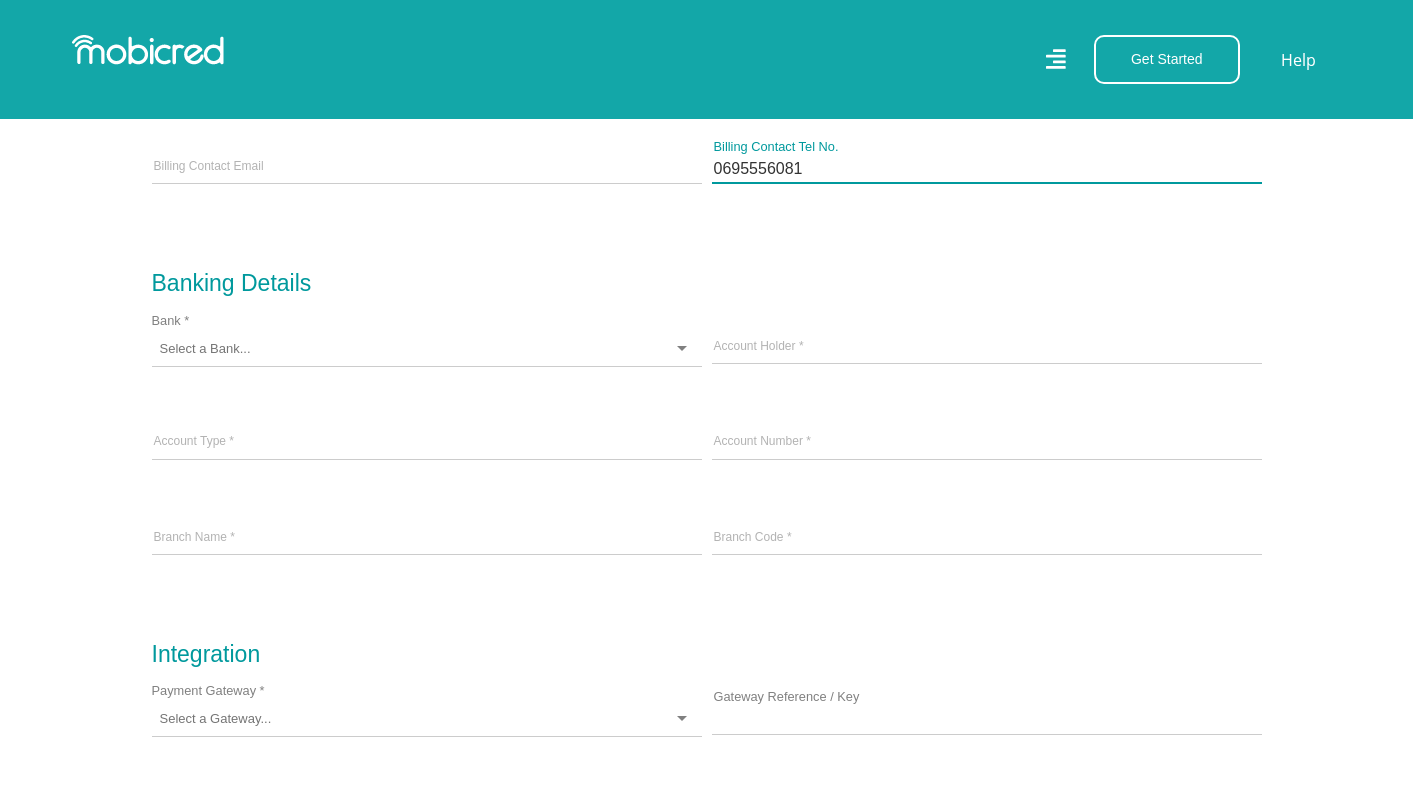type on "0695556081" 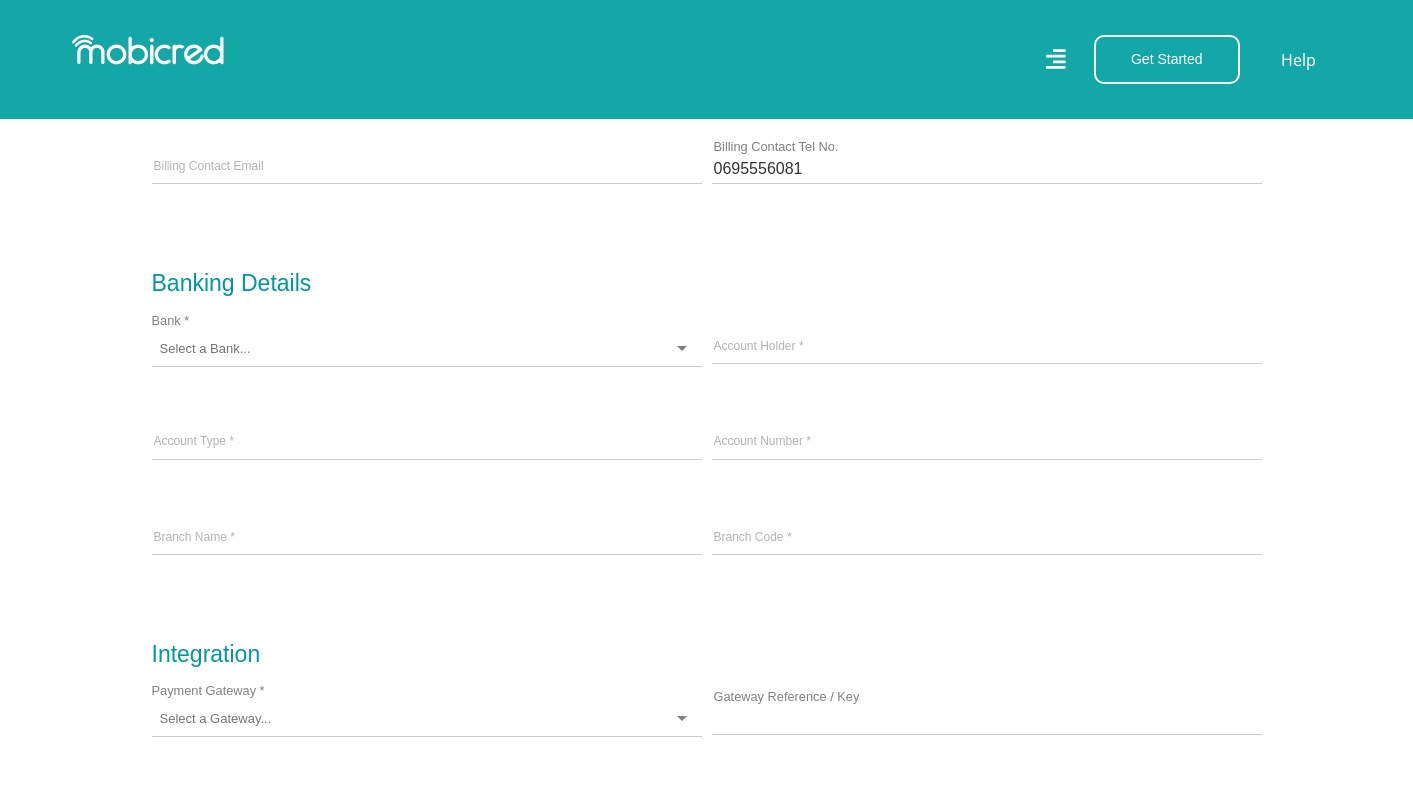 click on "Bank *" at bounding box center [209, 349] 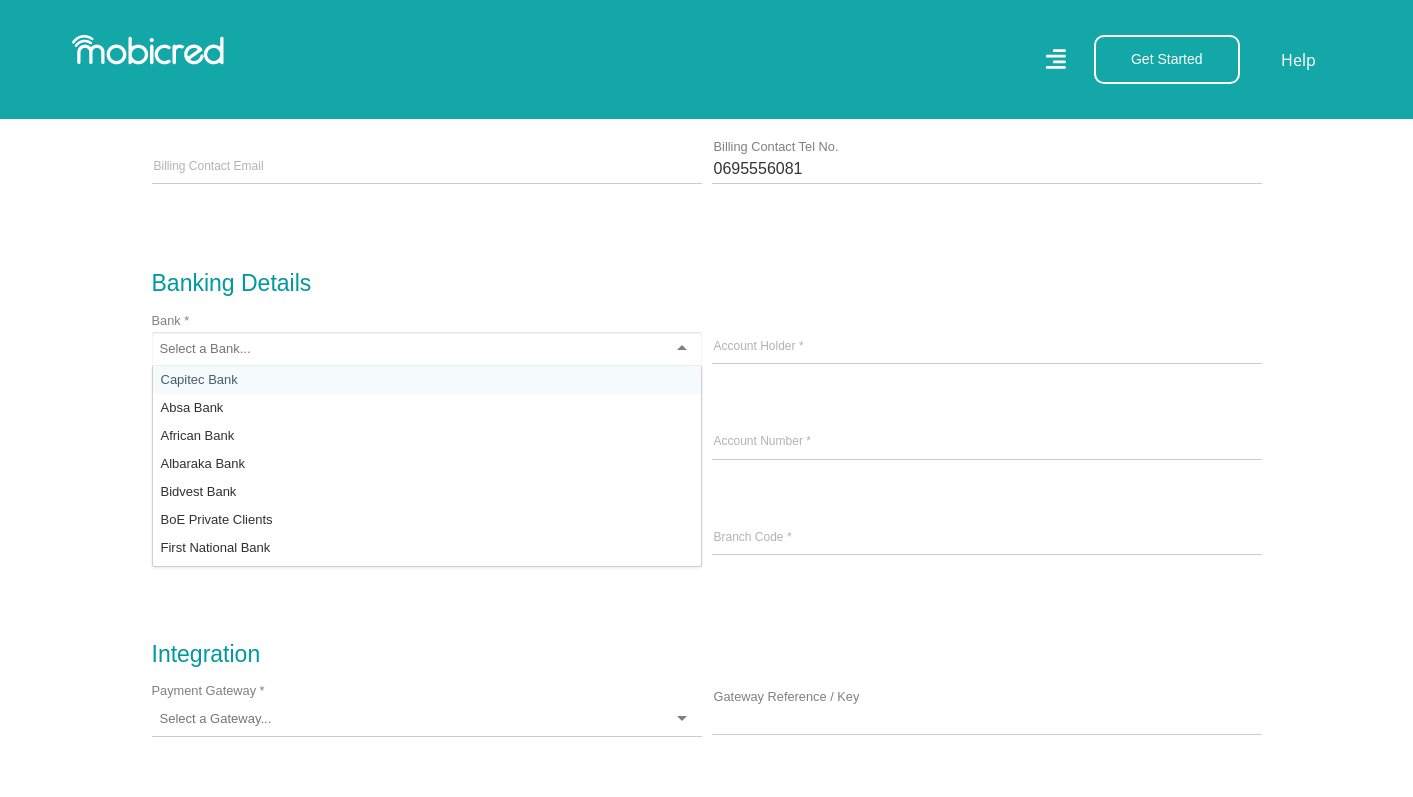 type on "f" 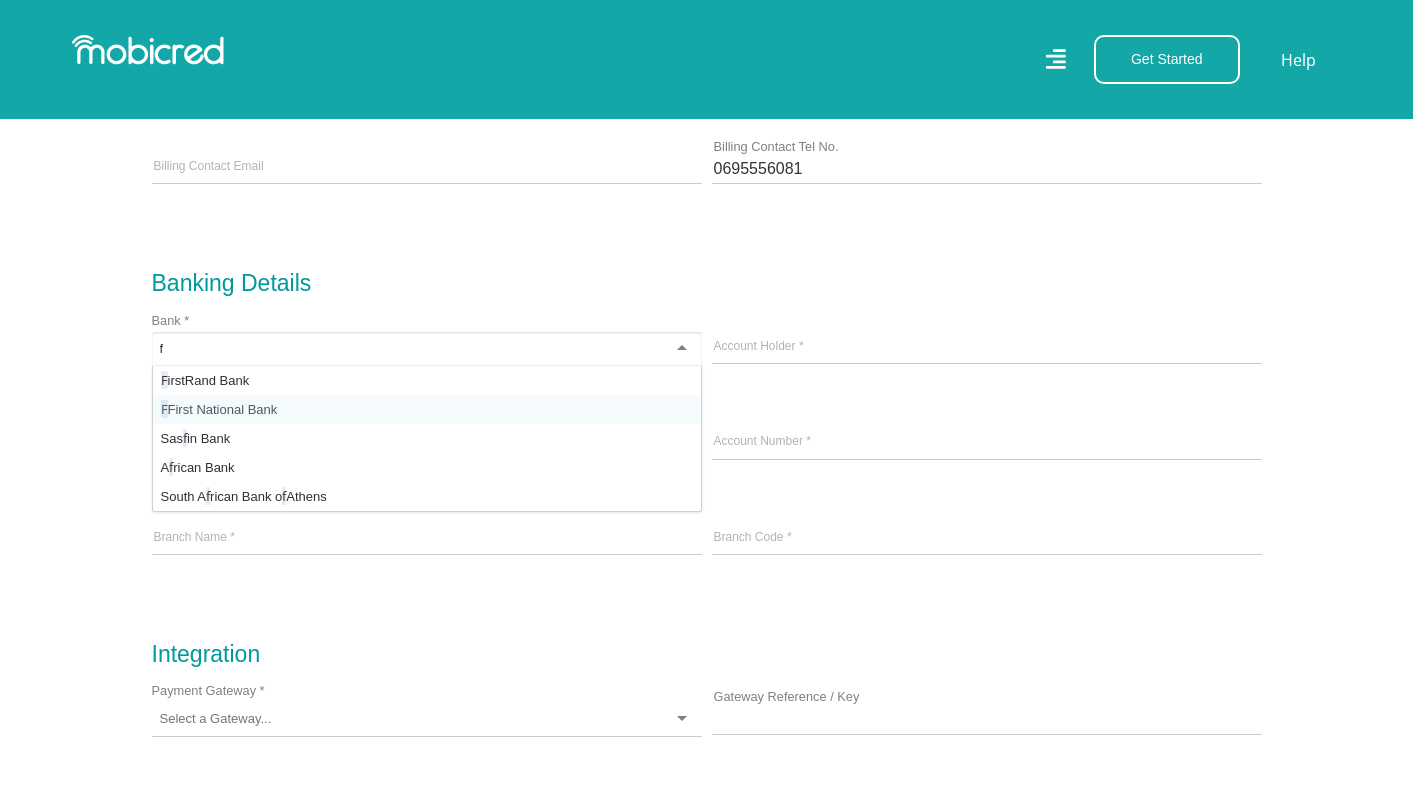 type 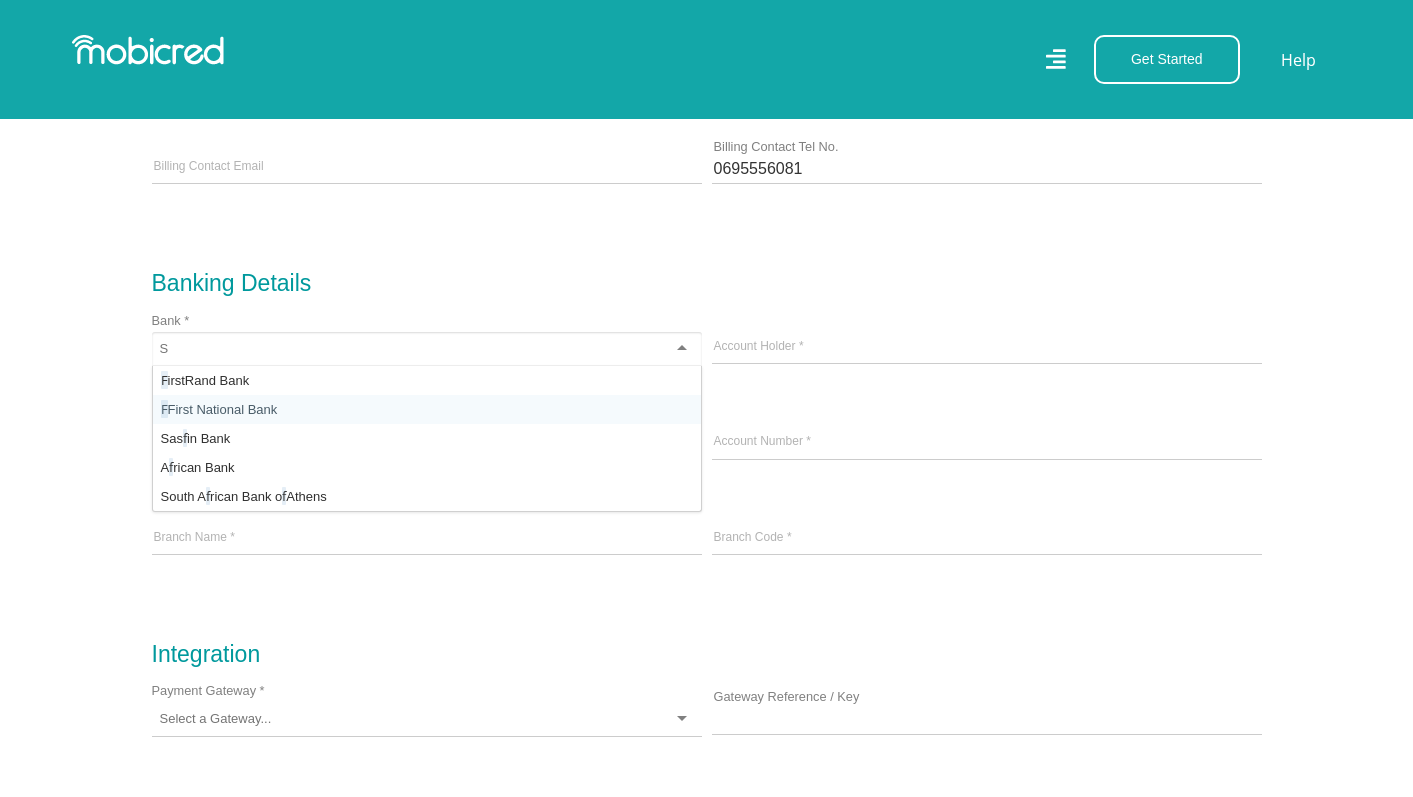 scroll, scrollTop: 0, scrollLeft: 0, axis: both 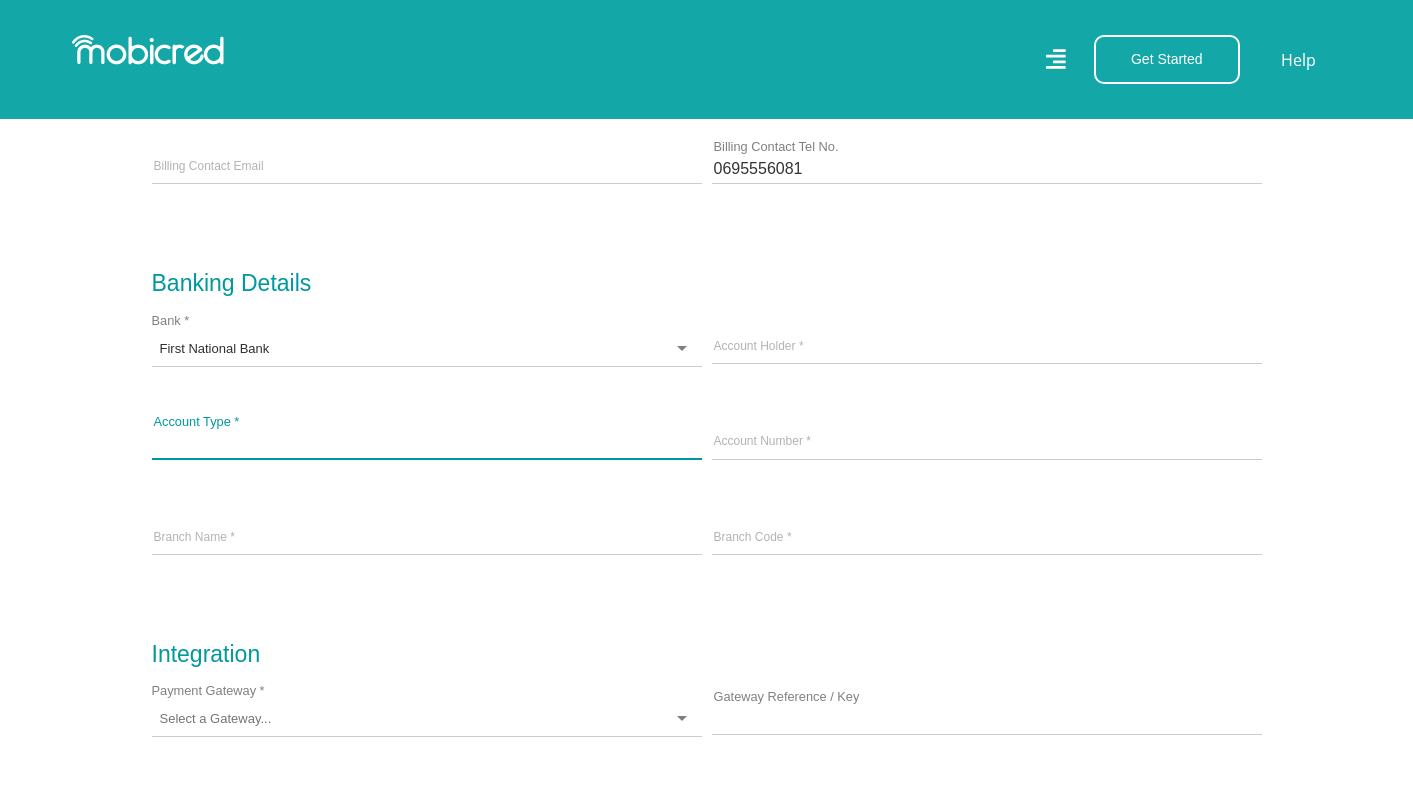 click on "Account Type *" at bounding box center [427, 443] 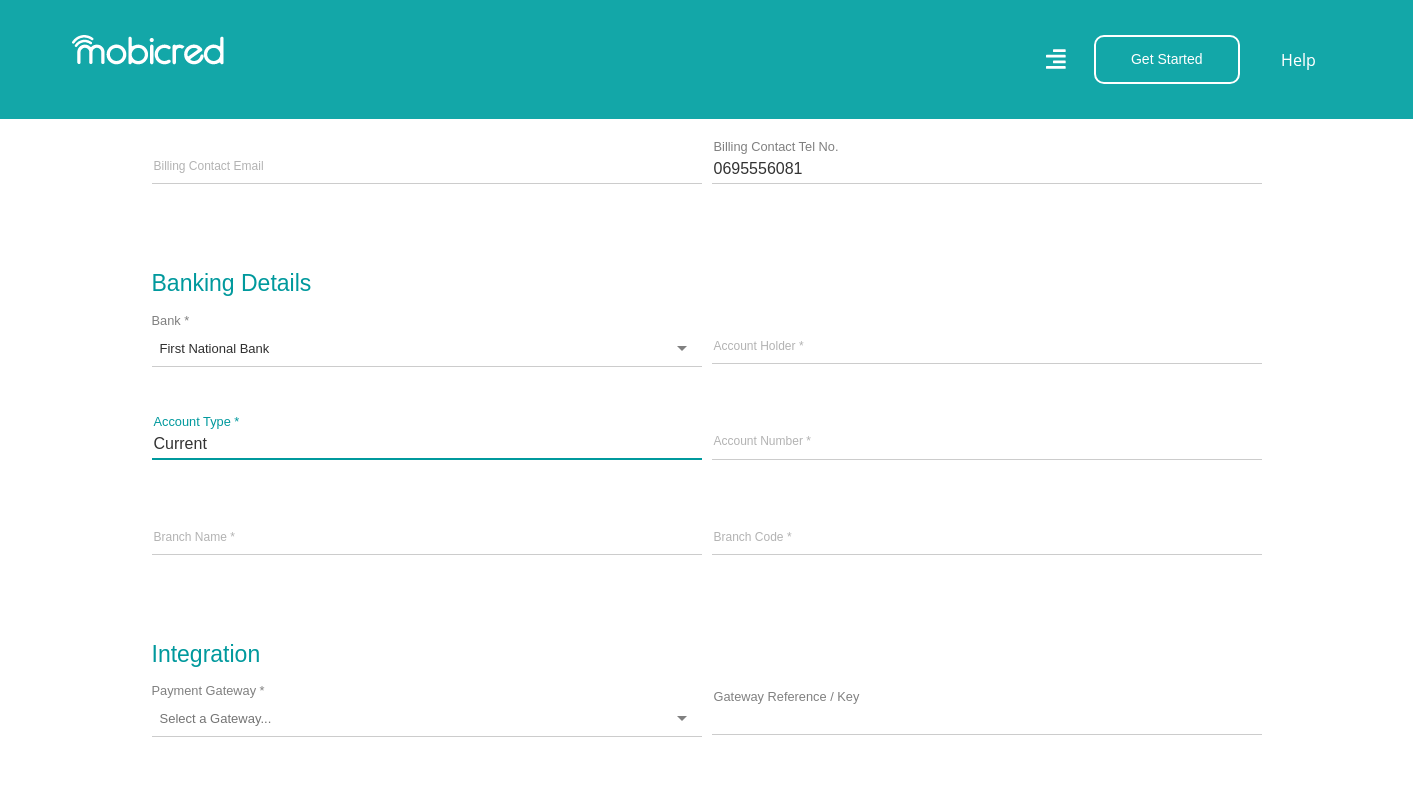 type on "Current" 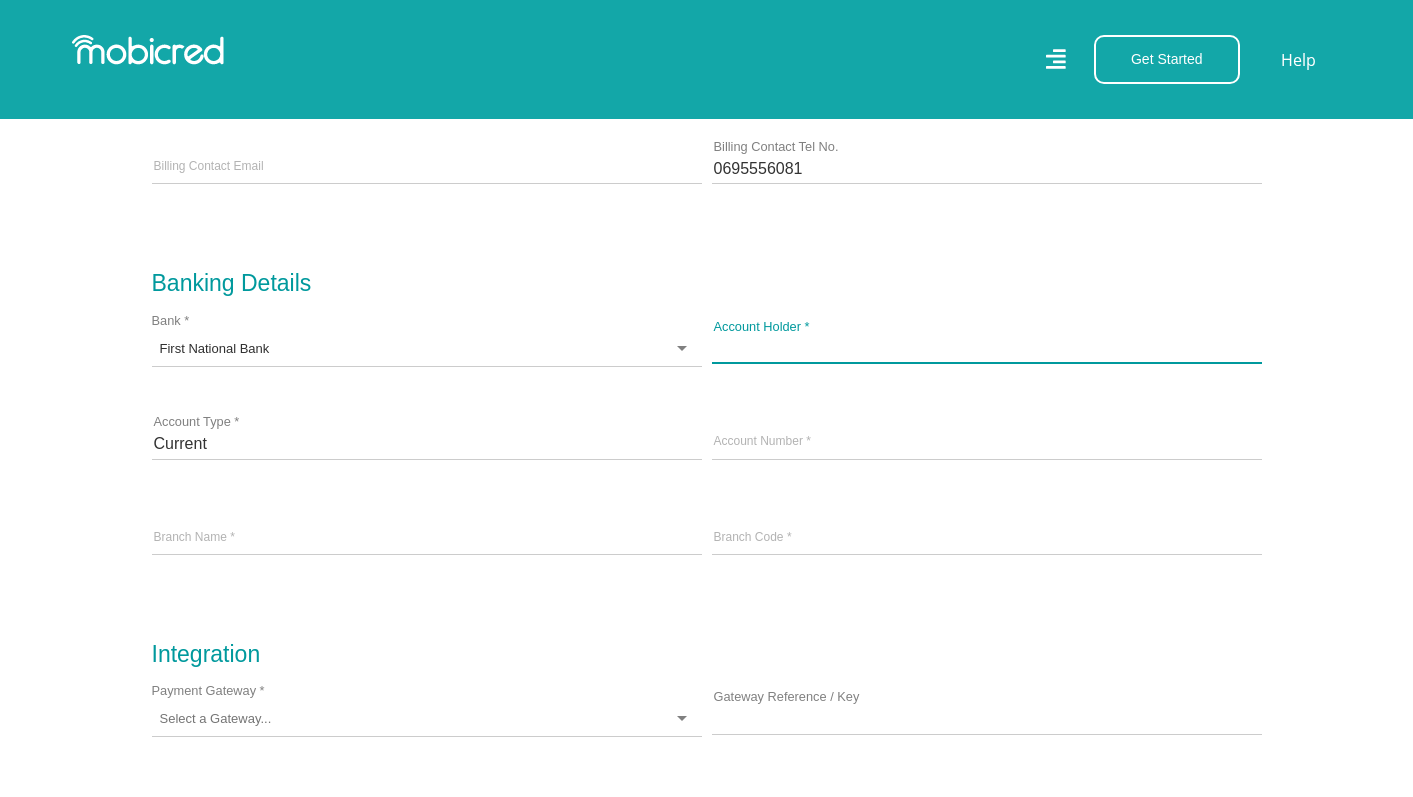 click on "Account Holder *" at bounding box center [987, 348] 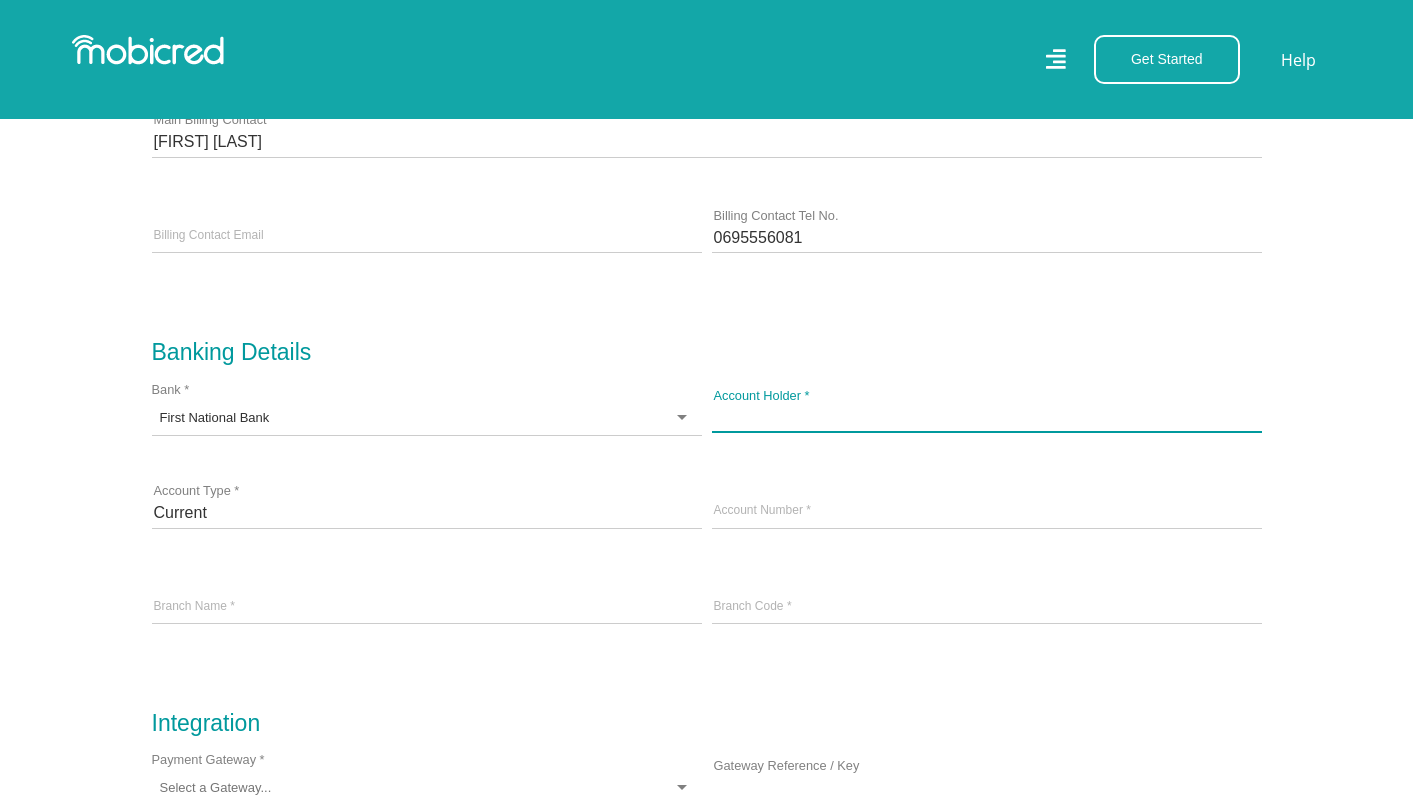 scroll, scrollTop: 1401, scrollLeft: 0, axis: vertical 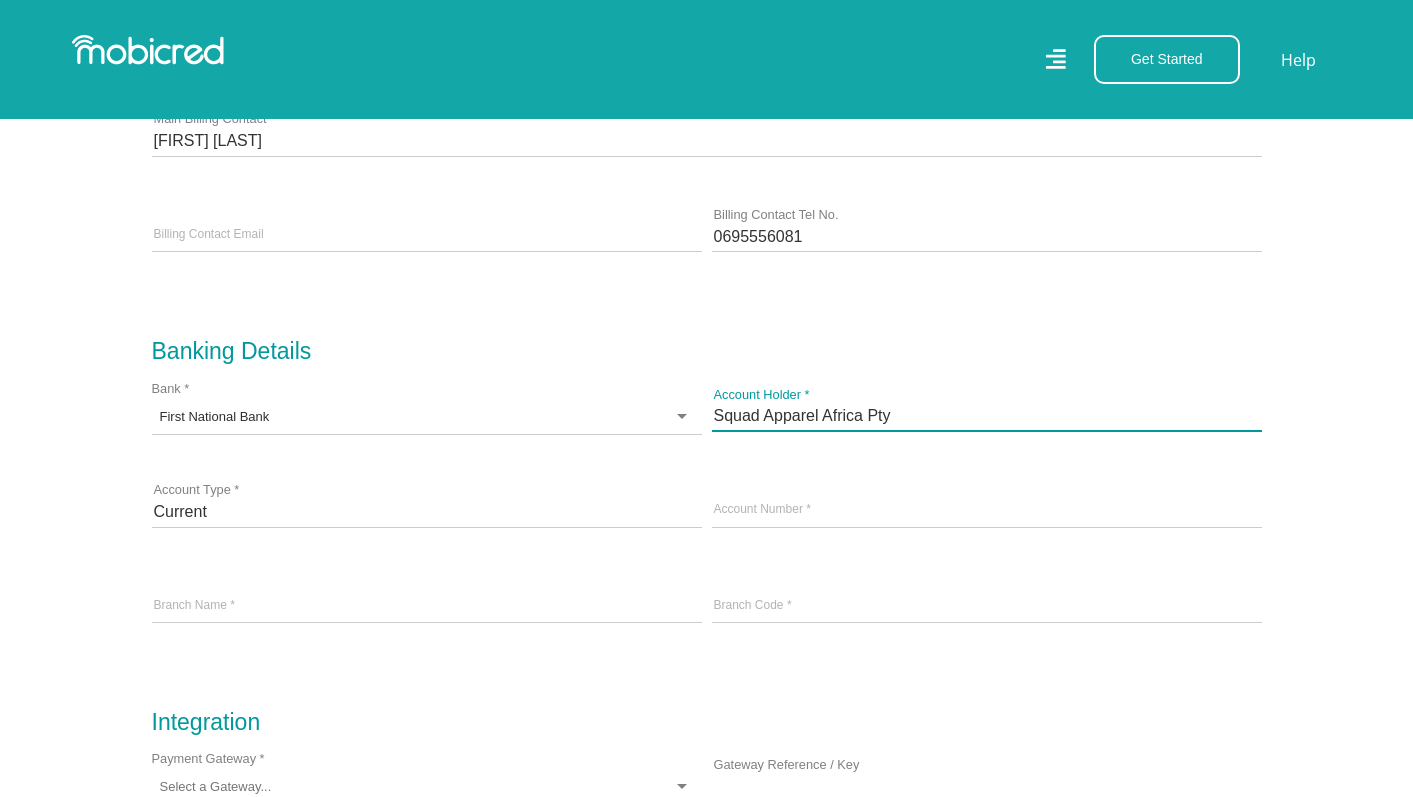 type on "Squad Apparel Africa Pty" 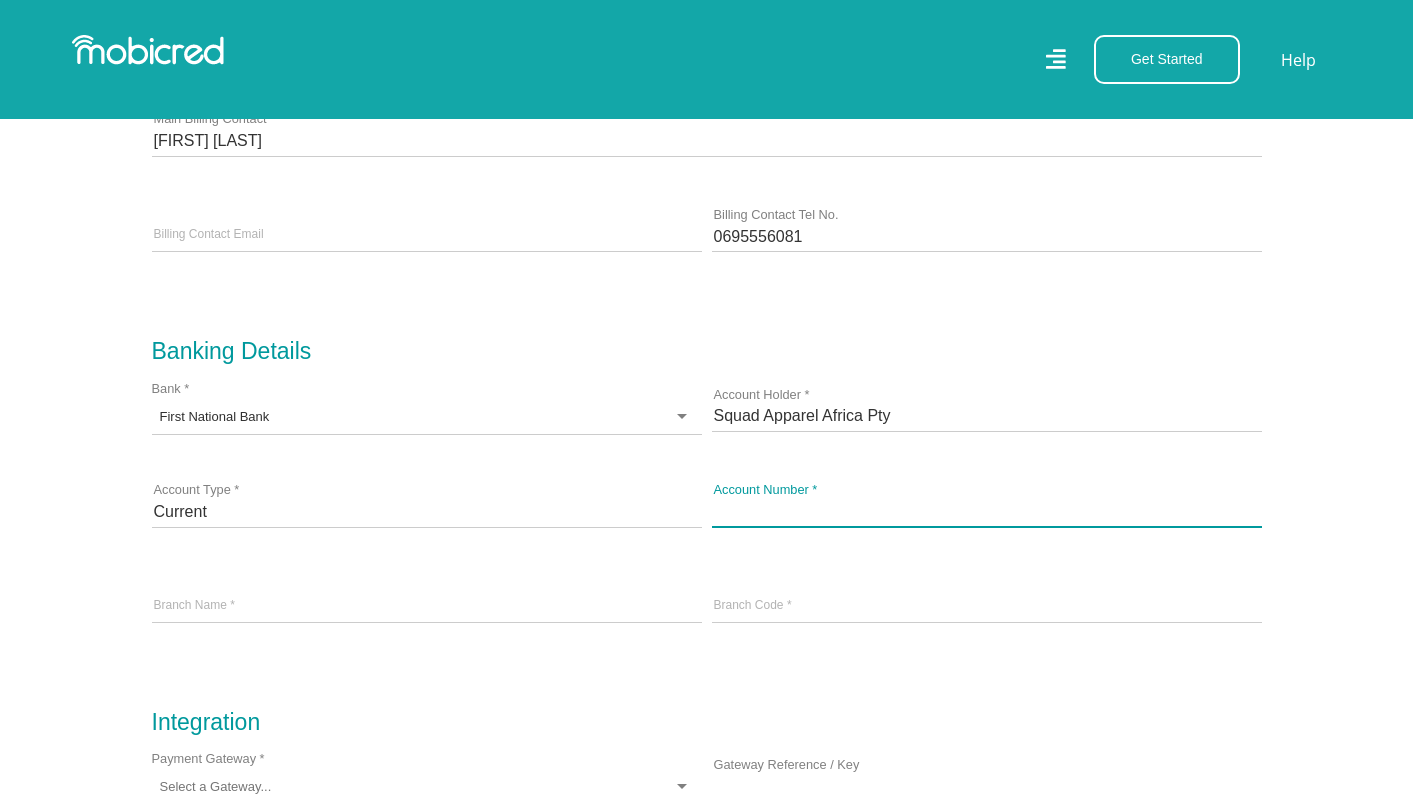 click at bounding box center [987, 511] 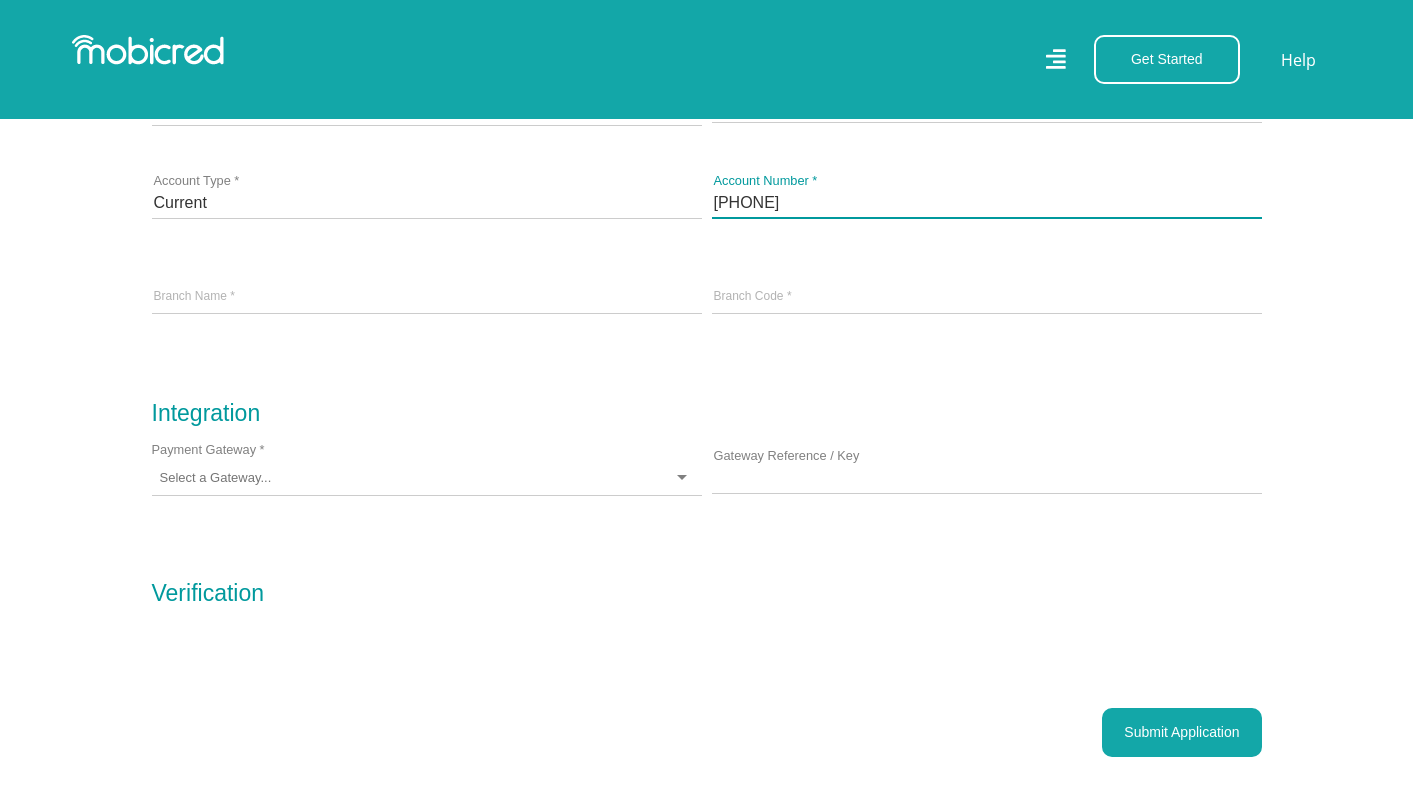 scroll, scrollTop: 1759, scrollLeft: 0, axis: vertical 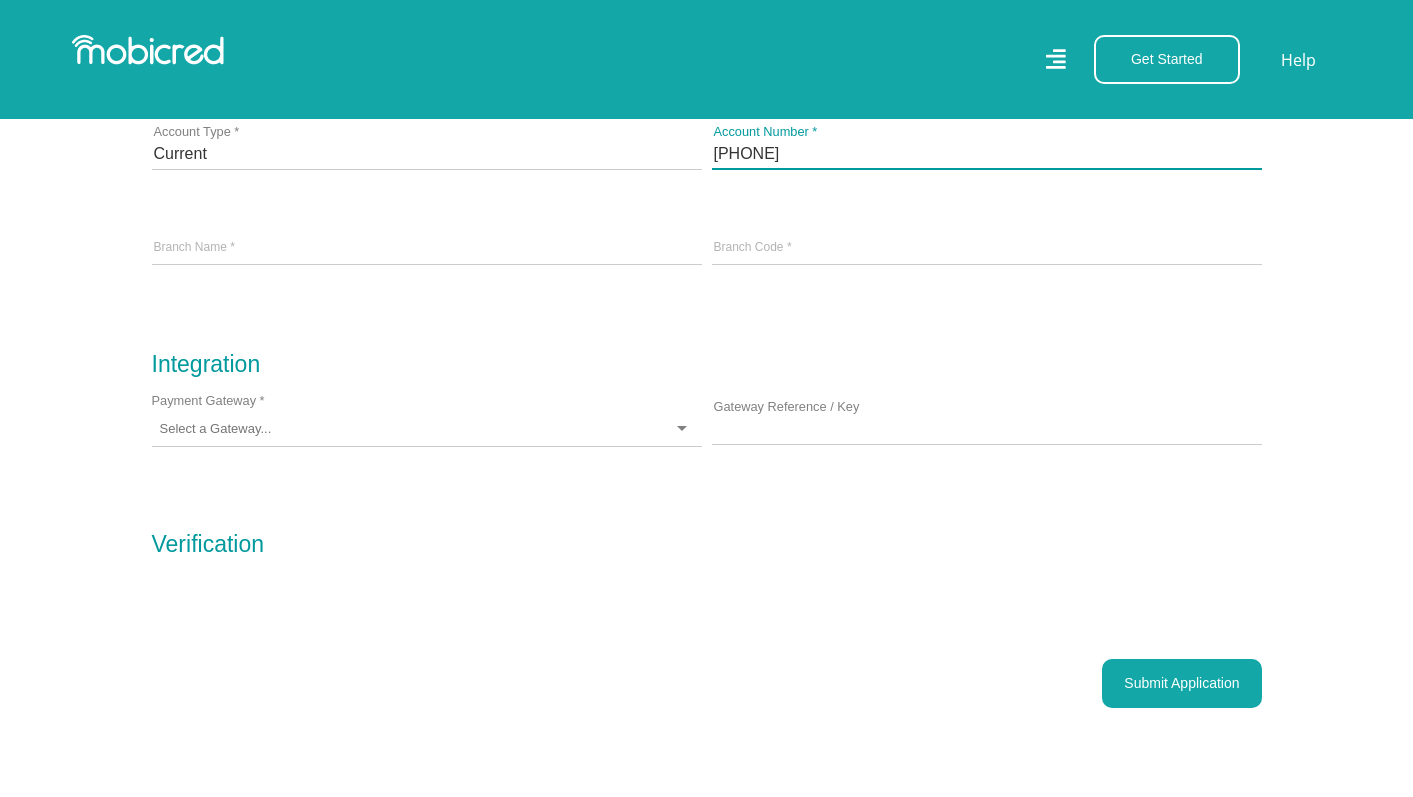 type on "[PHONE]" 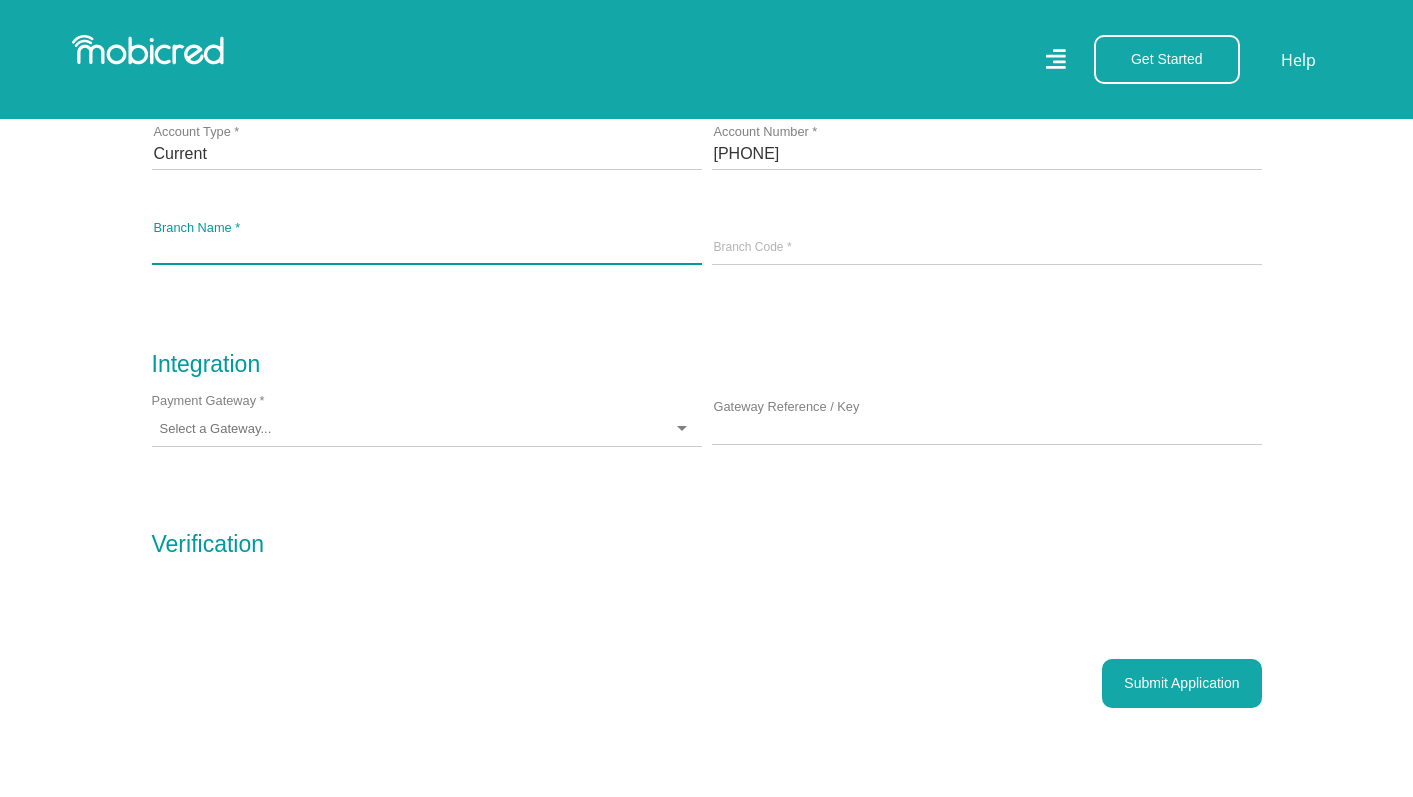 click on "Branch Name *" at bounding box center (427, 249) 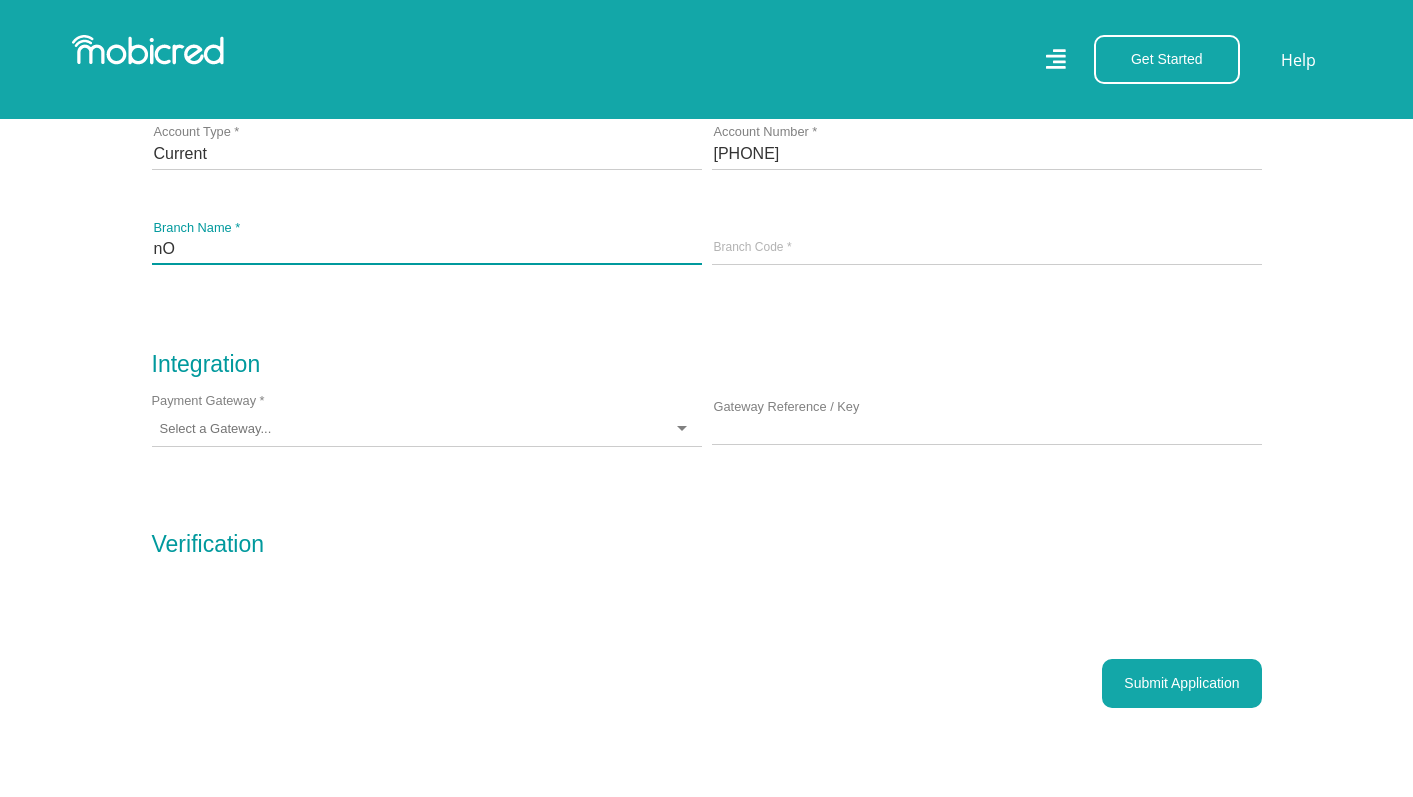 type on "n" 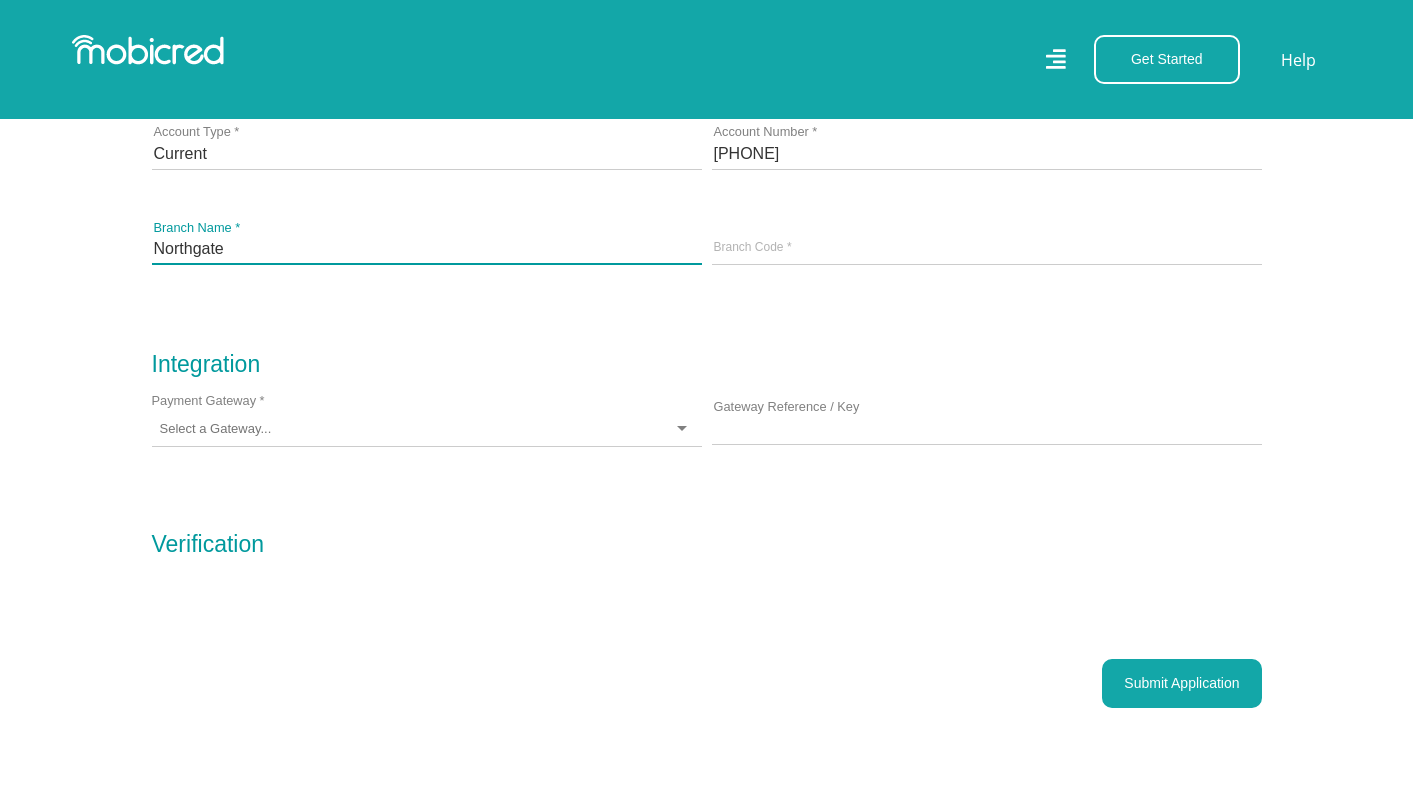 type on "Northgate" 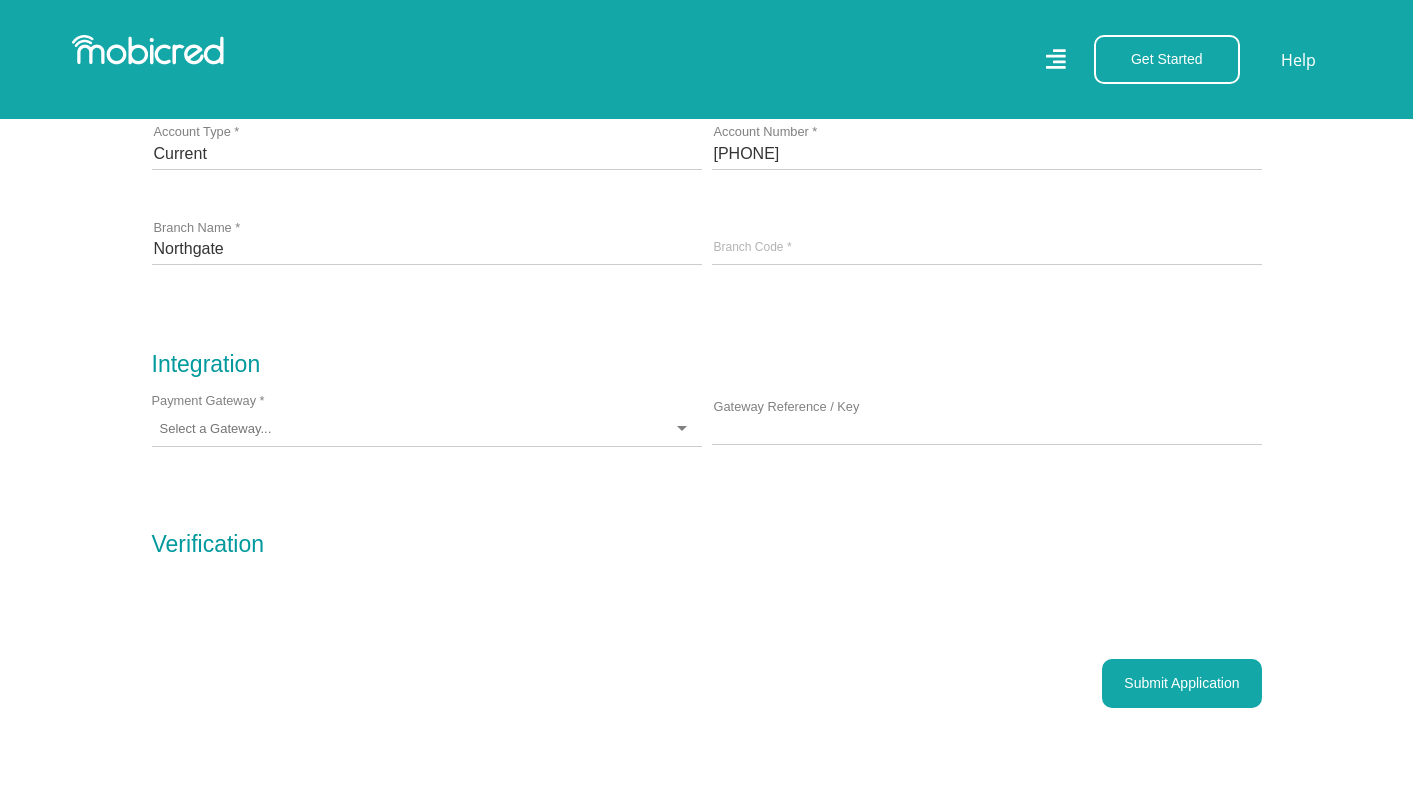 click on "Branch Code *" at bounding box center (987, 249) 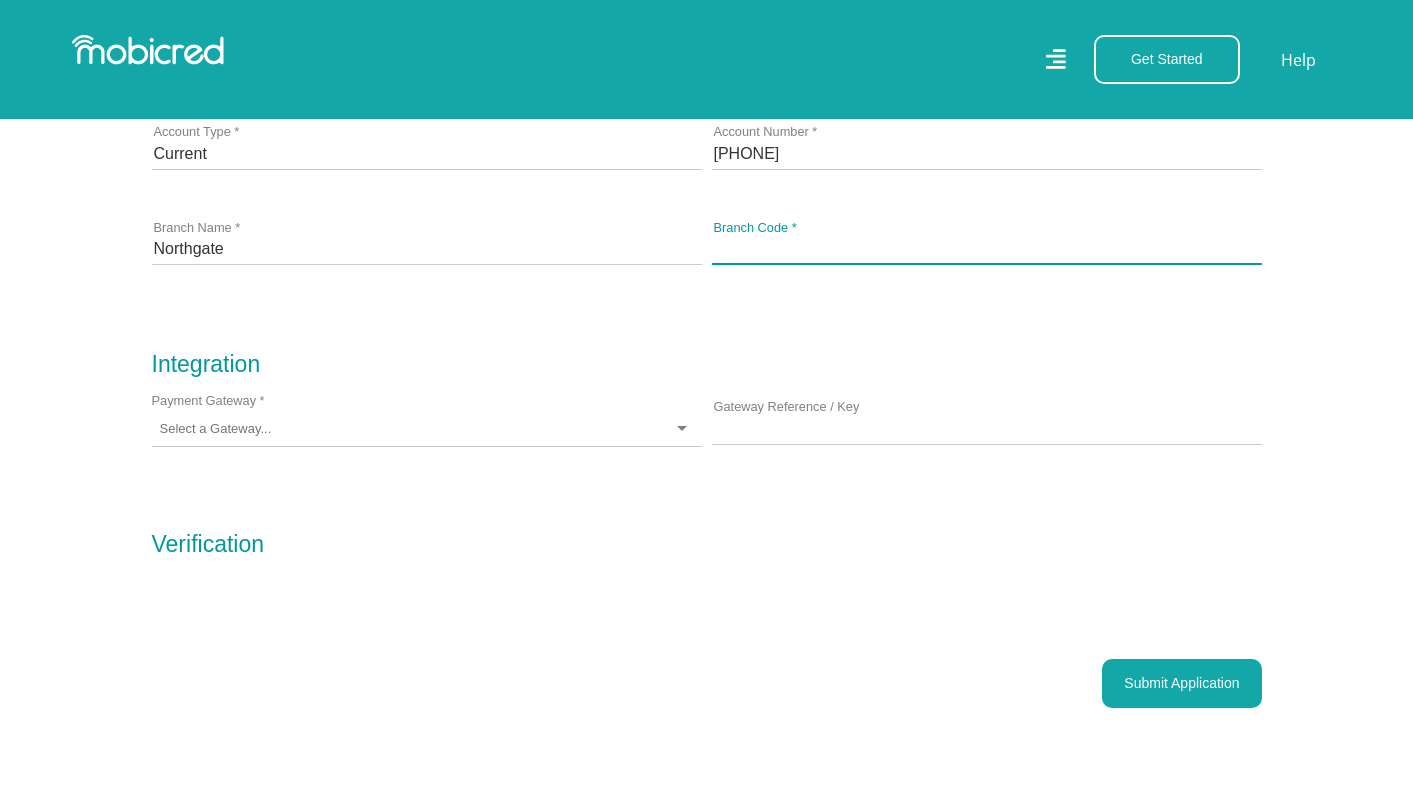 click on "Branch Code *" at bounding box center (987, 249) 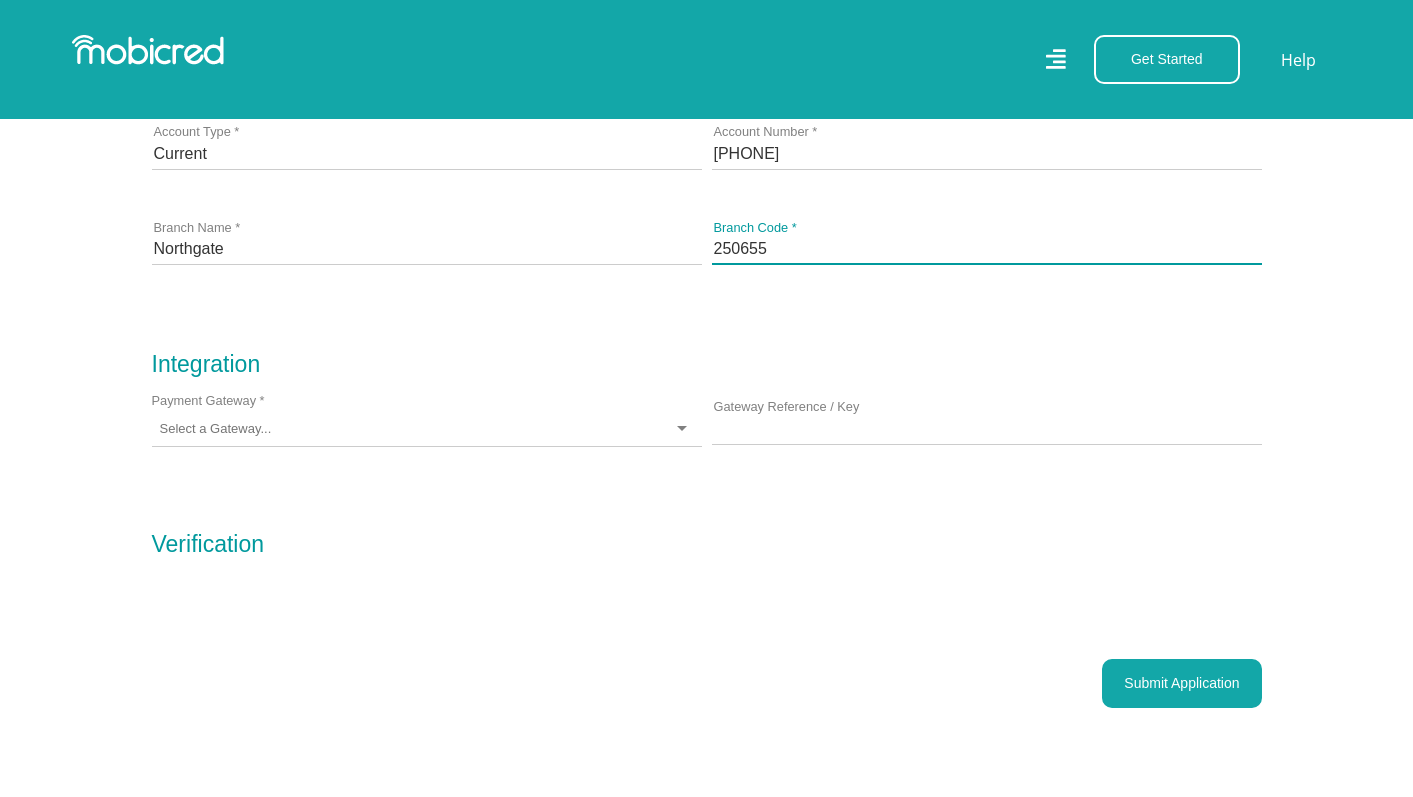 type on "250655" 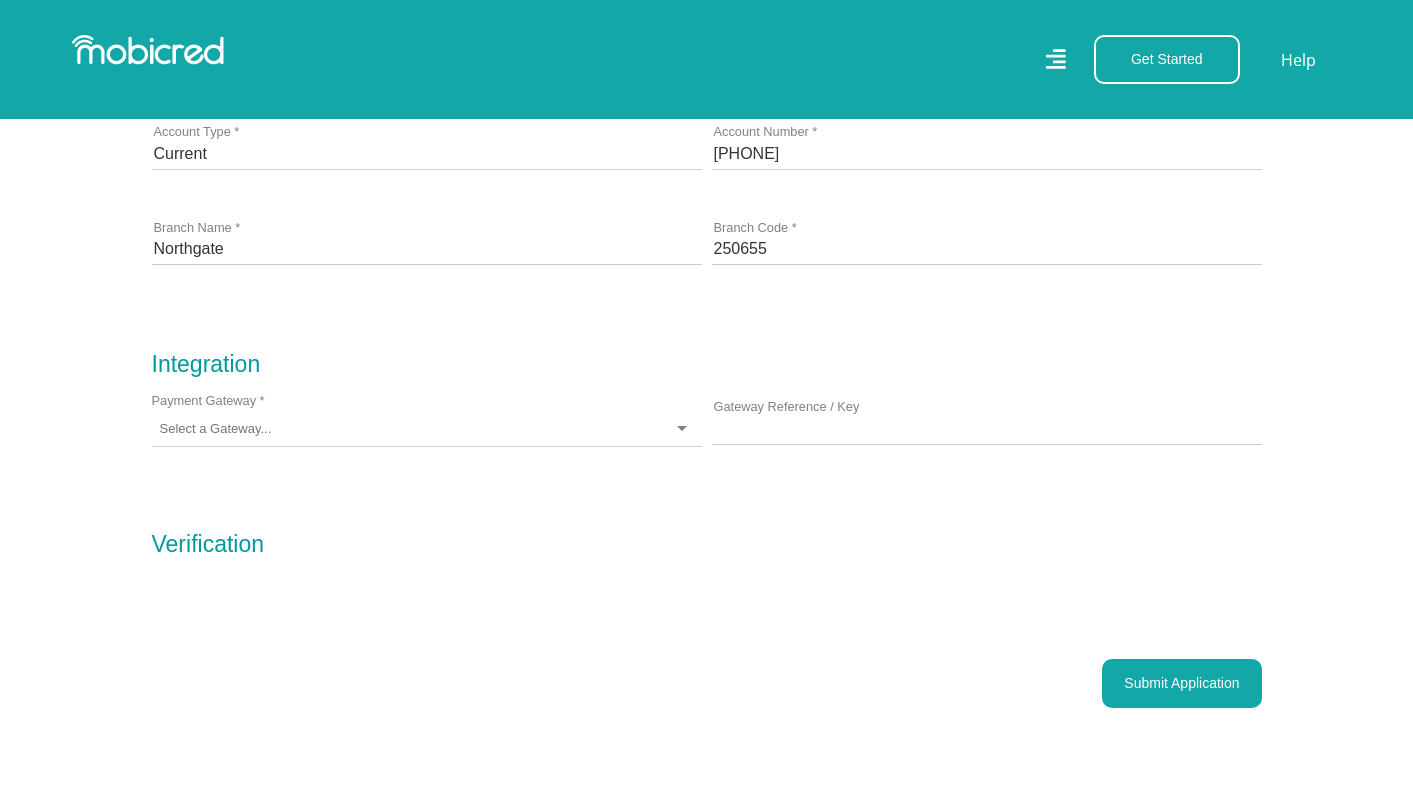 click on "Payment Gateway *" at bounding box center (219, 429) 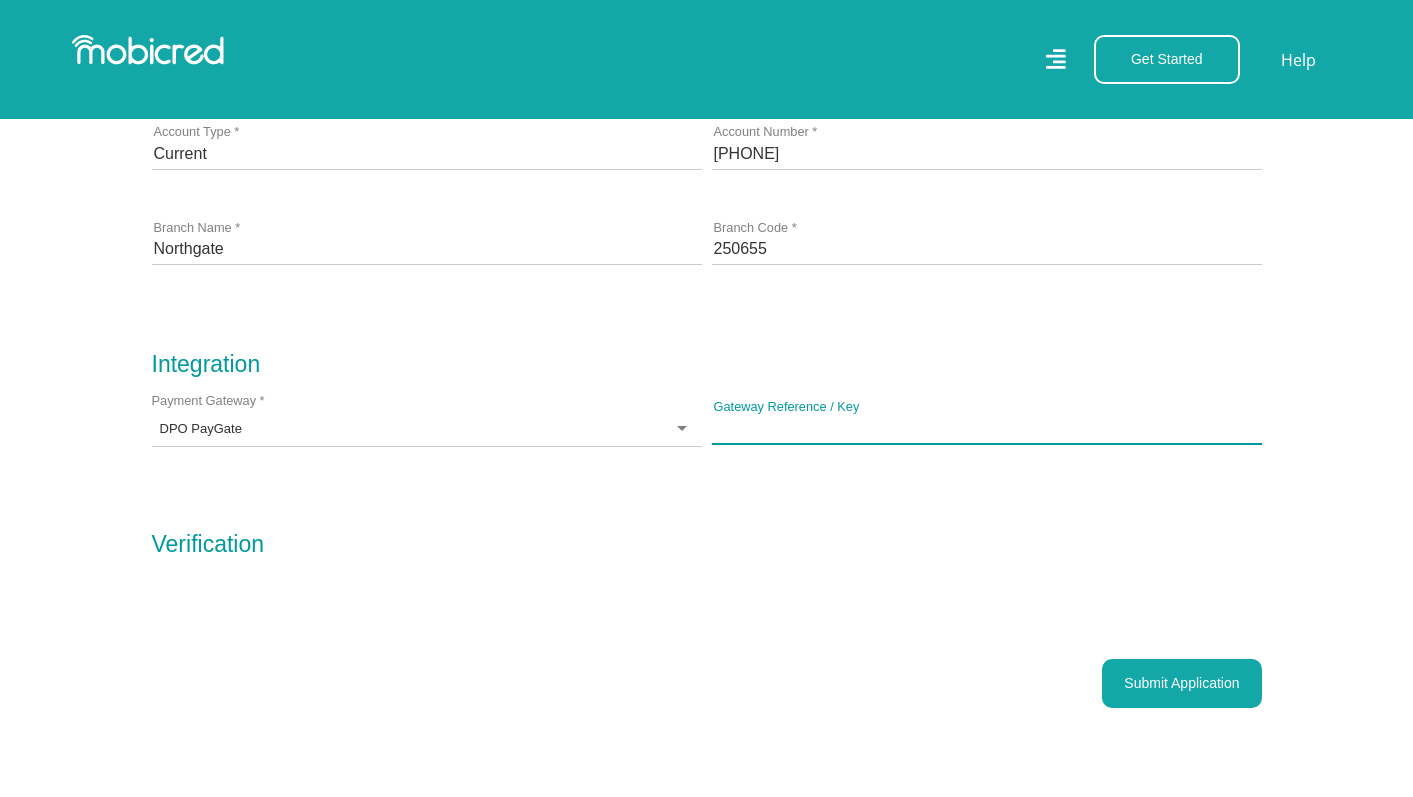 click on "Gateway Reference / Key" at bounding box center [987, 428] 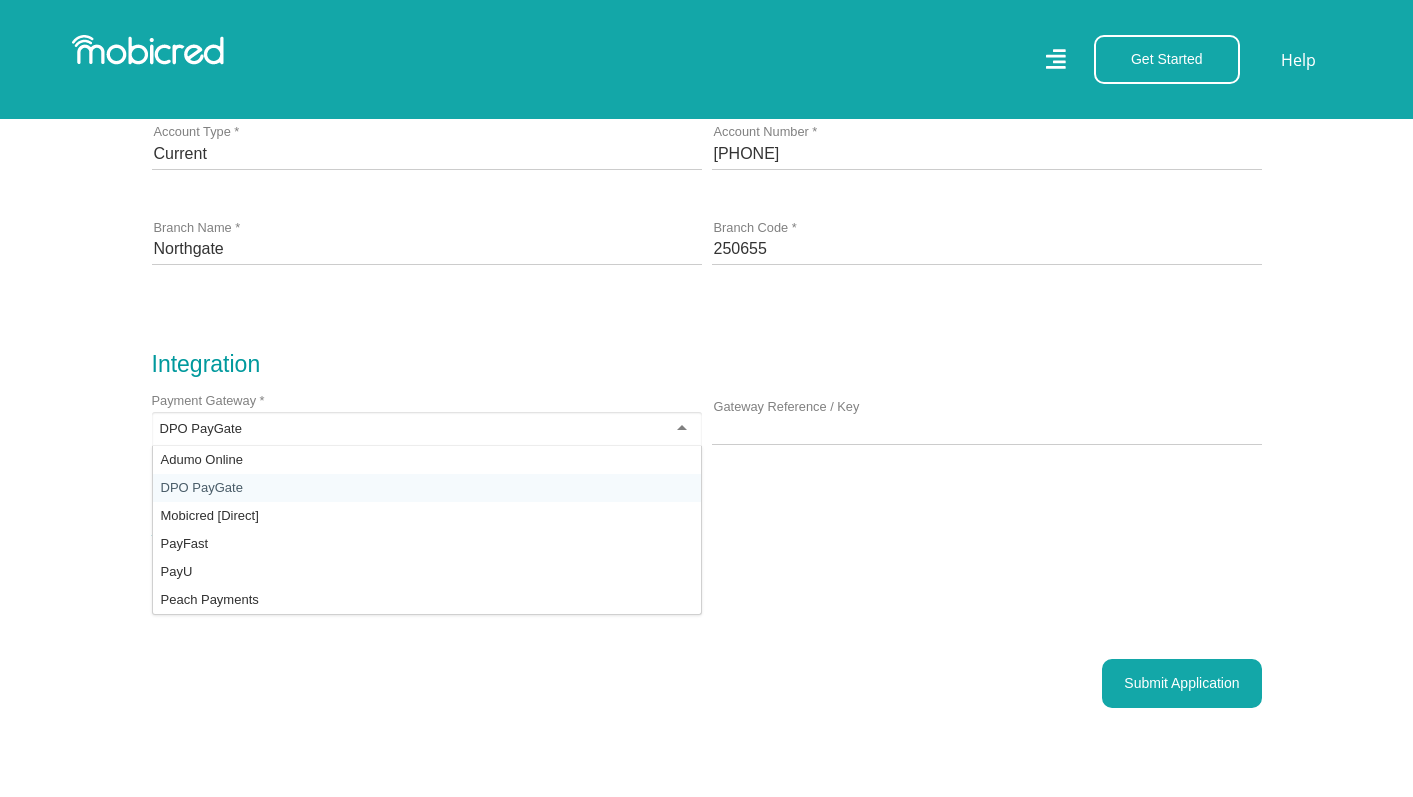 click on "DPO PayGate" at bounding box center (201, 429) 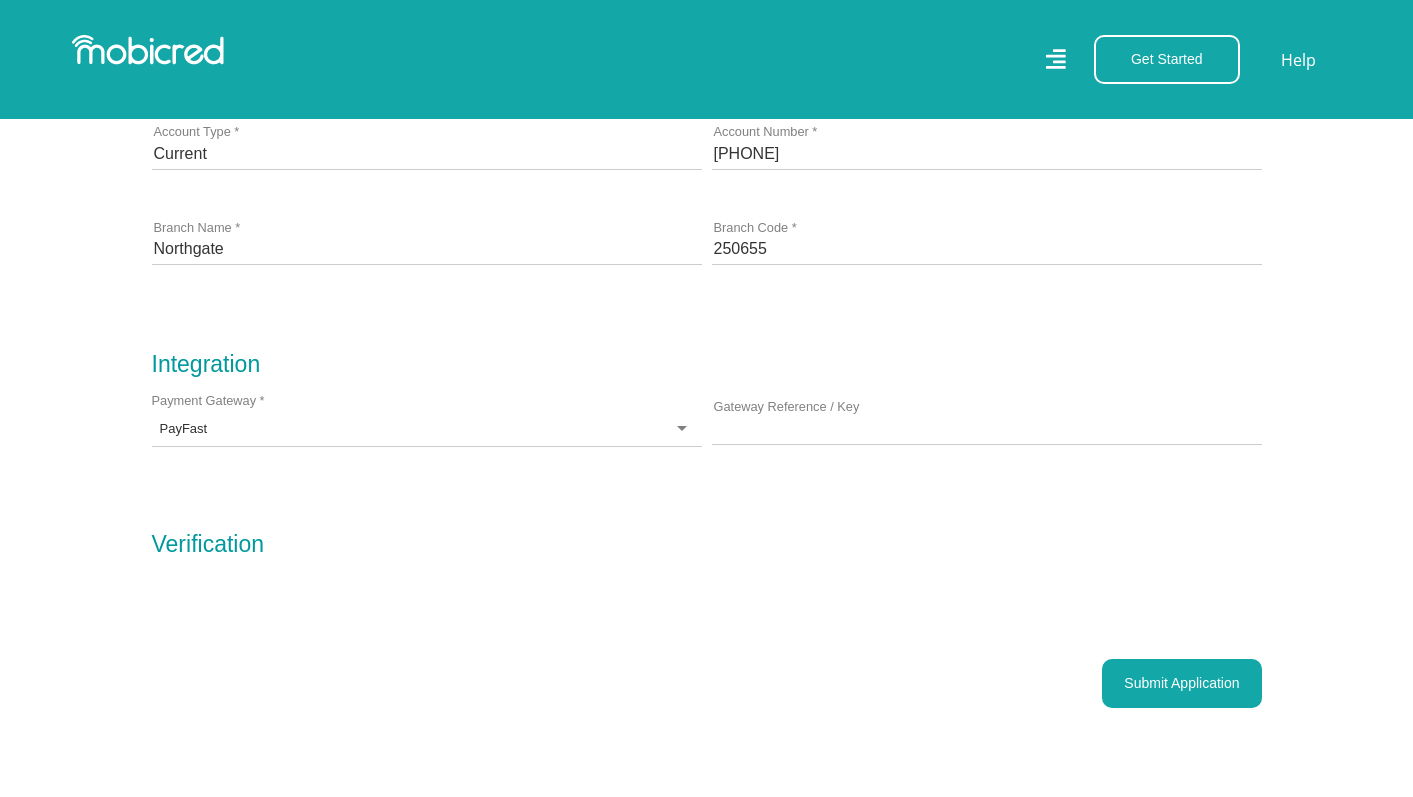 click on "Gateway Reference / Key" at bounding box center (987, 428) 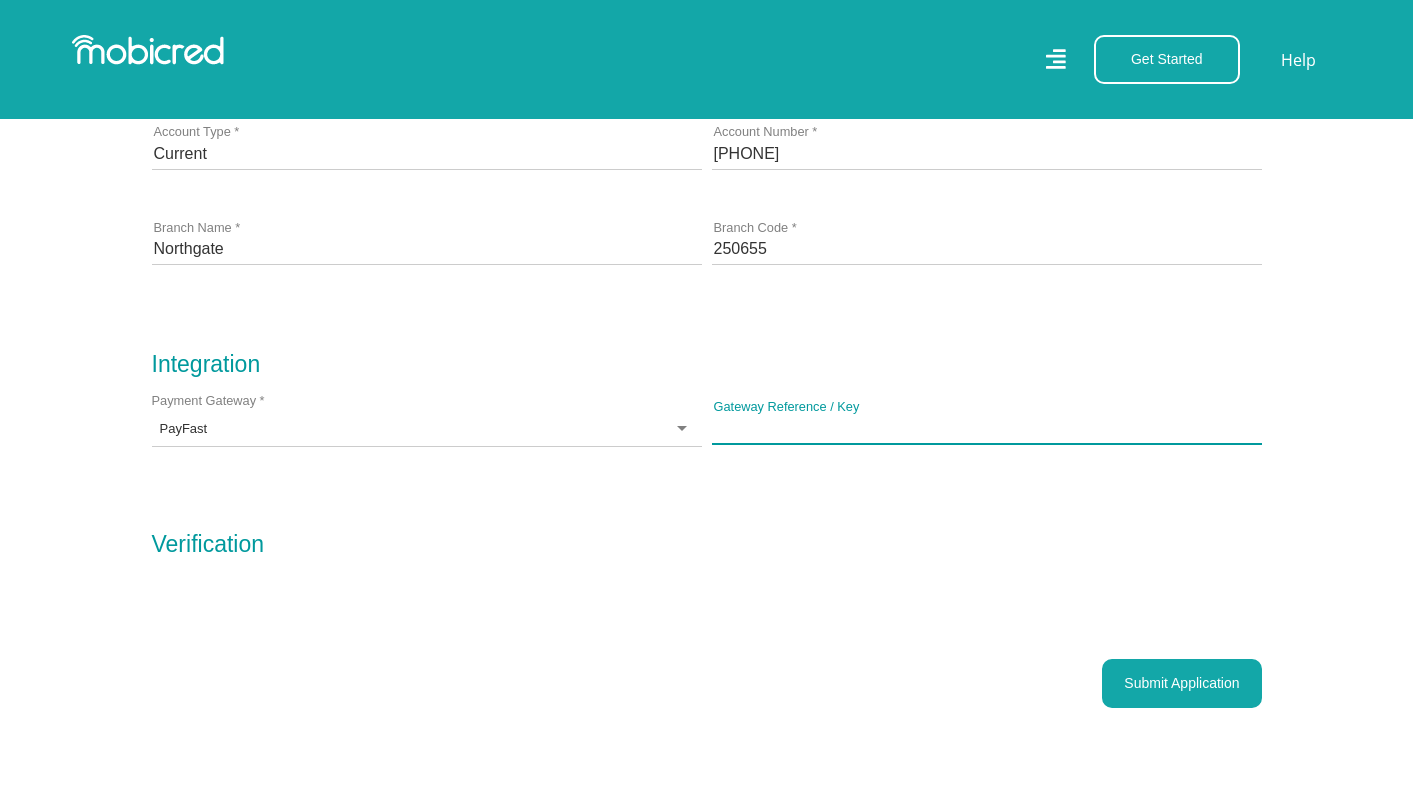 click on "Gateway Reference / Key" at bounding box center [987, 428] 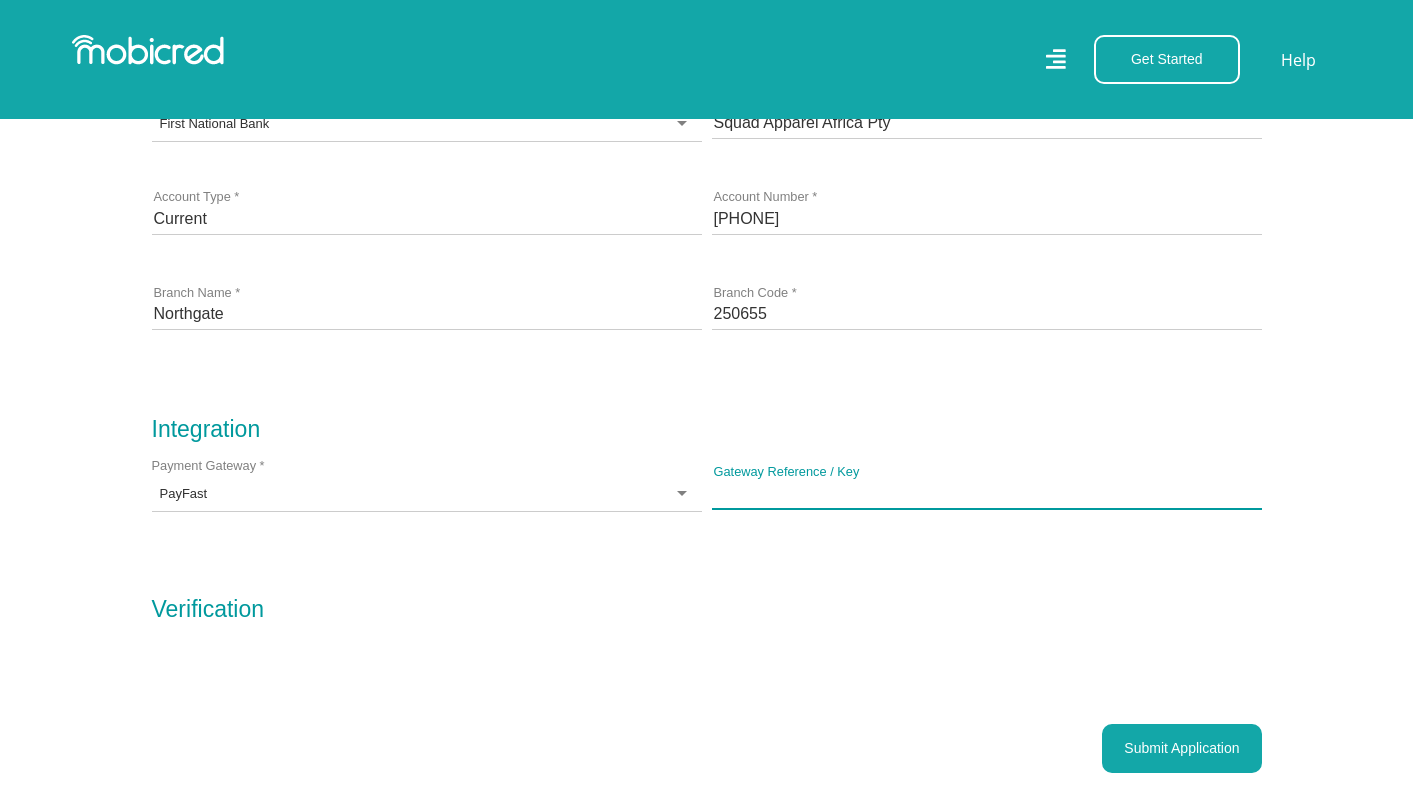 scroll, scrollTop: 1696, scrollLeft: 0, axis: vertical 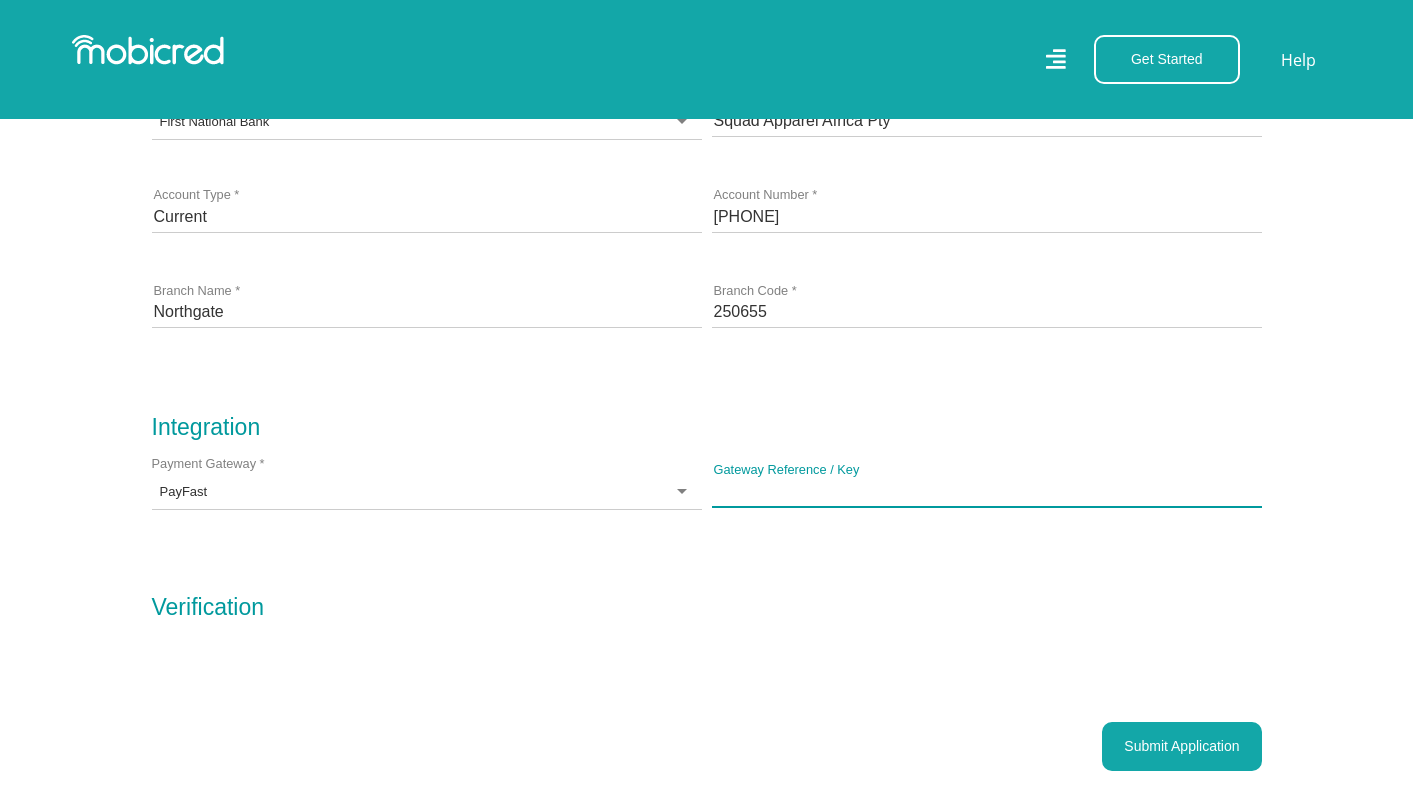 paste on "25746117" 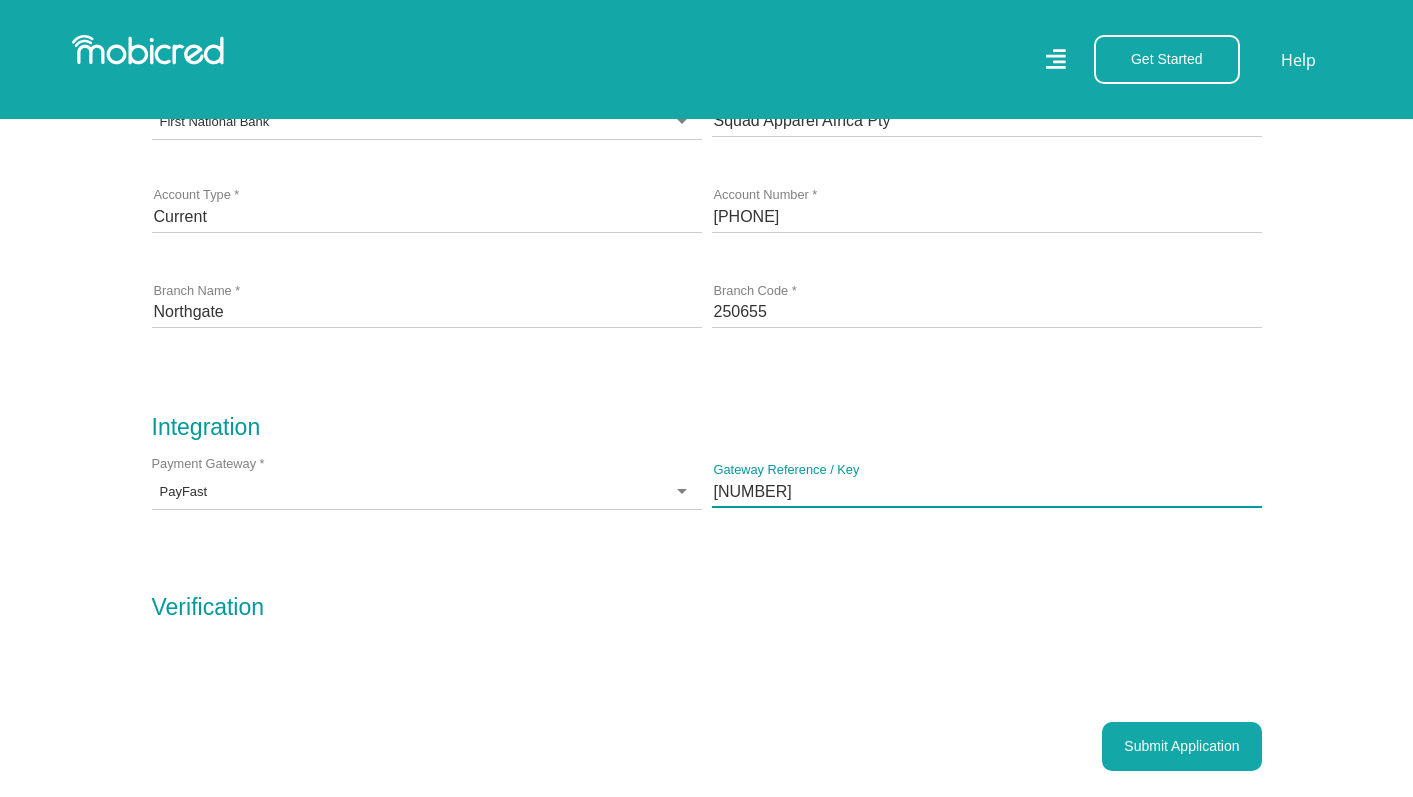 drag, startPoint x: 811, startPoint y: 493, endPoint x: 701, endPoint y: 493, distance: 110 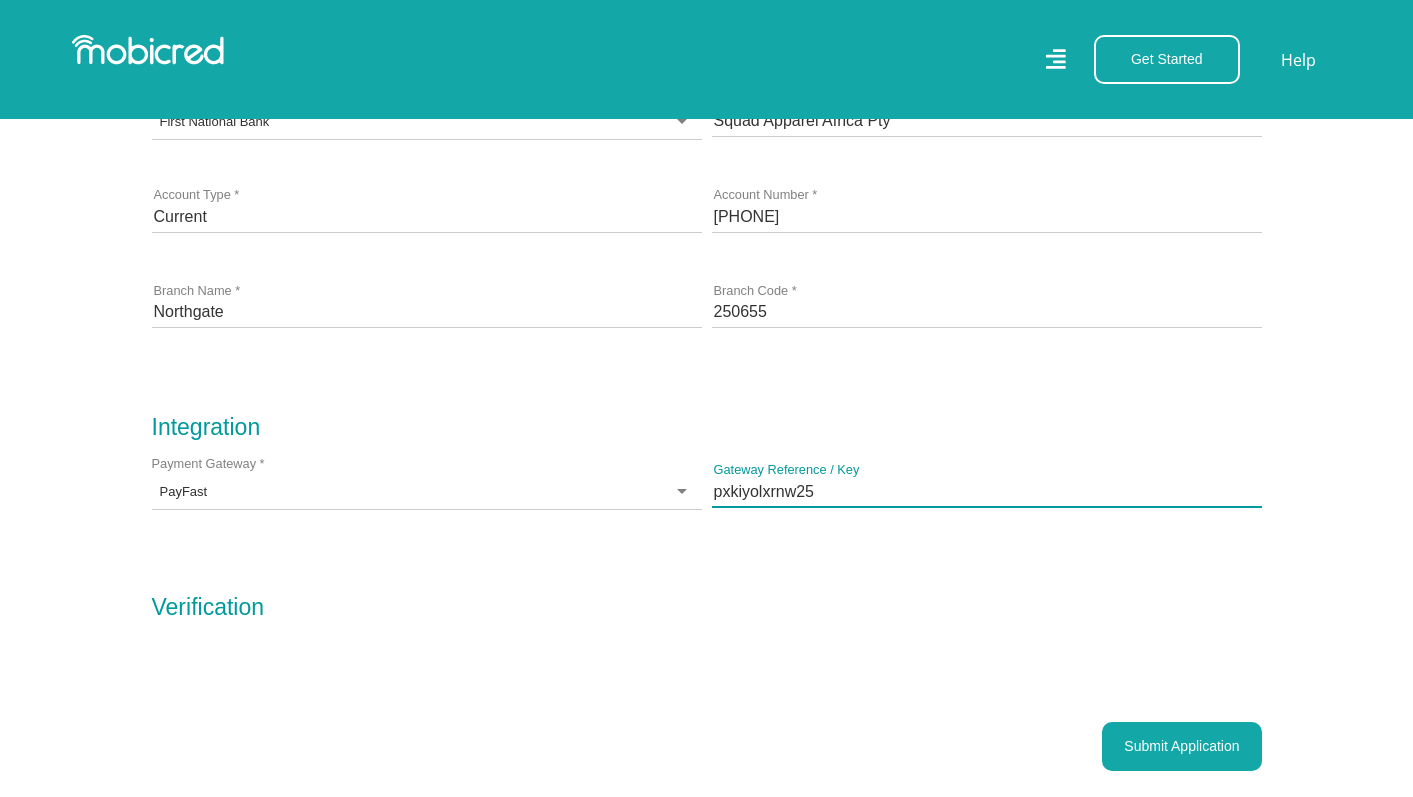 type on "pxkiyolxrnw25" 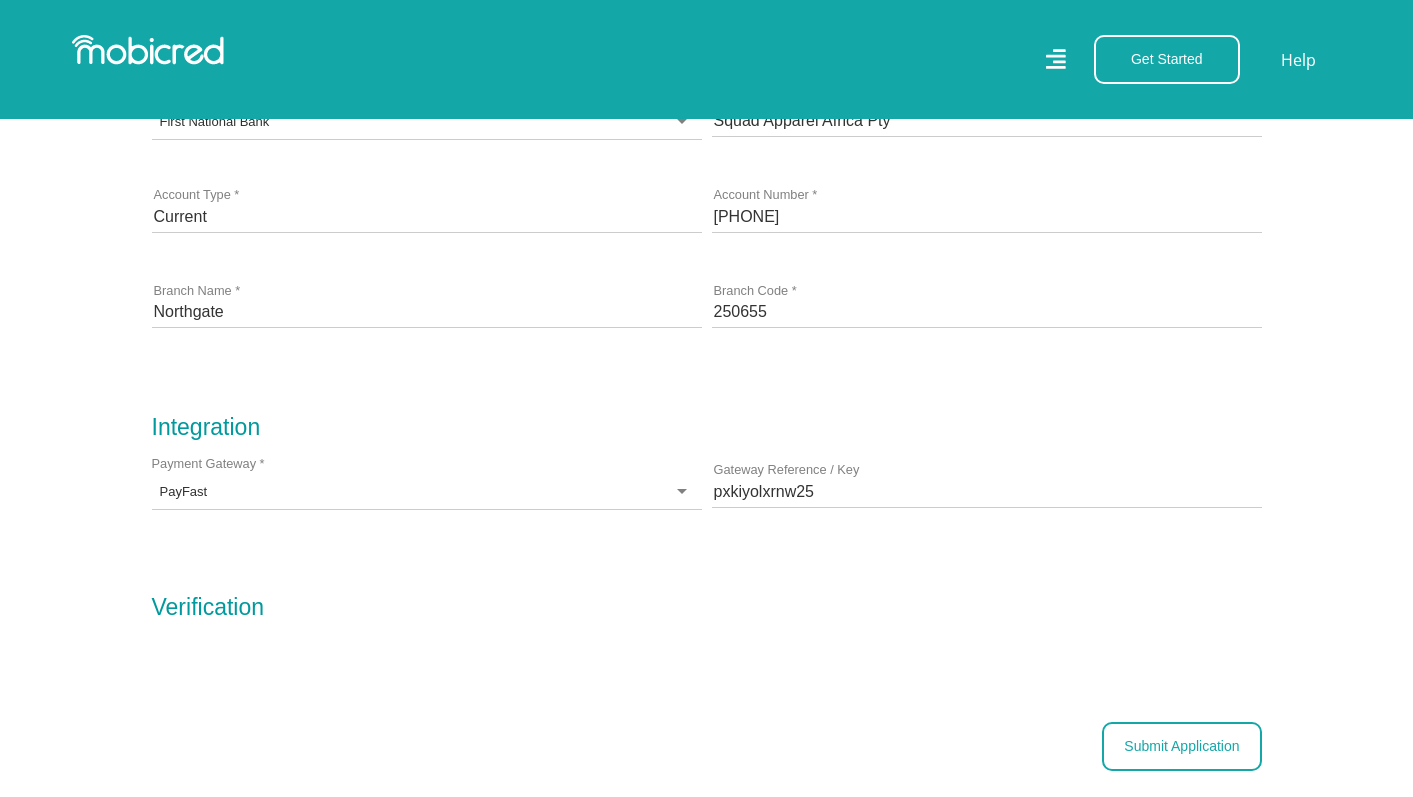 click on "Submit Application" at bounding box center (1181, 746) 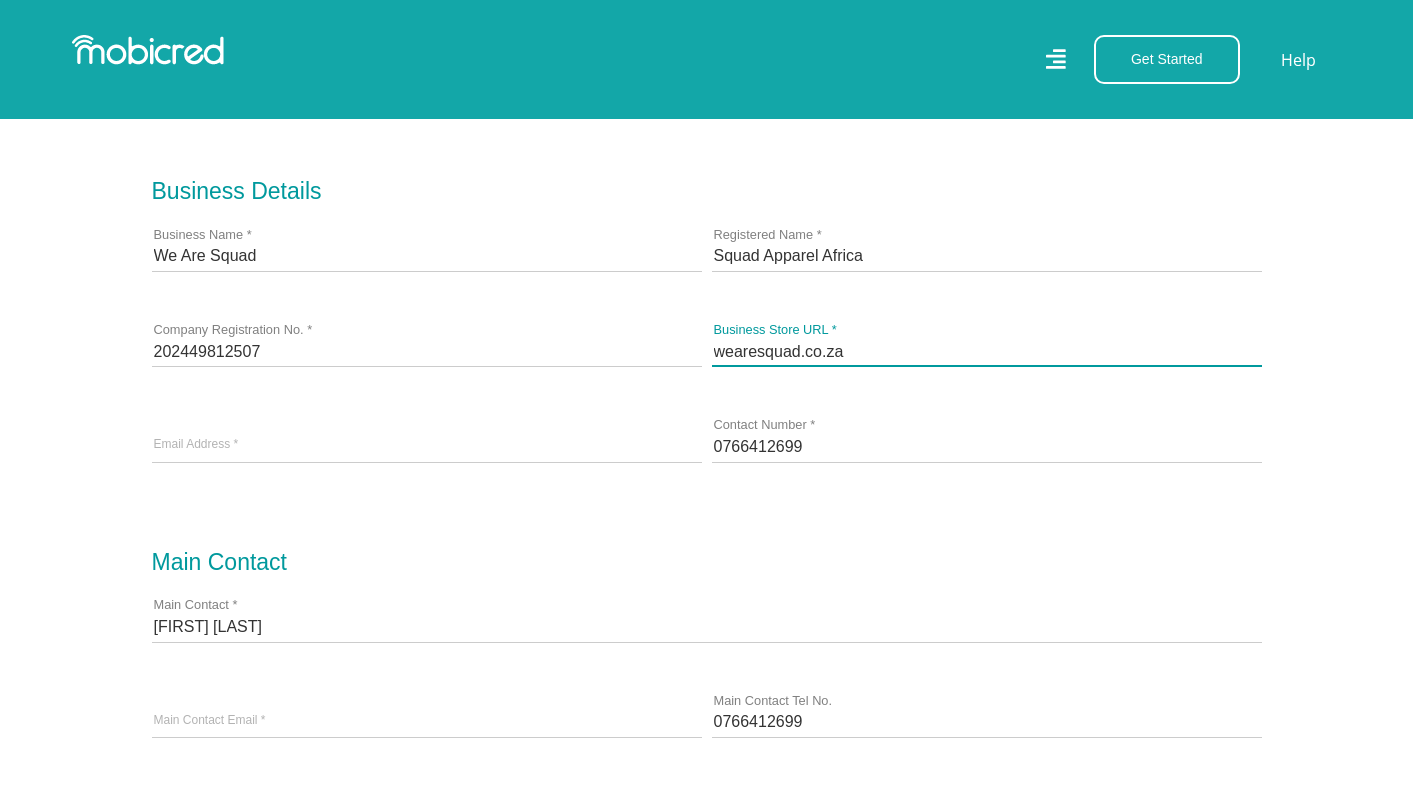 scroll, scrollTop: 630, scrollLeft: 0, axis: vertical 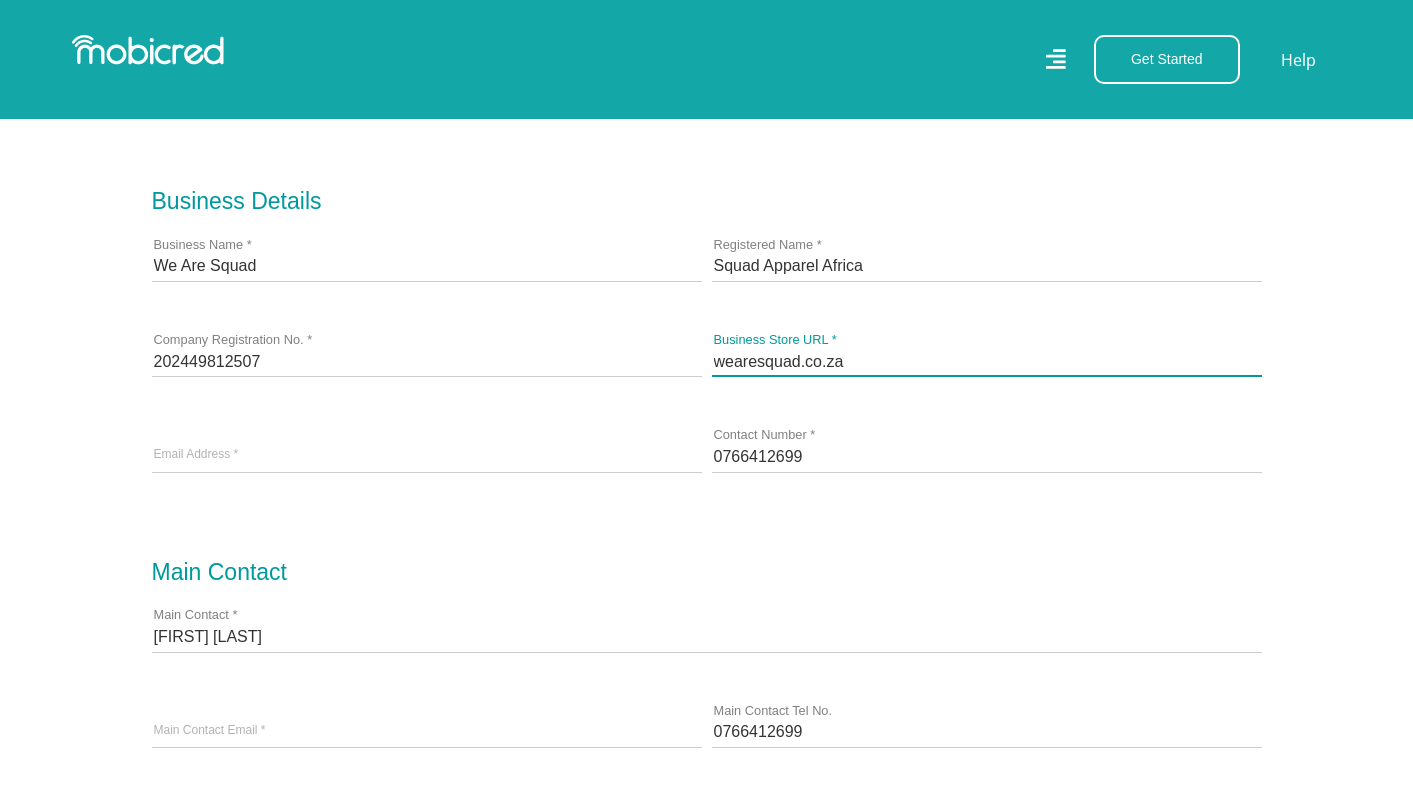 click on "wearesquad.co.za" at bounding box center (987, 361) 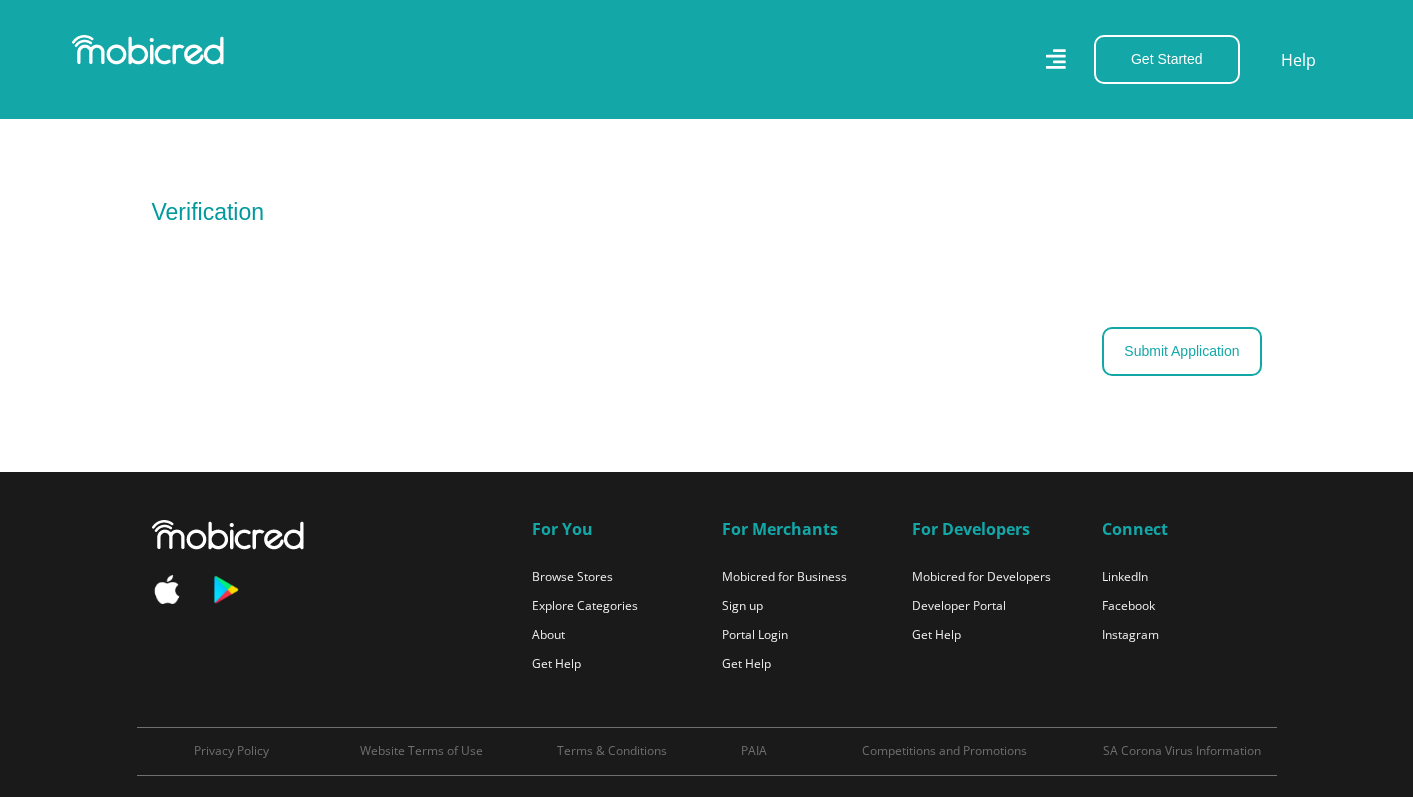type on "www.wearesquad.co.za" 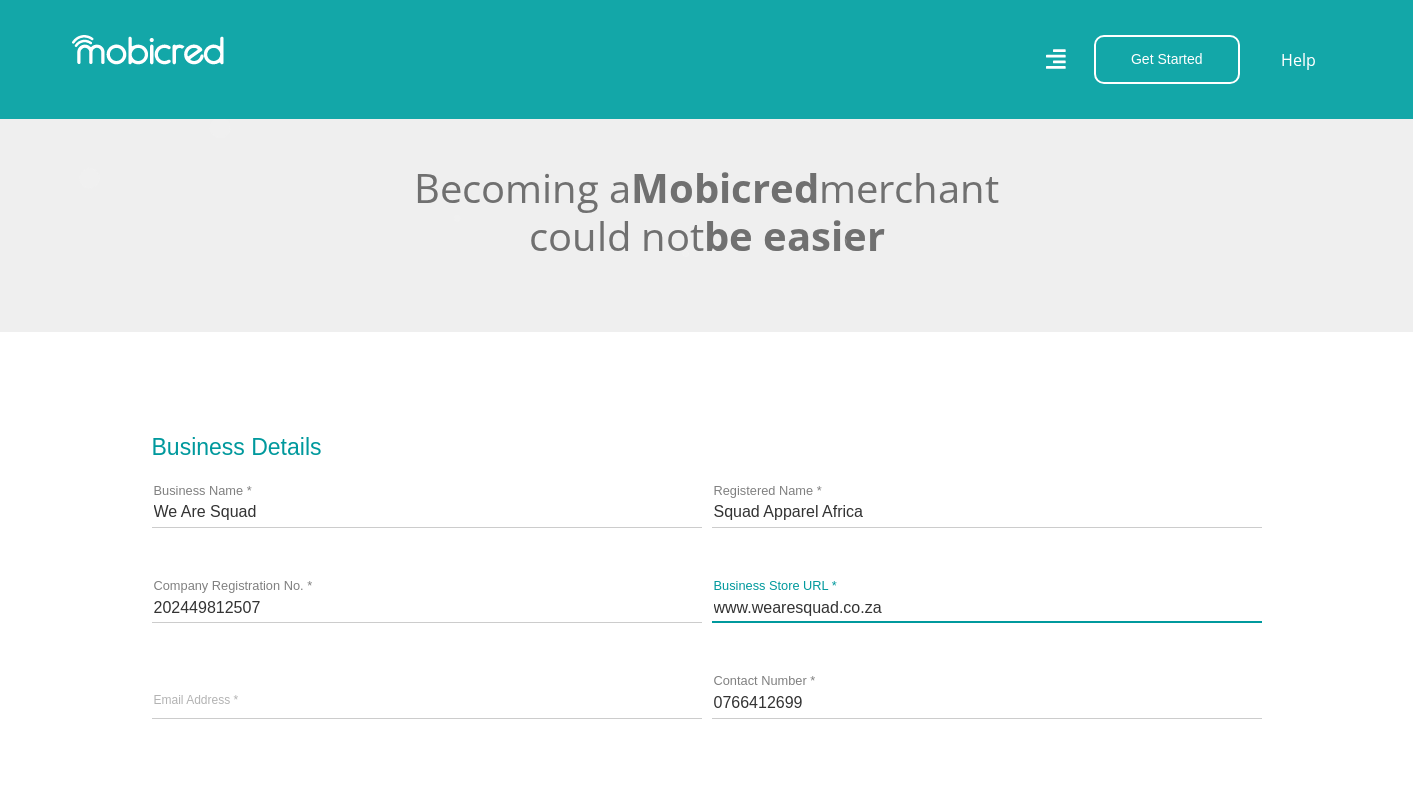 scroll, scrollTop: 521, scrollLeft: 0, axis: vertical 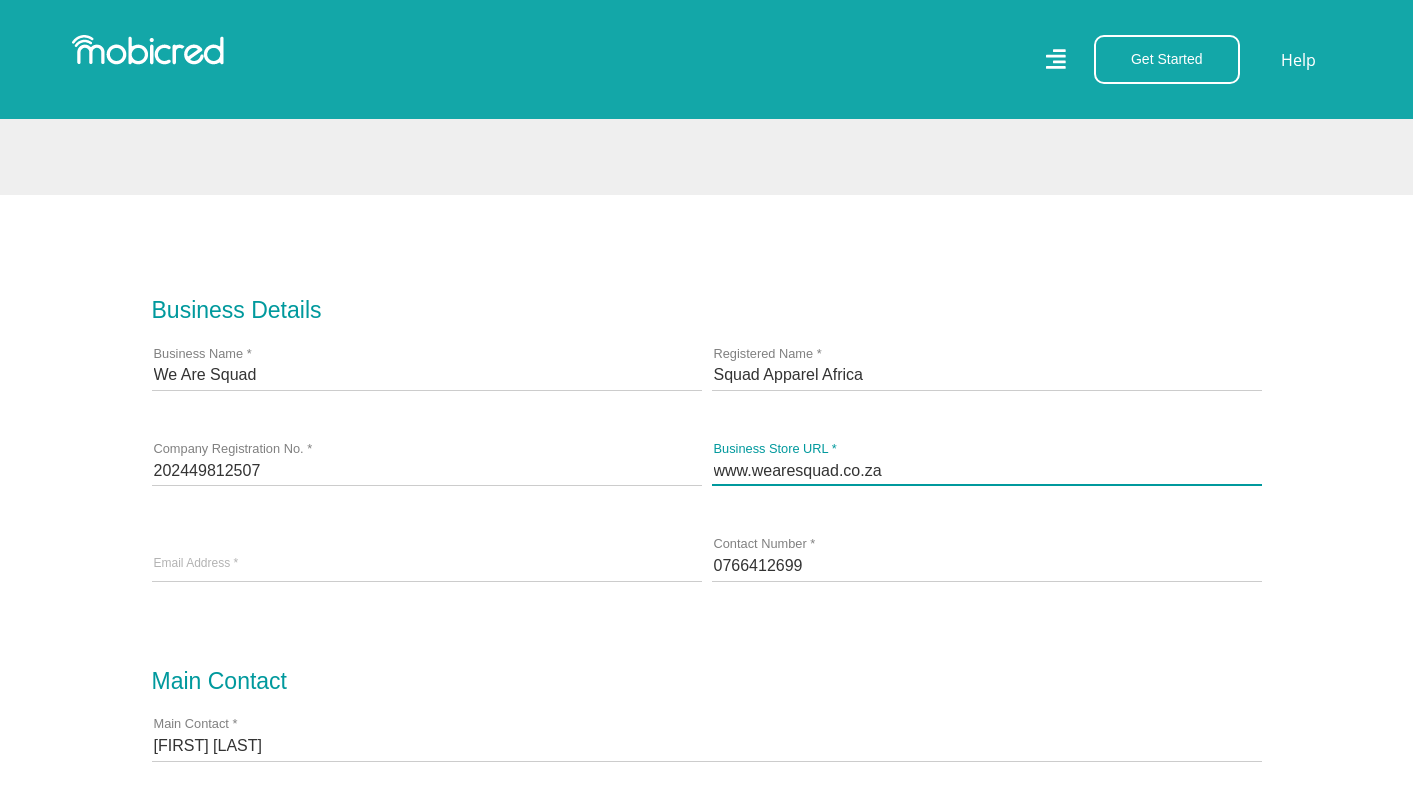 click on "www.wearesquad.co.za" at bounding box center (987, 470) 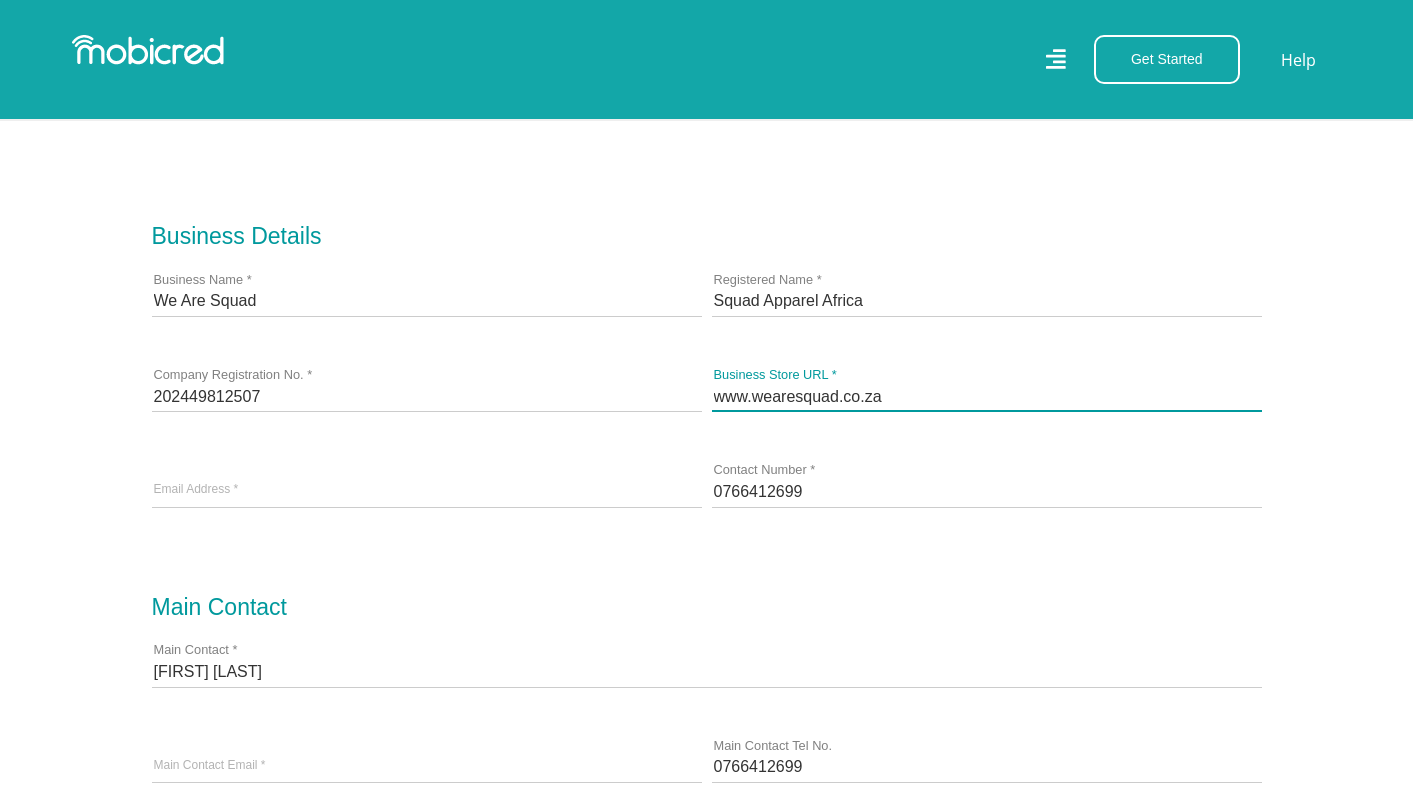 scroll, scrollTop: 572, scrollLeft: 0, axis: vertical 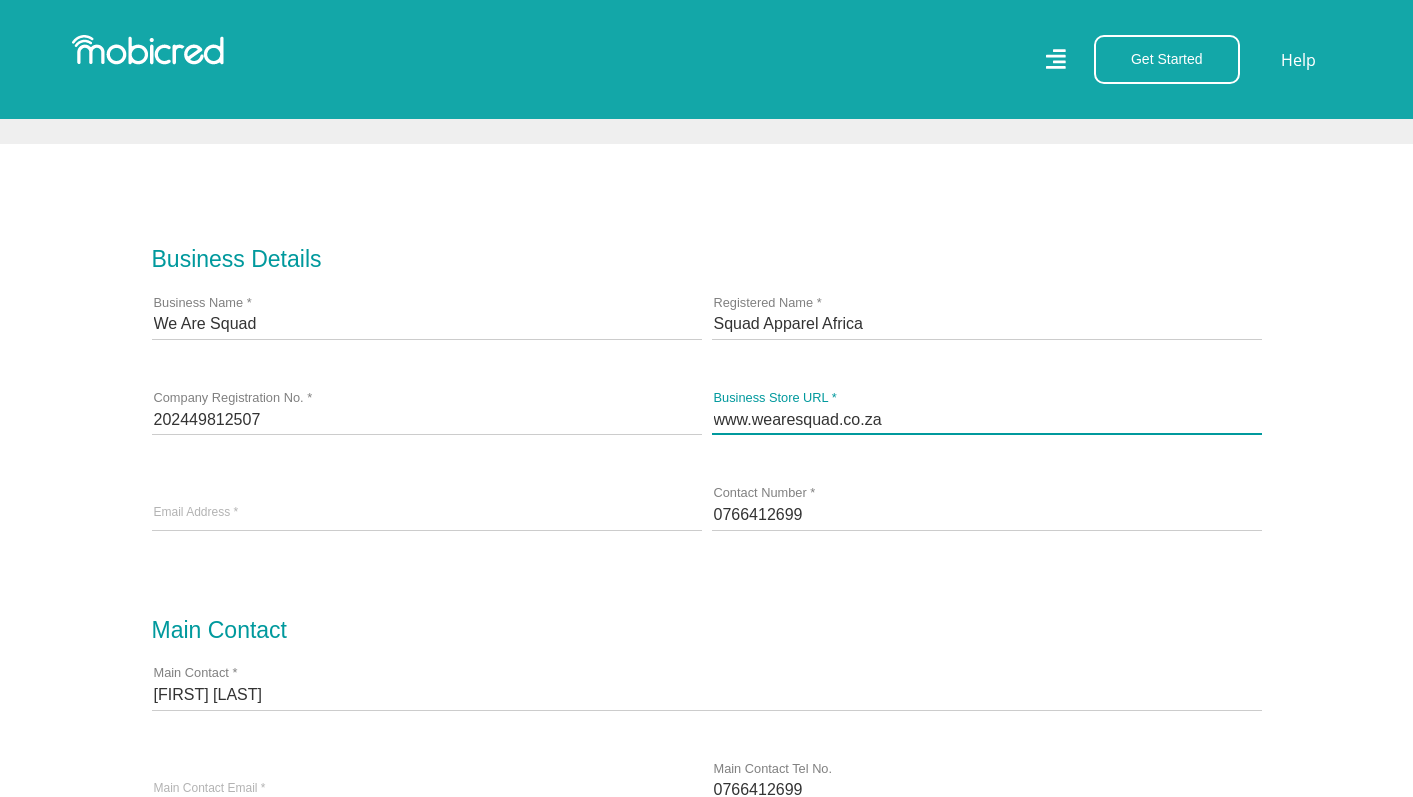 click on "www.wearesquad.co.za" at bounding box center [987, 419] 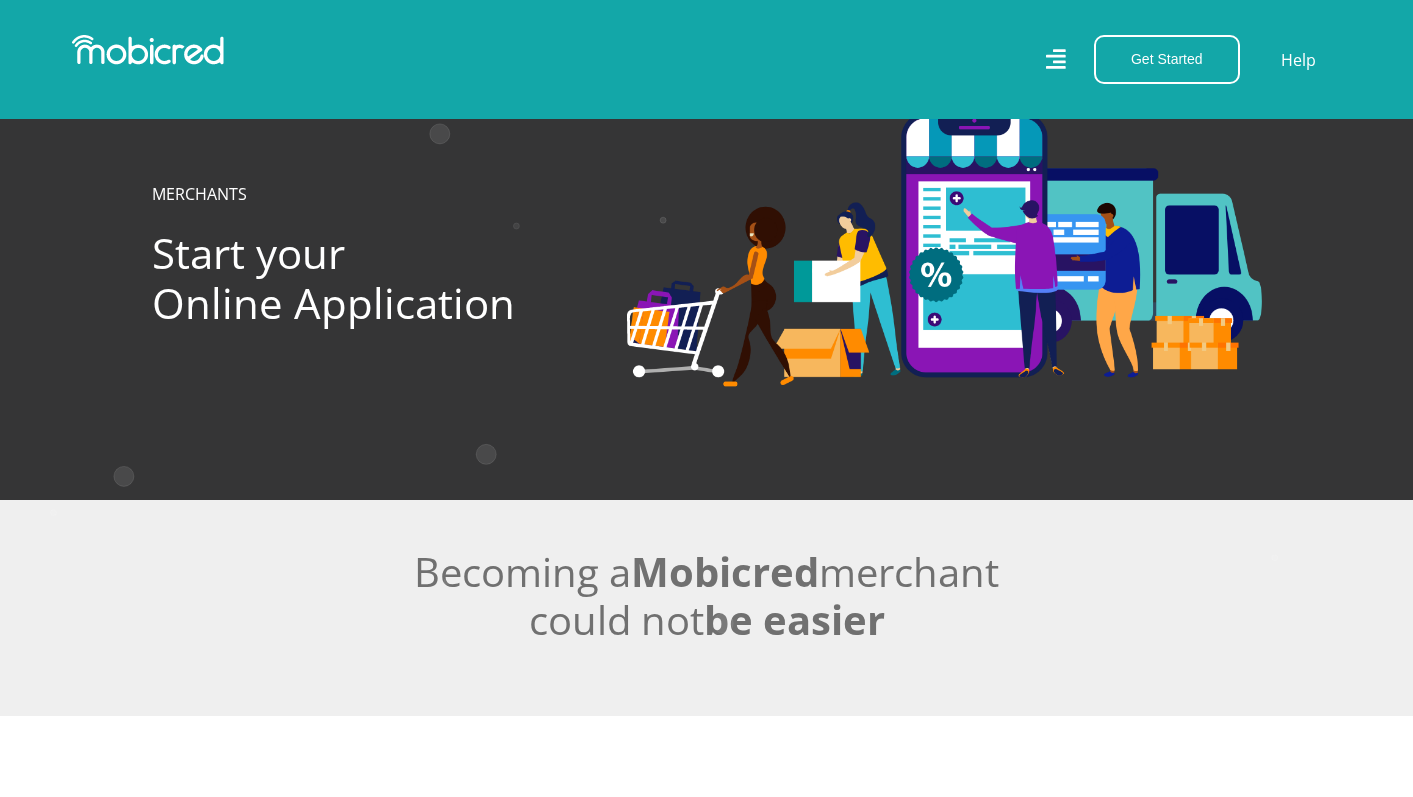 scroll, scrollTop: 572, scrollLeft: 0, axis: vertical 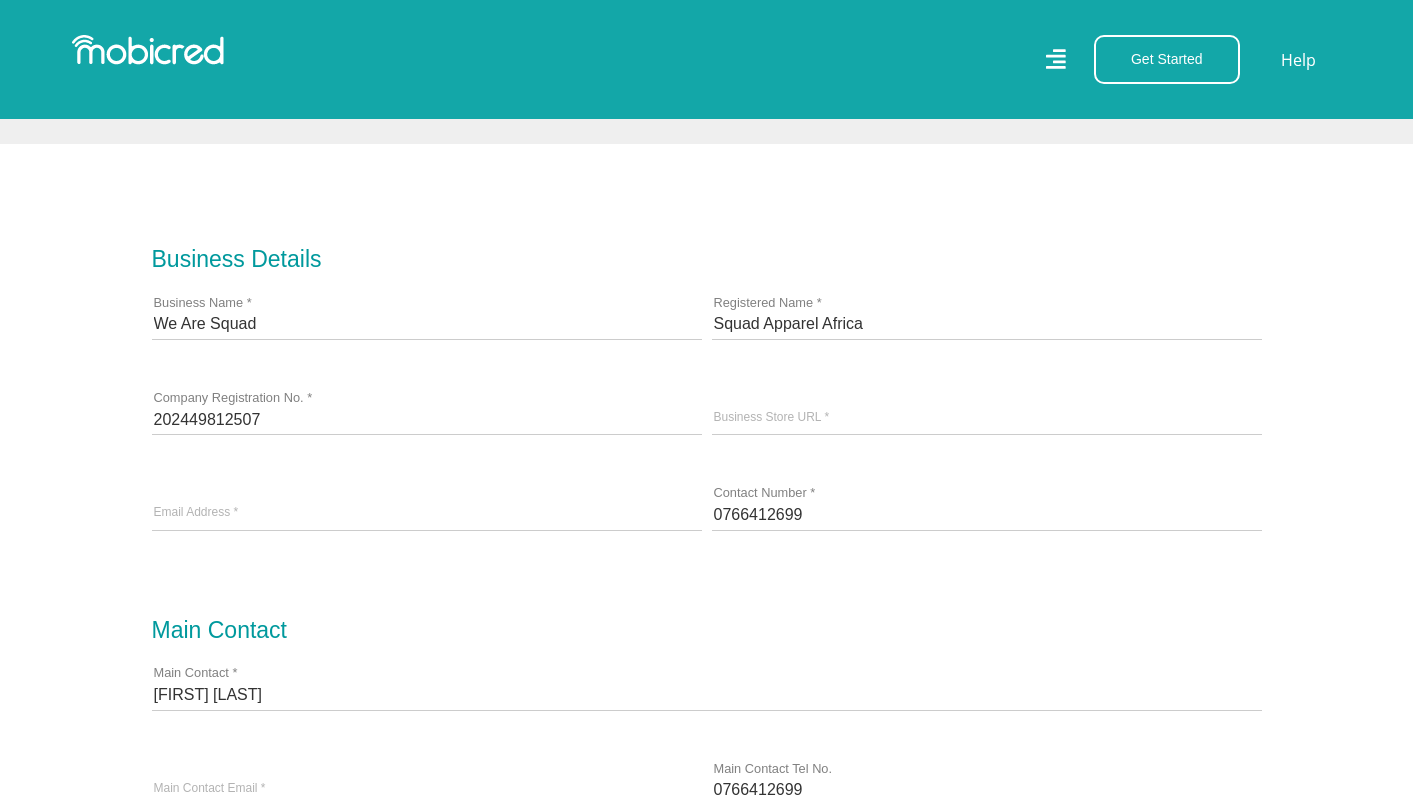 click on "www.wearesquad.co.za" at bounding box center [987, 419] 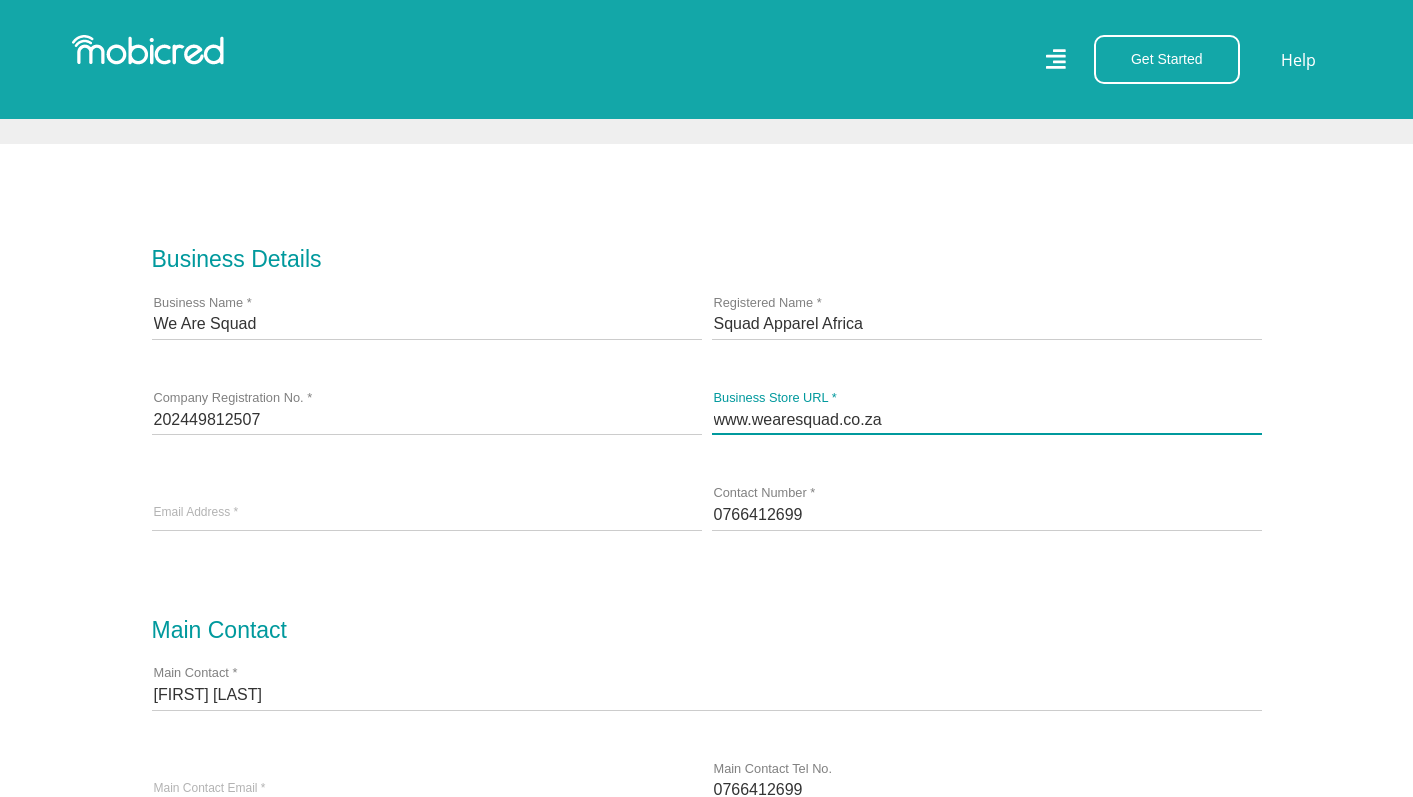 click on "www.wearesquad.co.za" at bounding box center [987, 419] 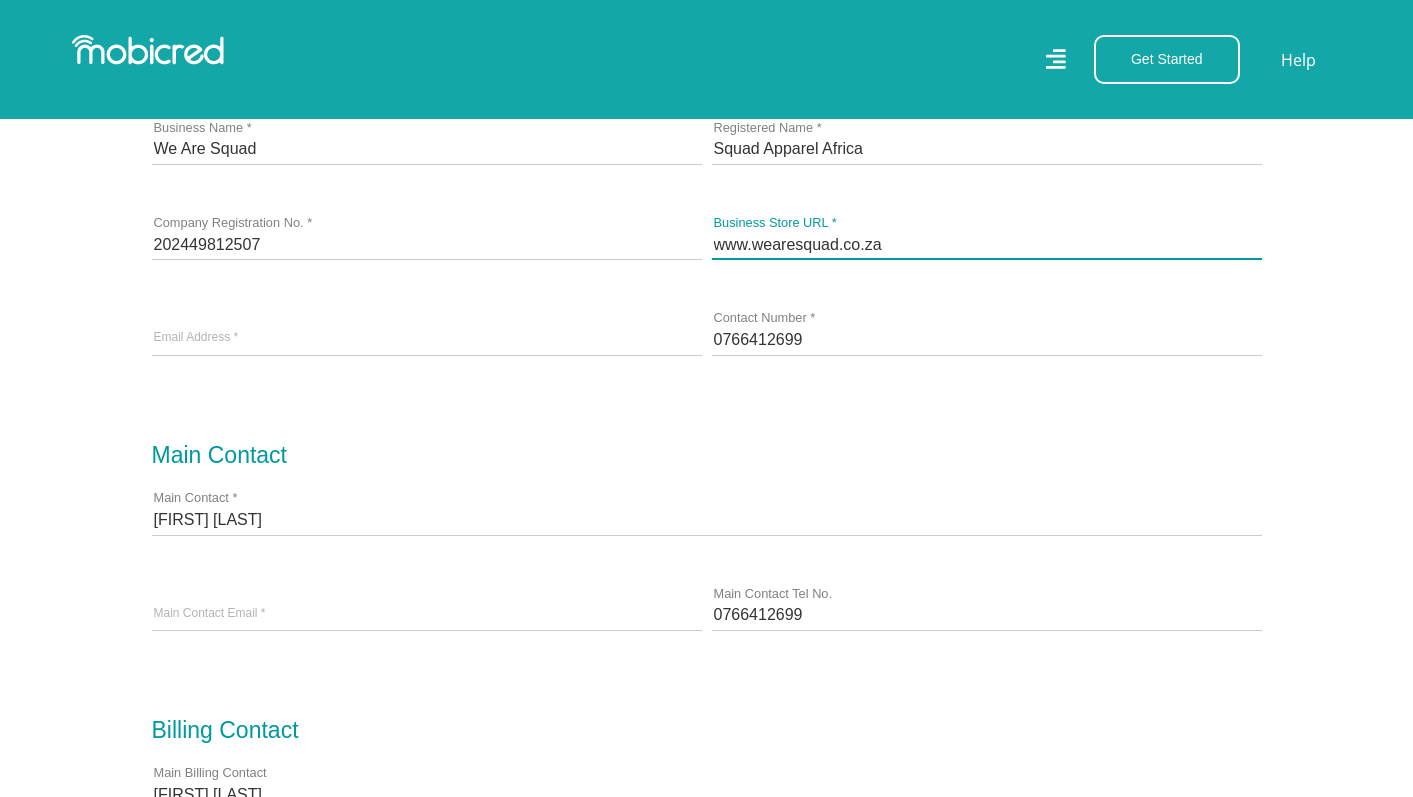 scroll, scrollTop: 758, scrollLeft: 0, axis: vertical 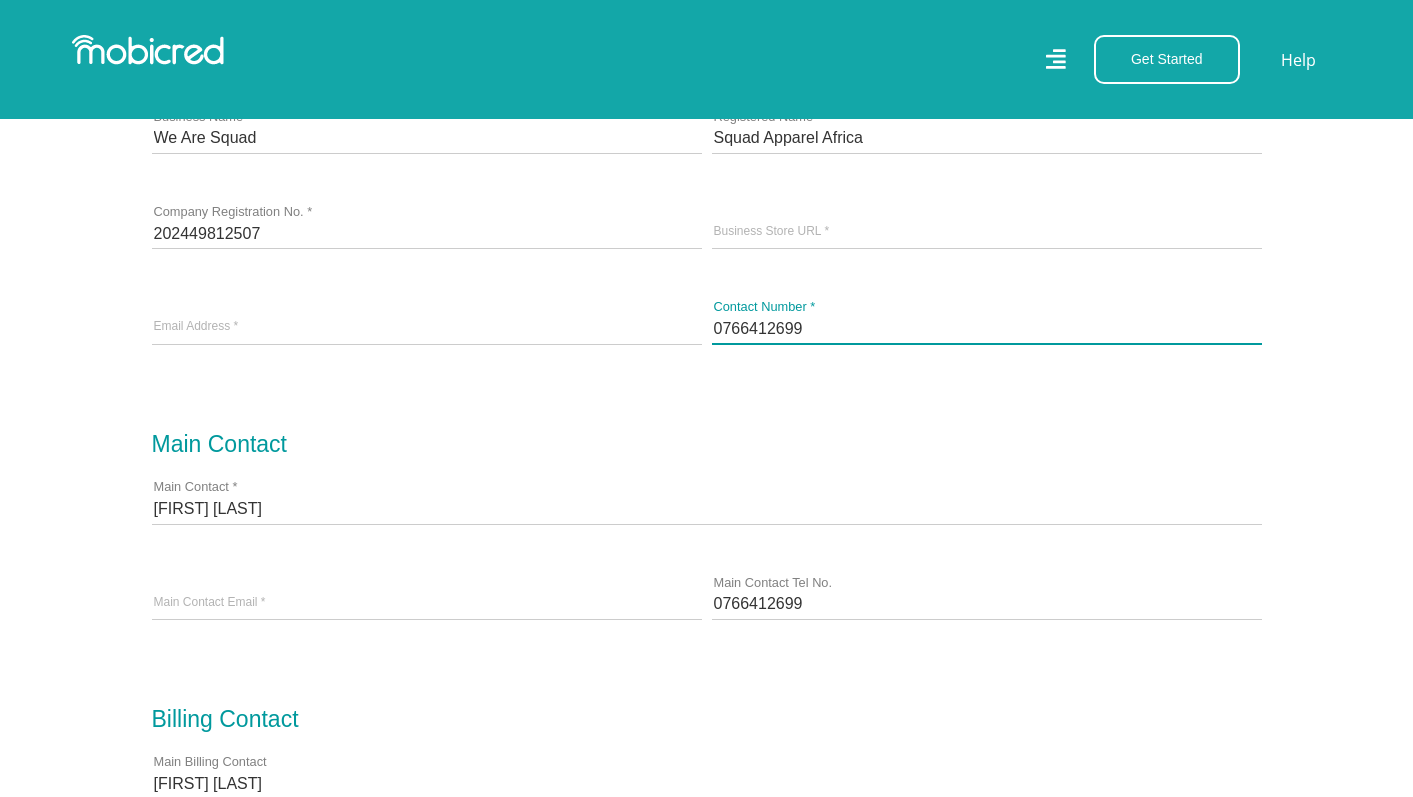 click on "0766412699" at bounding box center (987, 328) 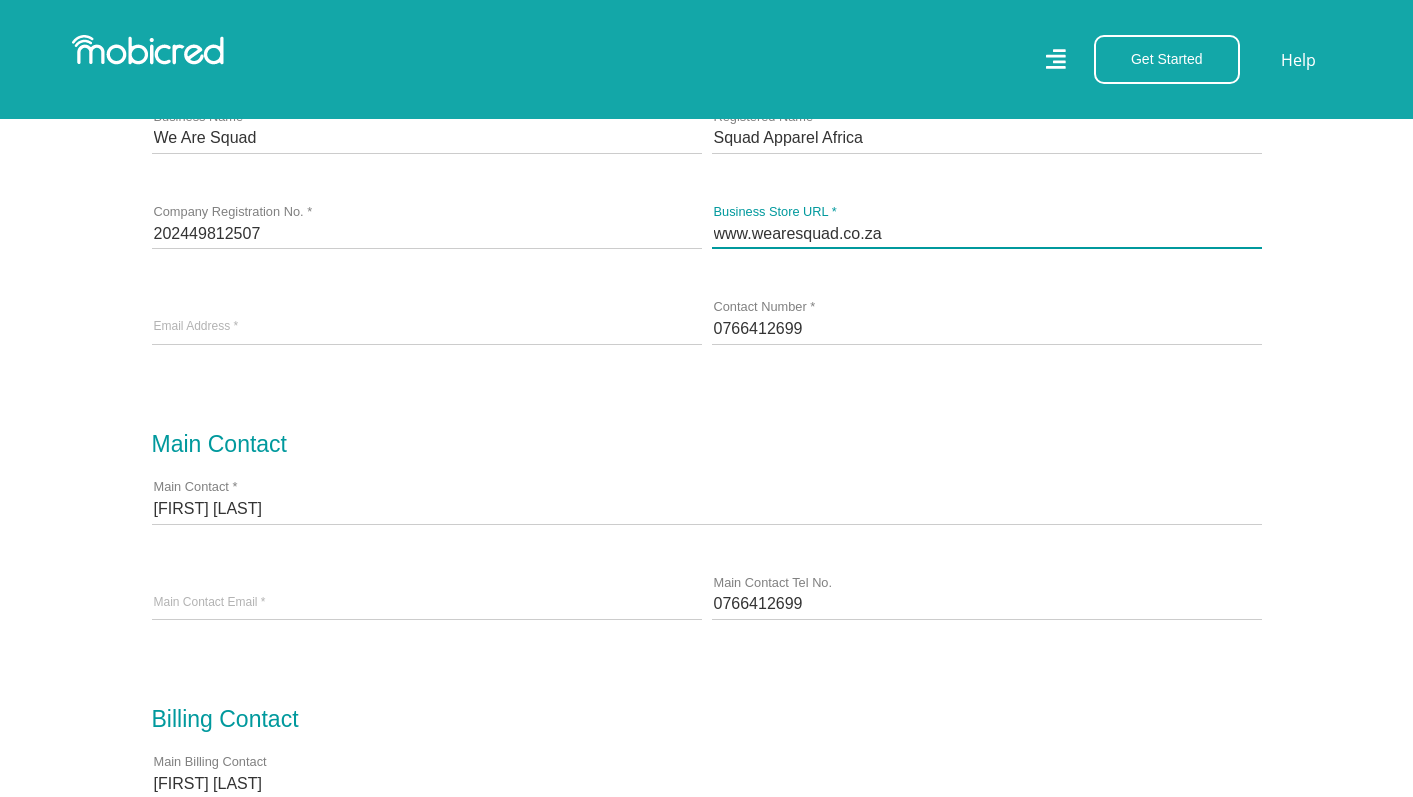 click on "www.wearesquad.co.za" at bounding box center [987, 233] 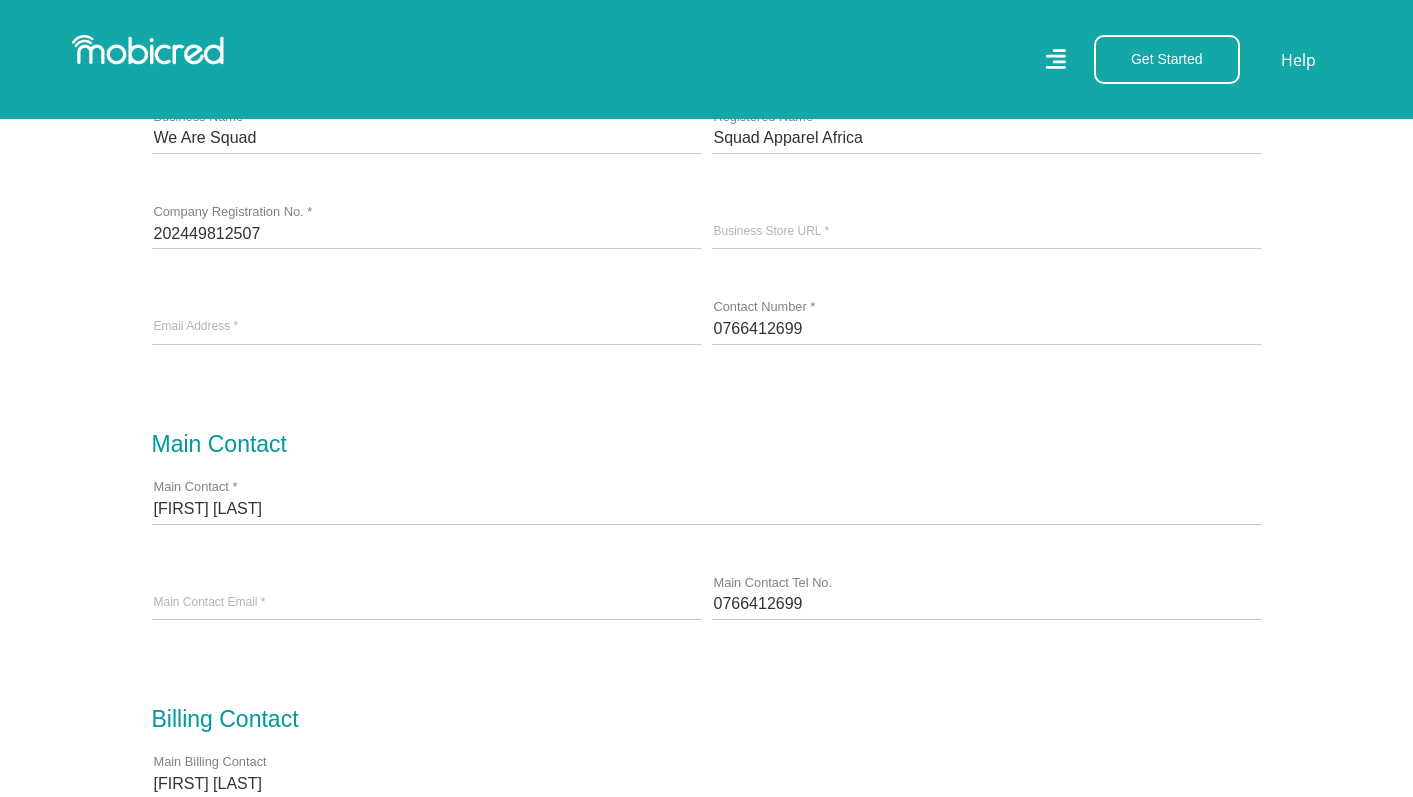 scroll, scrollTop: 1989, scrollLeft: 0, axis: vertical 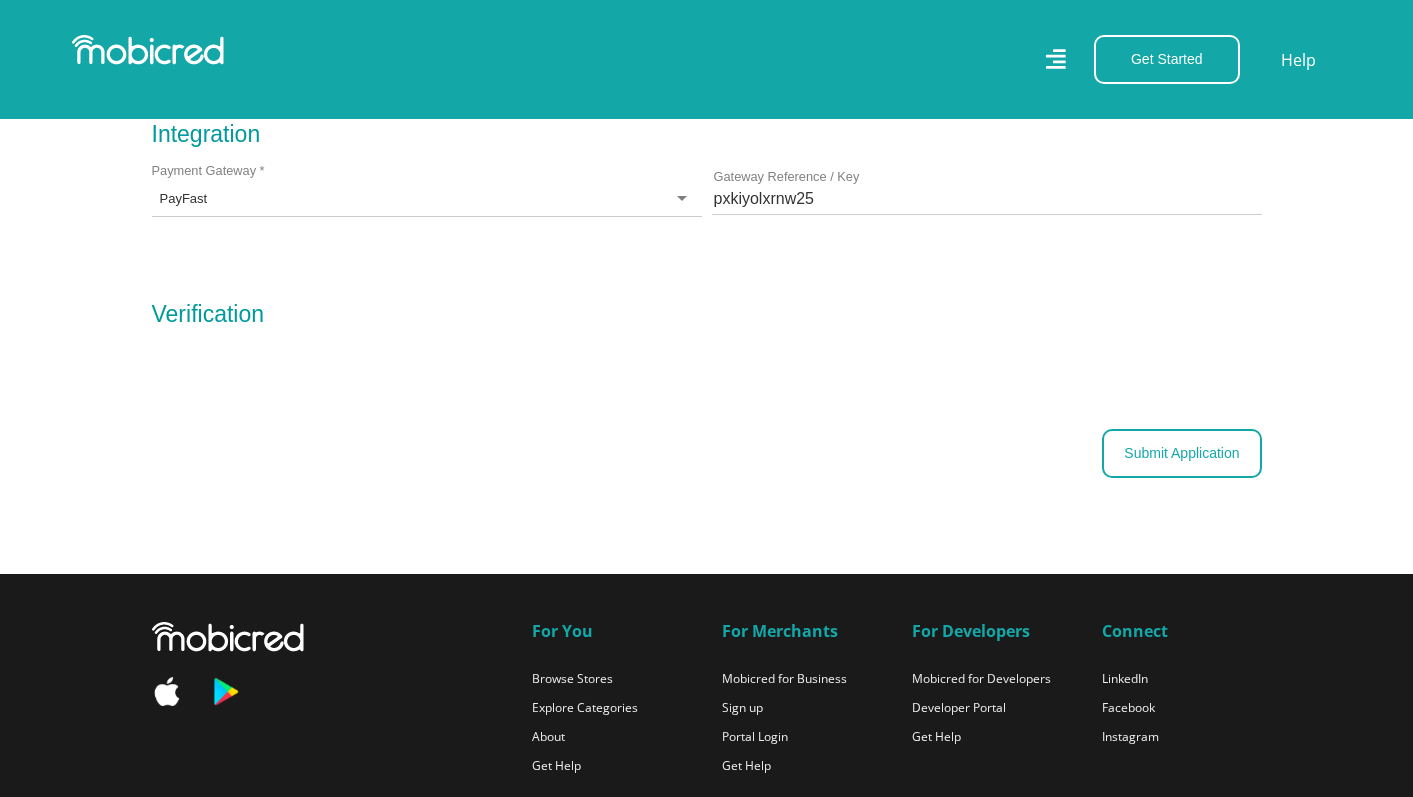 click on "Submit Application" at bounding box center [1181, 453] 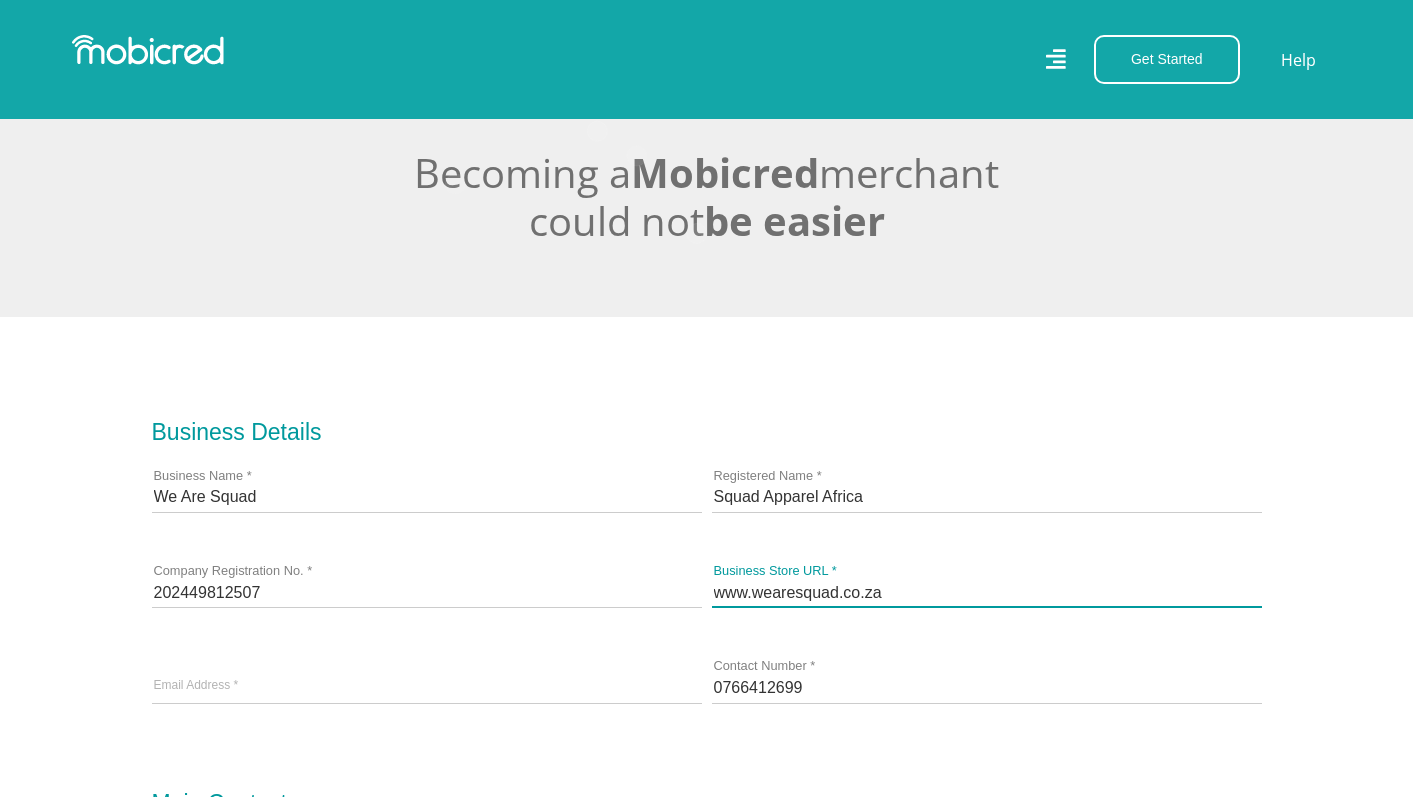 scroll, scrollTop: 390, scrollLeft: 0, axis: vertical 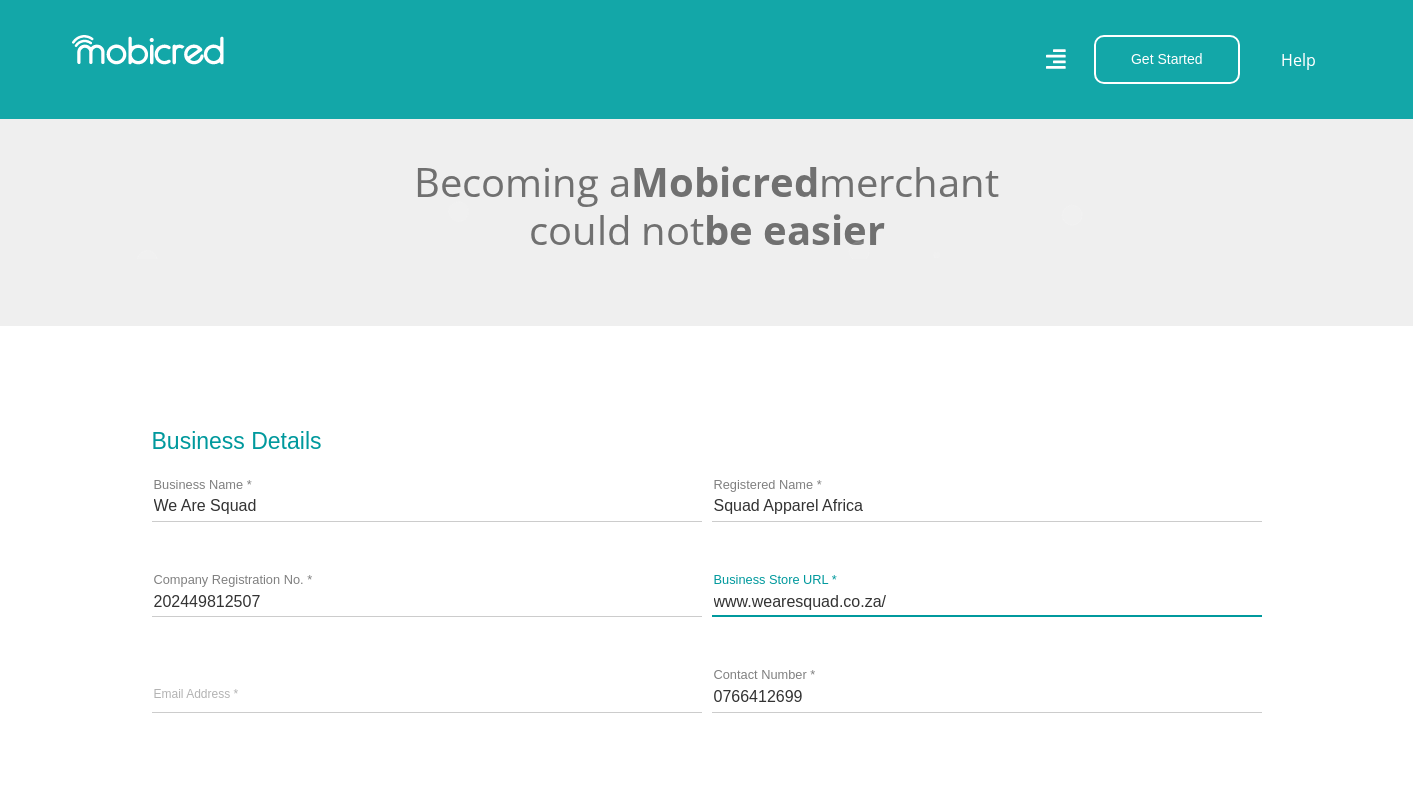 click on "www.wearesquad.co.za/" at bounding box center [987, 601] 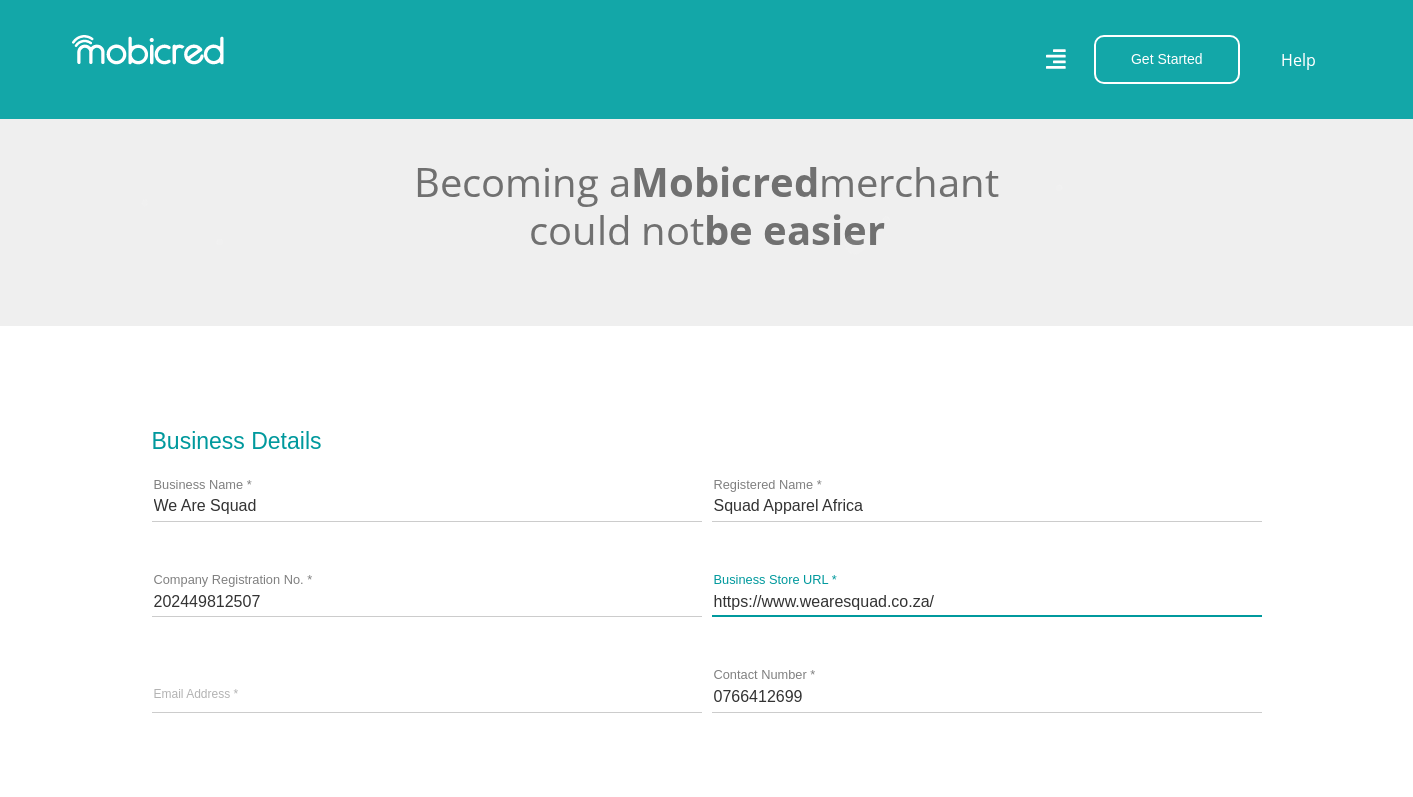 drag, startPoint x: 948, startPoint y: 609, endPoint x: 706, endPoint y: 599, distance: 242.20653 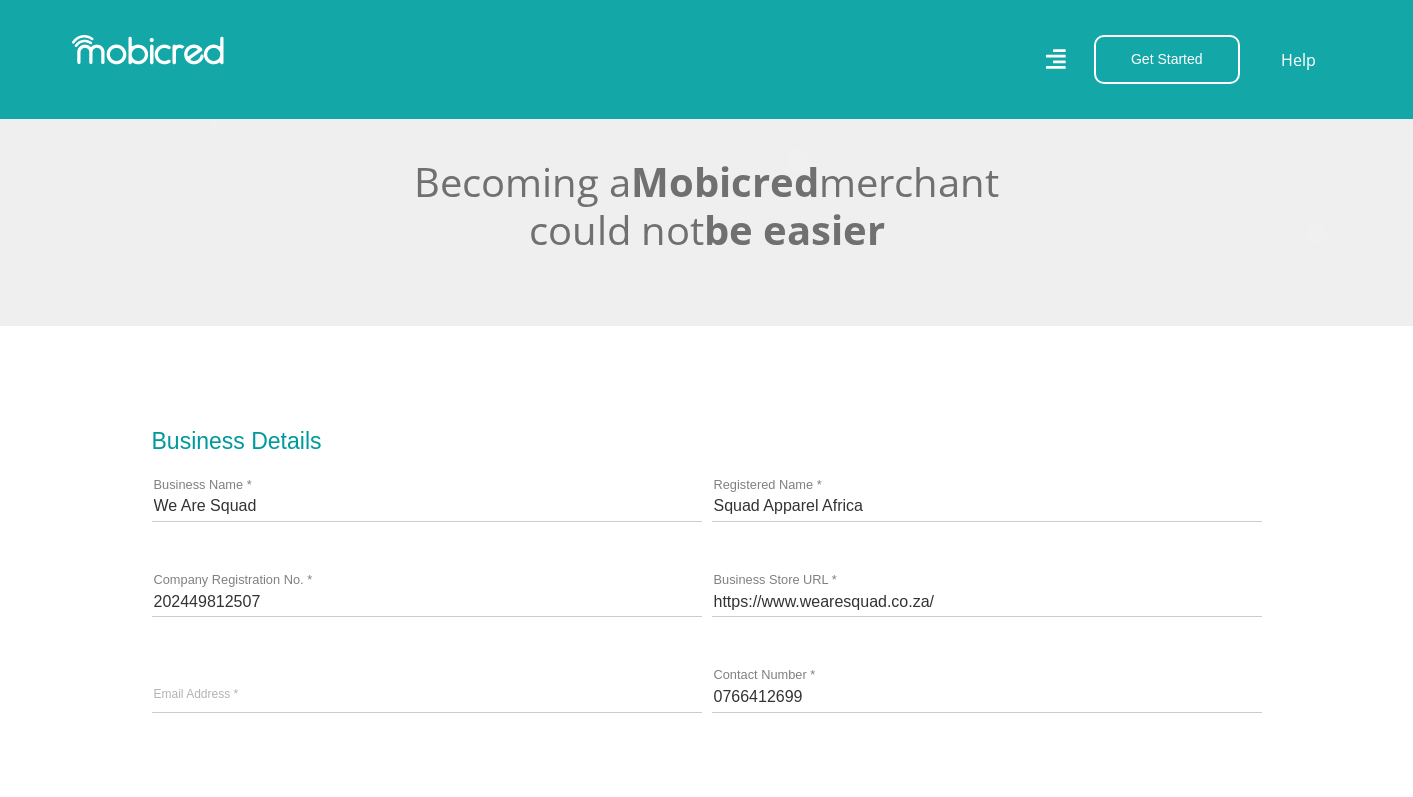 click on "https://www.wearesquad.co.za/
Business Store URL *" at bounding box center (987, 601) 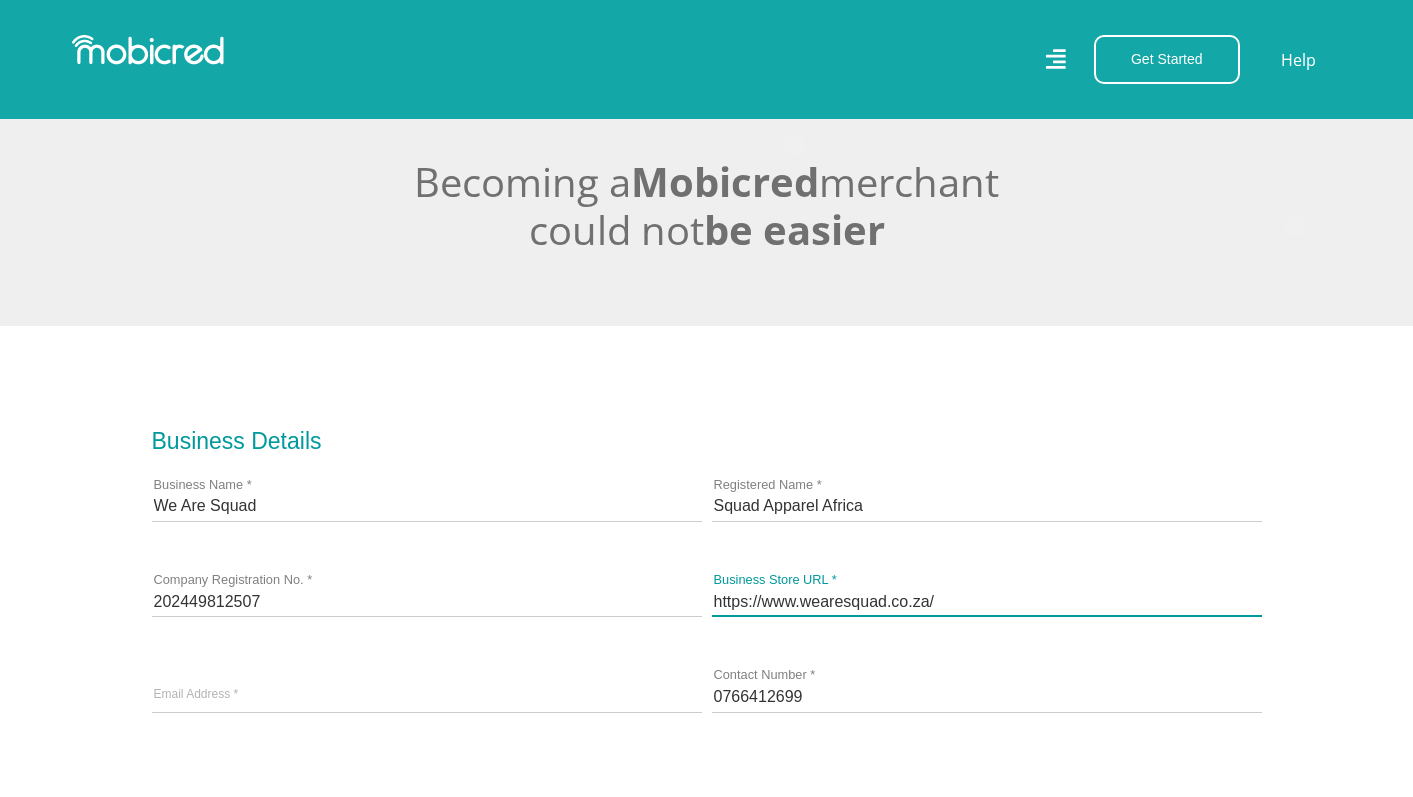 click on "https://www.wearesquad.co.za/" at bounding box center (987, 601) 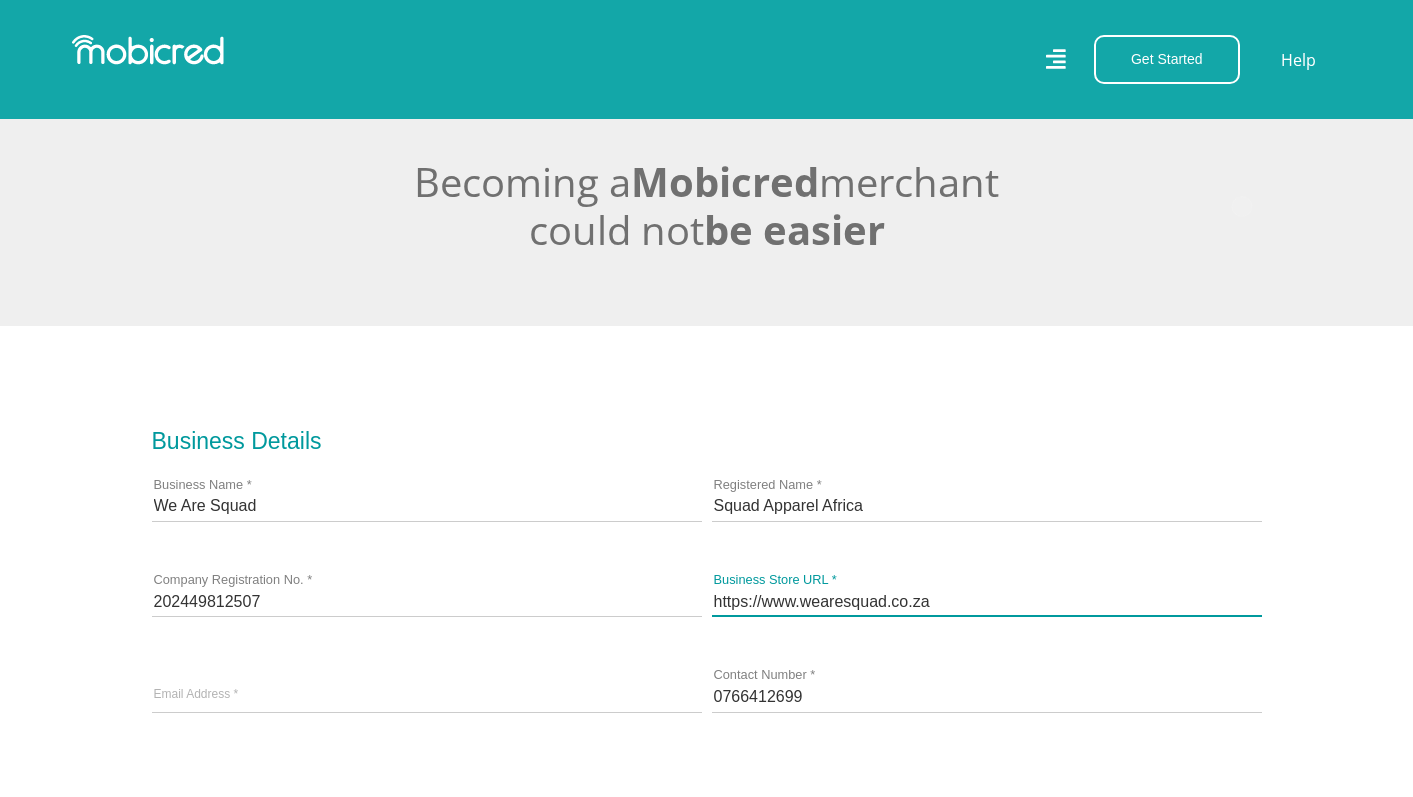 drag, startPoint x: 940, startPoint y: 598, endPoint x: 632, endPoint y: 599, distance: 308.00162 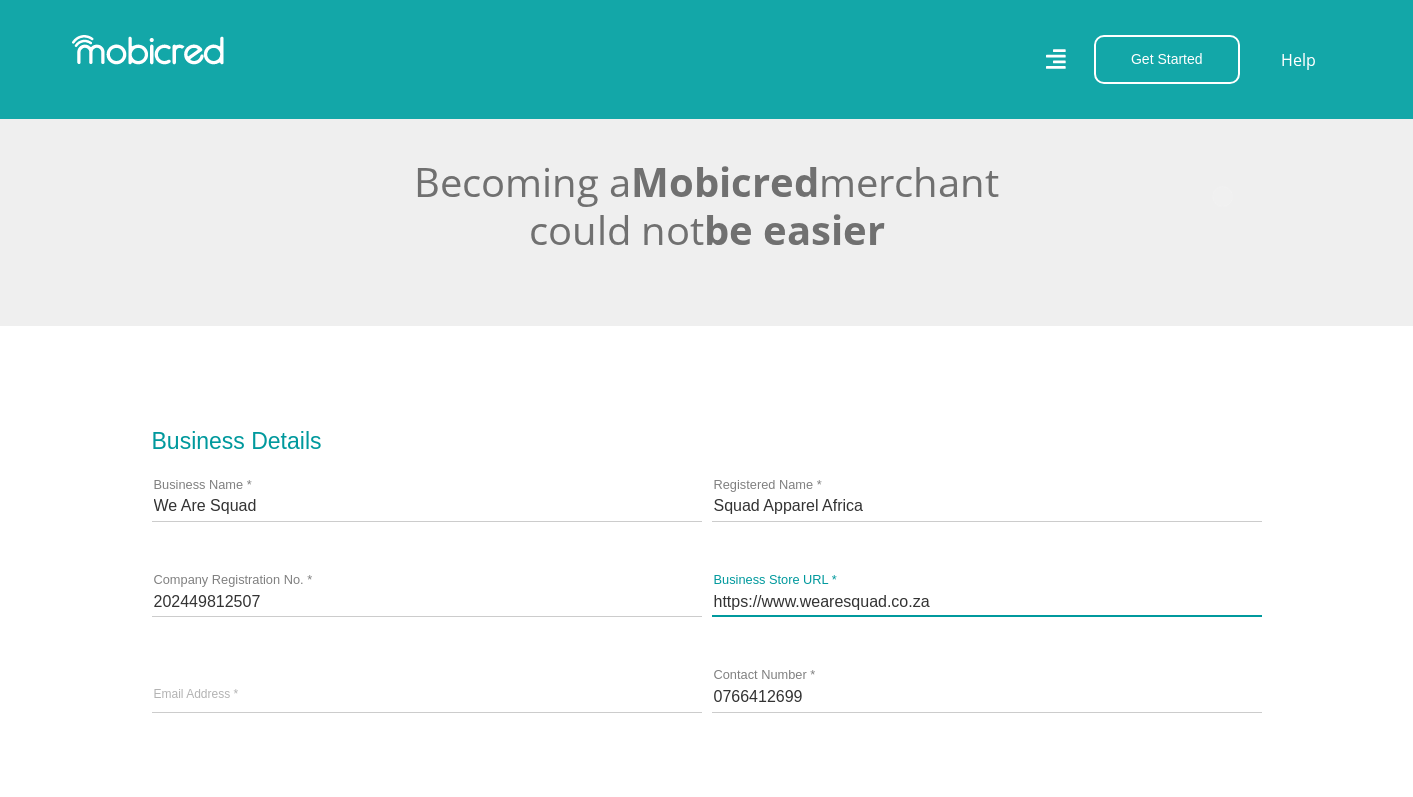 paste on "/" 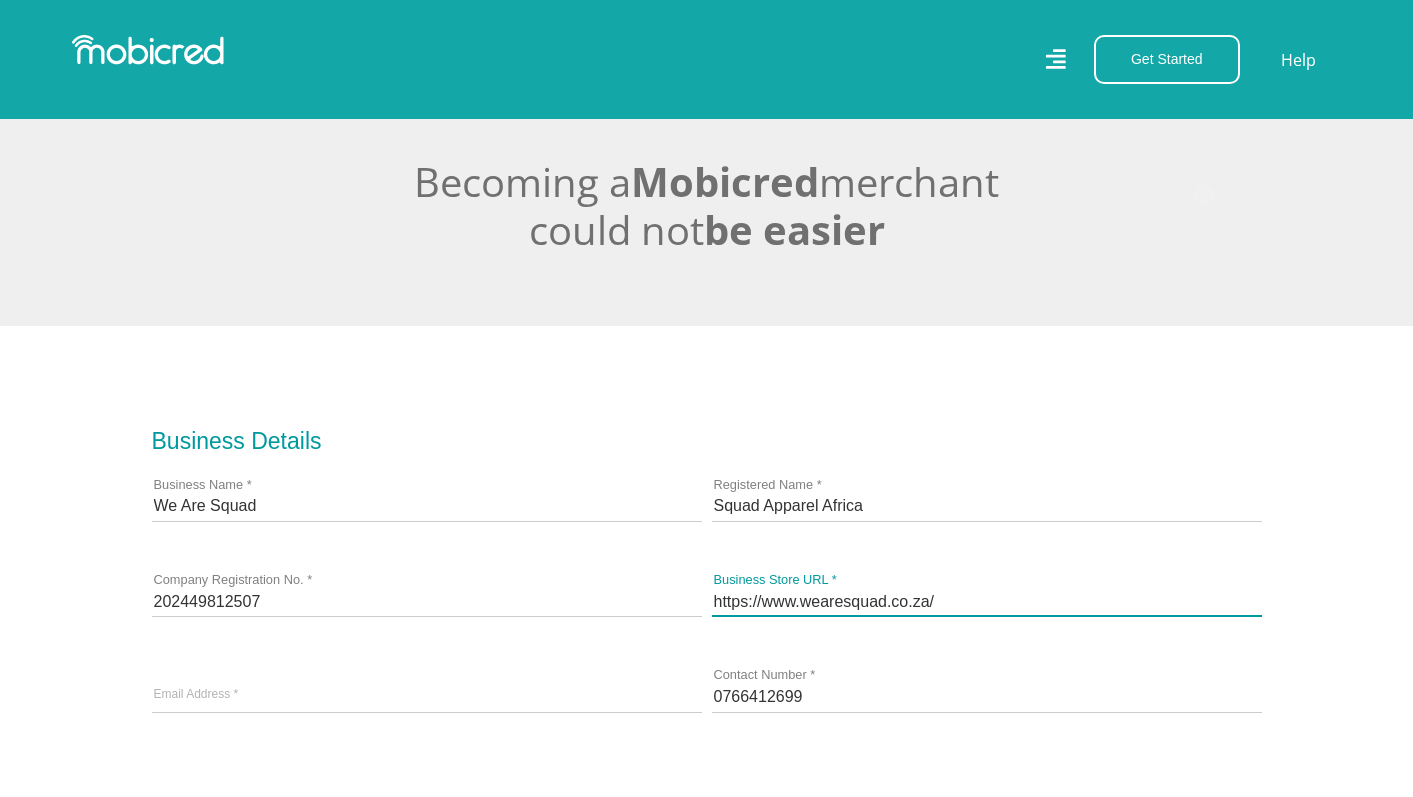 click on "Submit Application" at bounding box center (1181, 2052) 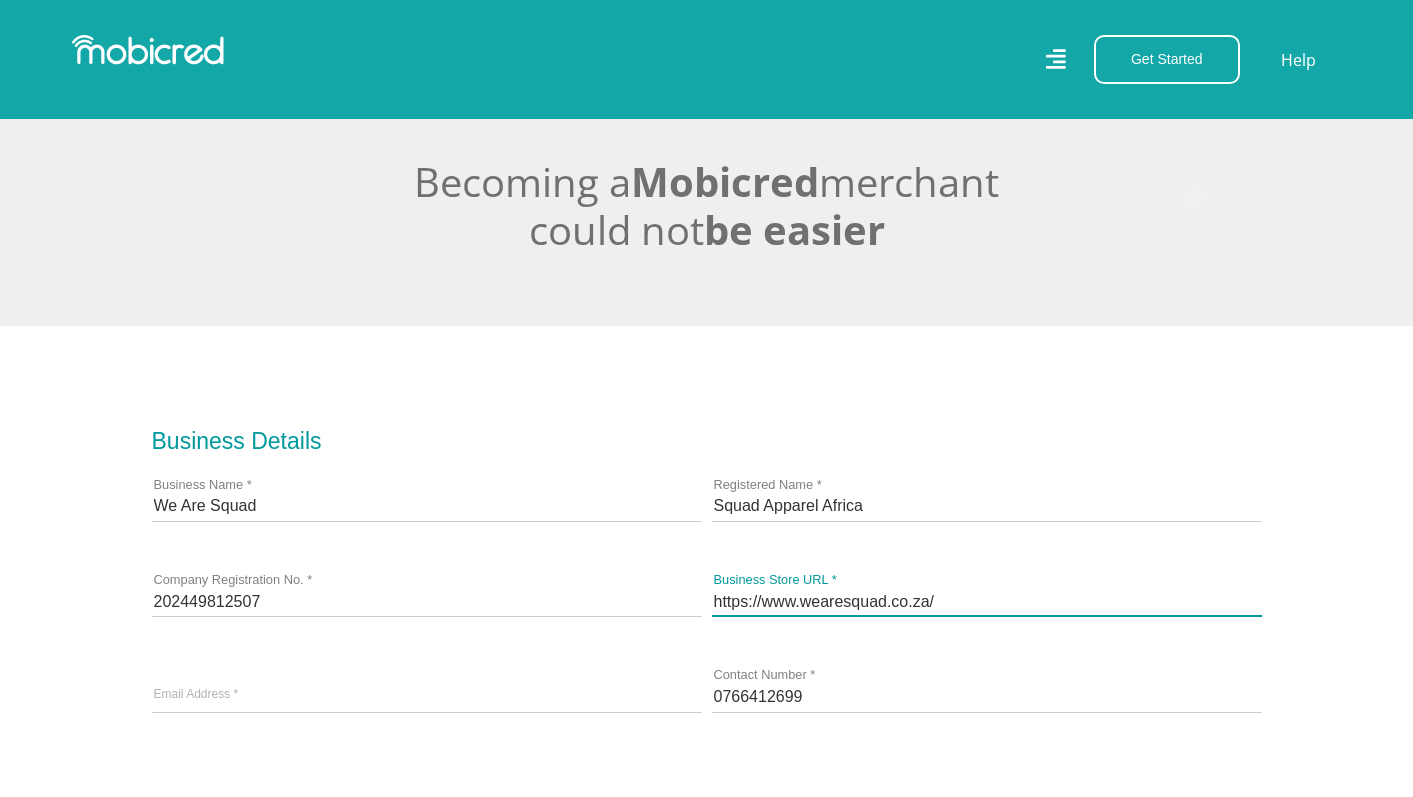 click on "Submit Application" at bounding box center (1181, 2052) 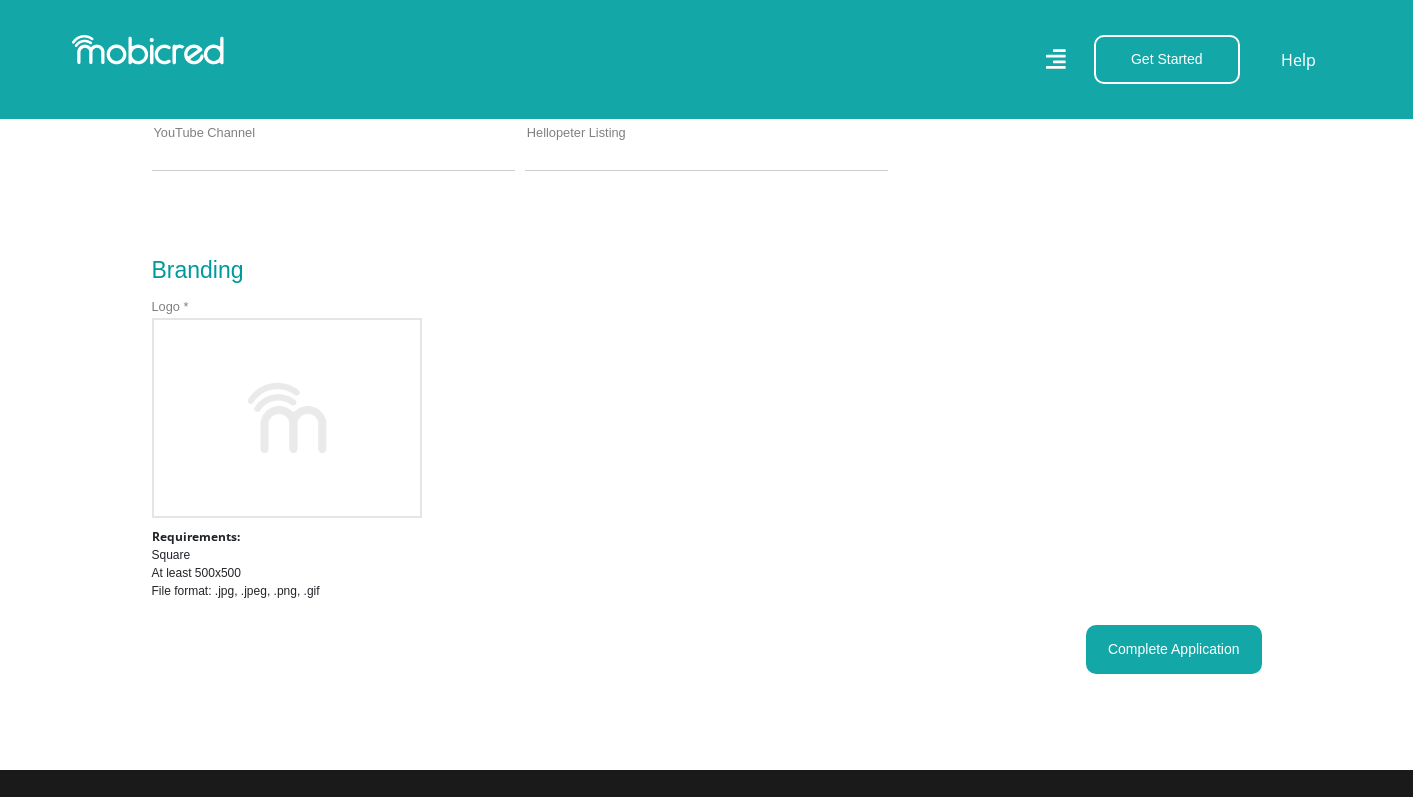 scroll, scrollTop: 1197, scrollLeft: 0, axis: vertical 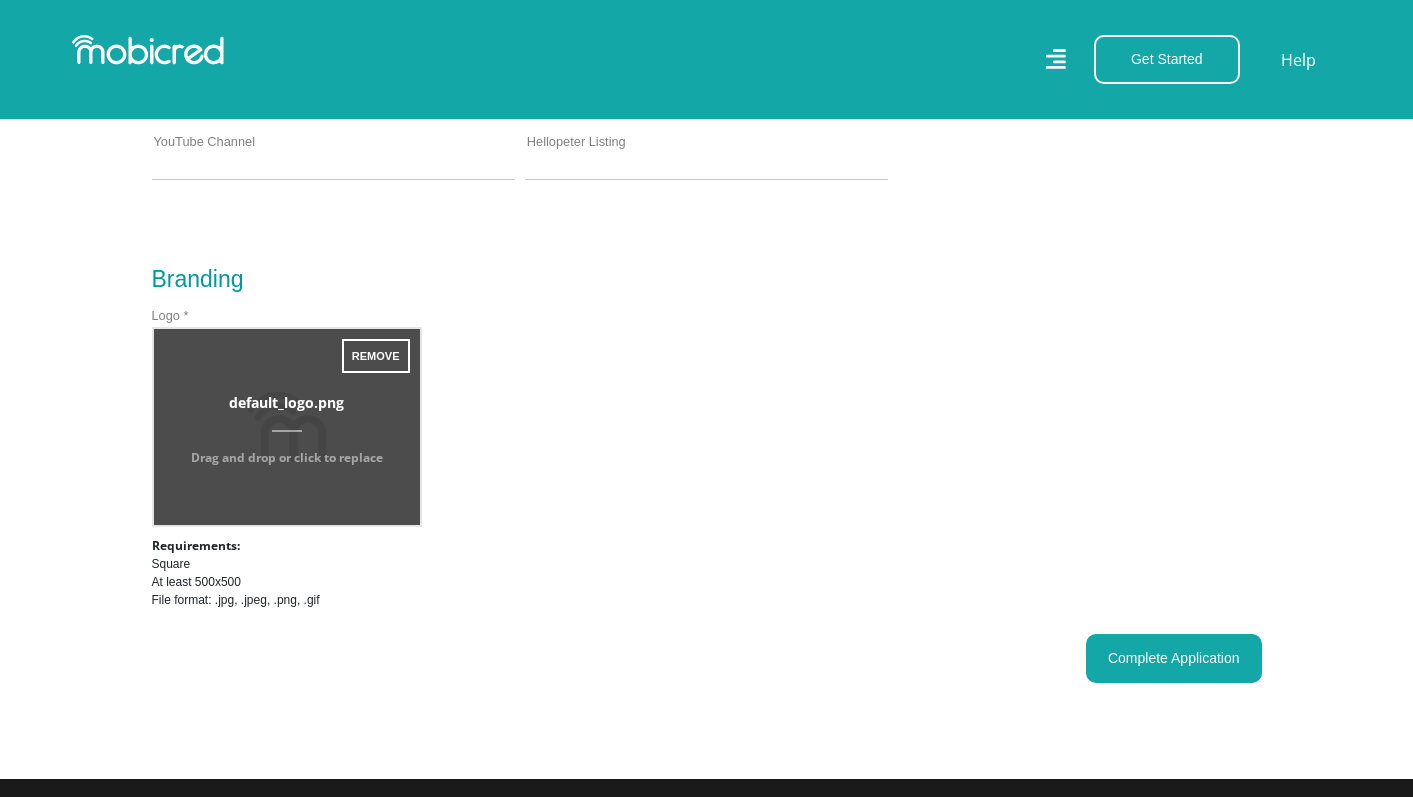 click at bounding box center [287, 427] 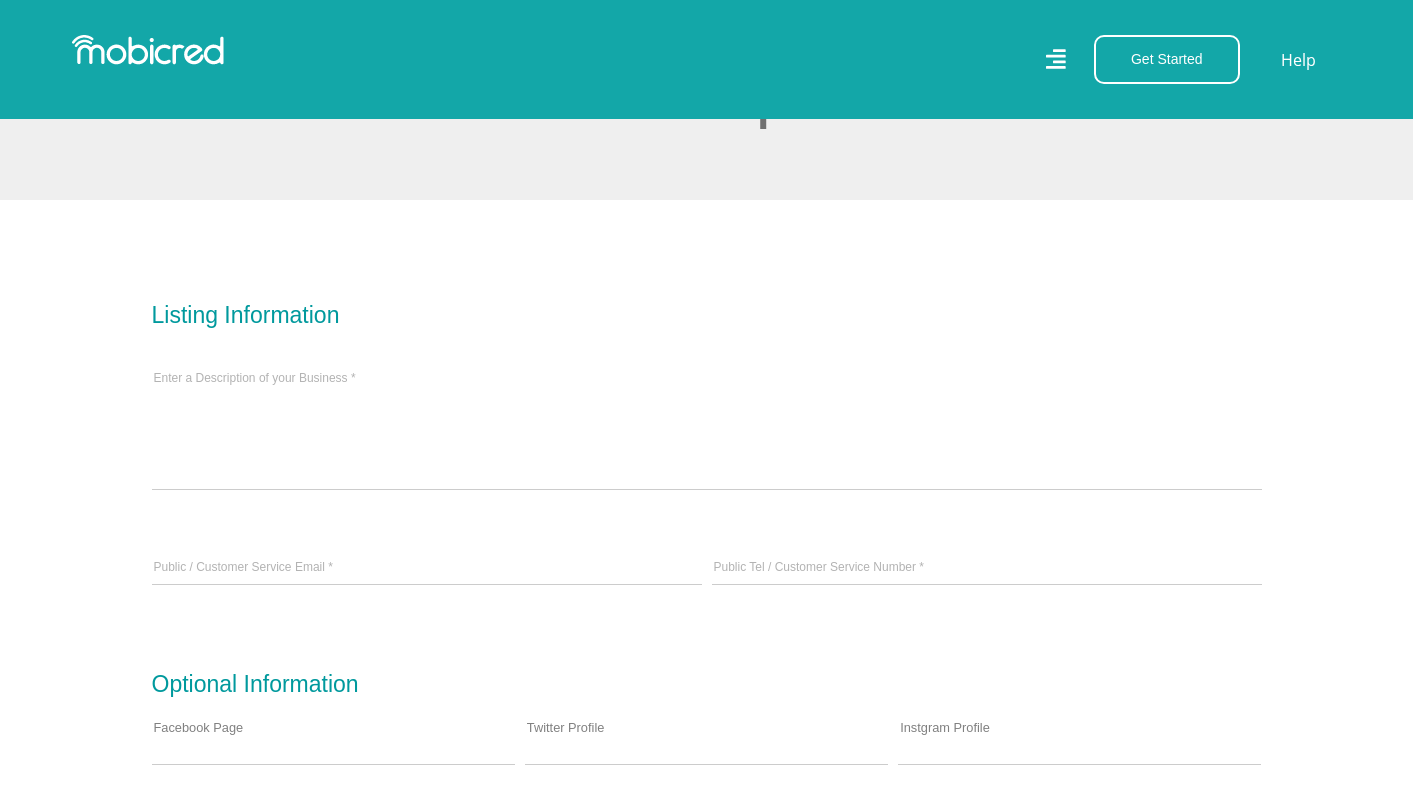 scroll, scrollTop: 493, scrollLeft: 0, axis: vertical 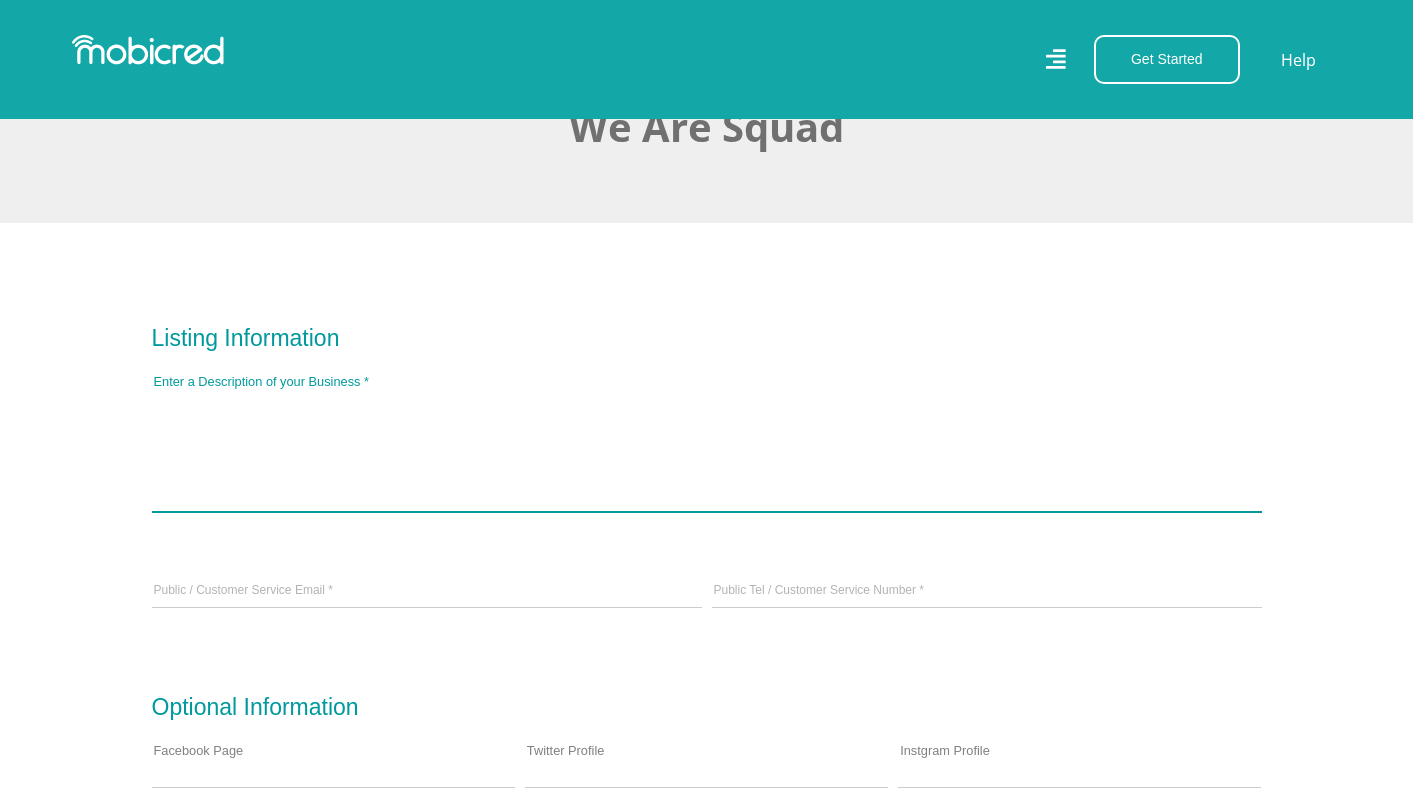 click at bounding box center [707, 450] 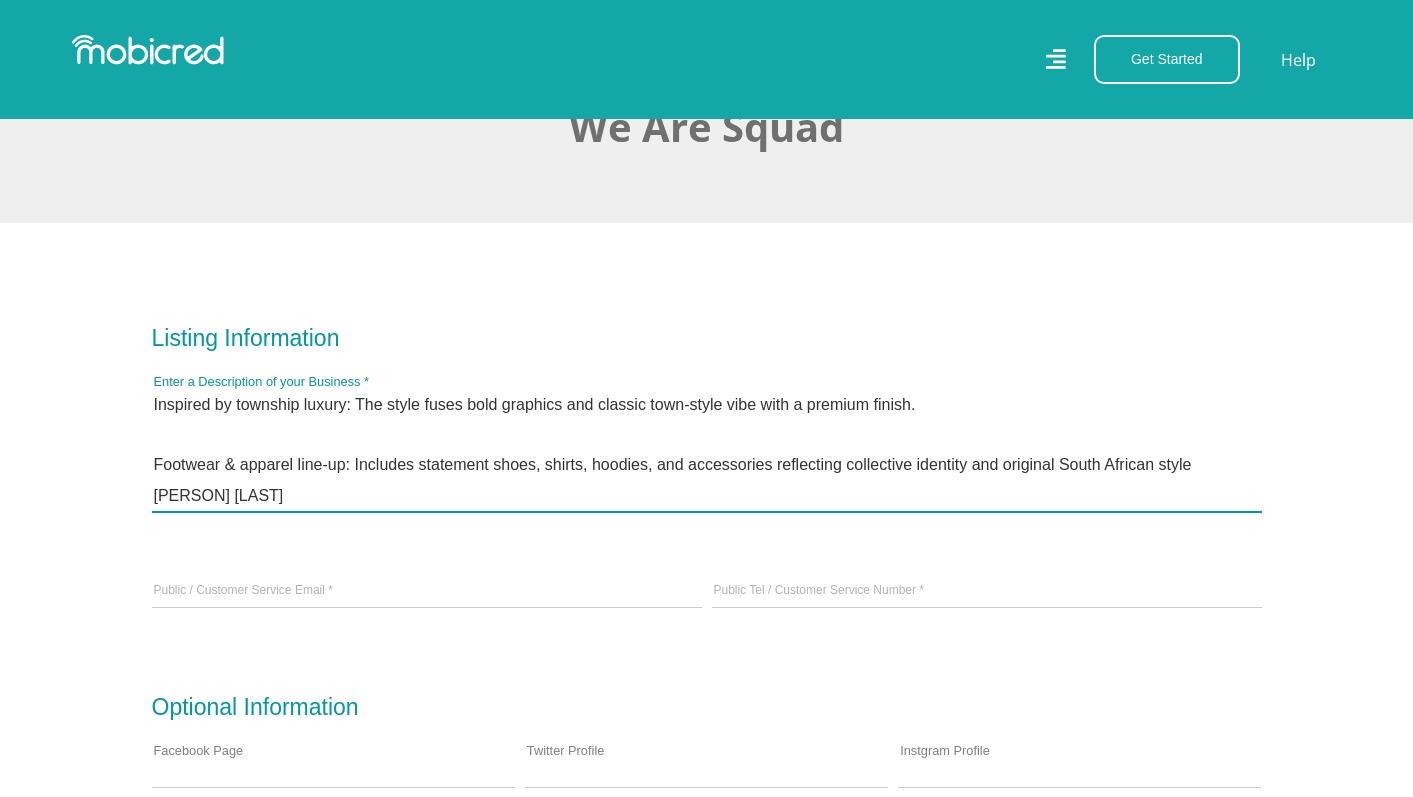 scroll, scrollTop: 449, scrollLeft: 0, axis: vertical 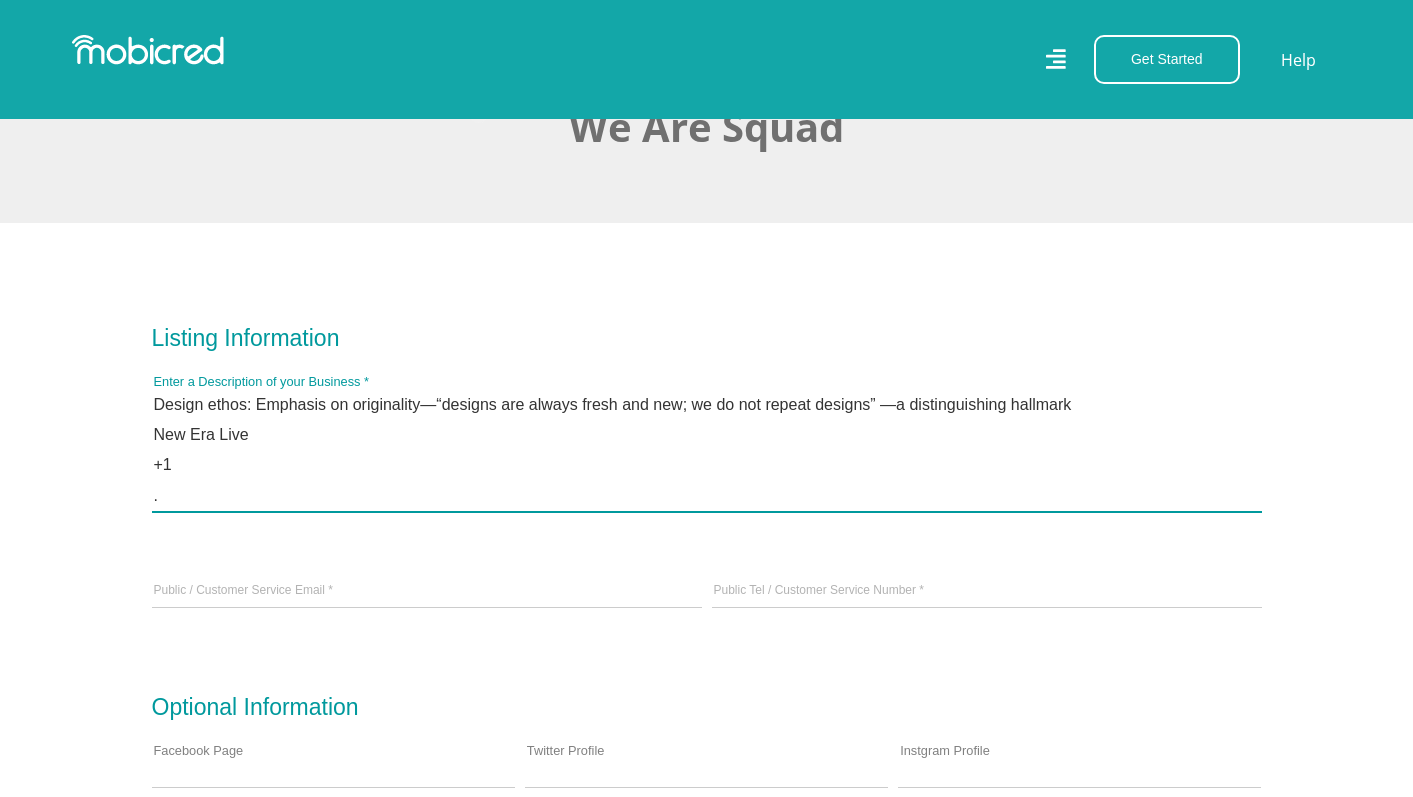 click on "Inspired by township luxury: The style fuses bold graphics and classic town‑style vibe with a premium finish.
Footwear & apparel line-up: Includes statement shoes, shirts, hoodies, and accessories reflecting collective identity and original South African style
[PERSON] [LAST]
+3
[EMAIL]
+3
Conscious Fashion Collective
+3
Facebook
+1
.
Design ethos: Emphasis on originality—“designs are always fresh and new; we do not repeat designs” —a distinguishing hallmark
New Era Live
+1
." at bounding box center [707, 450] 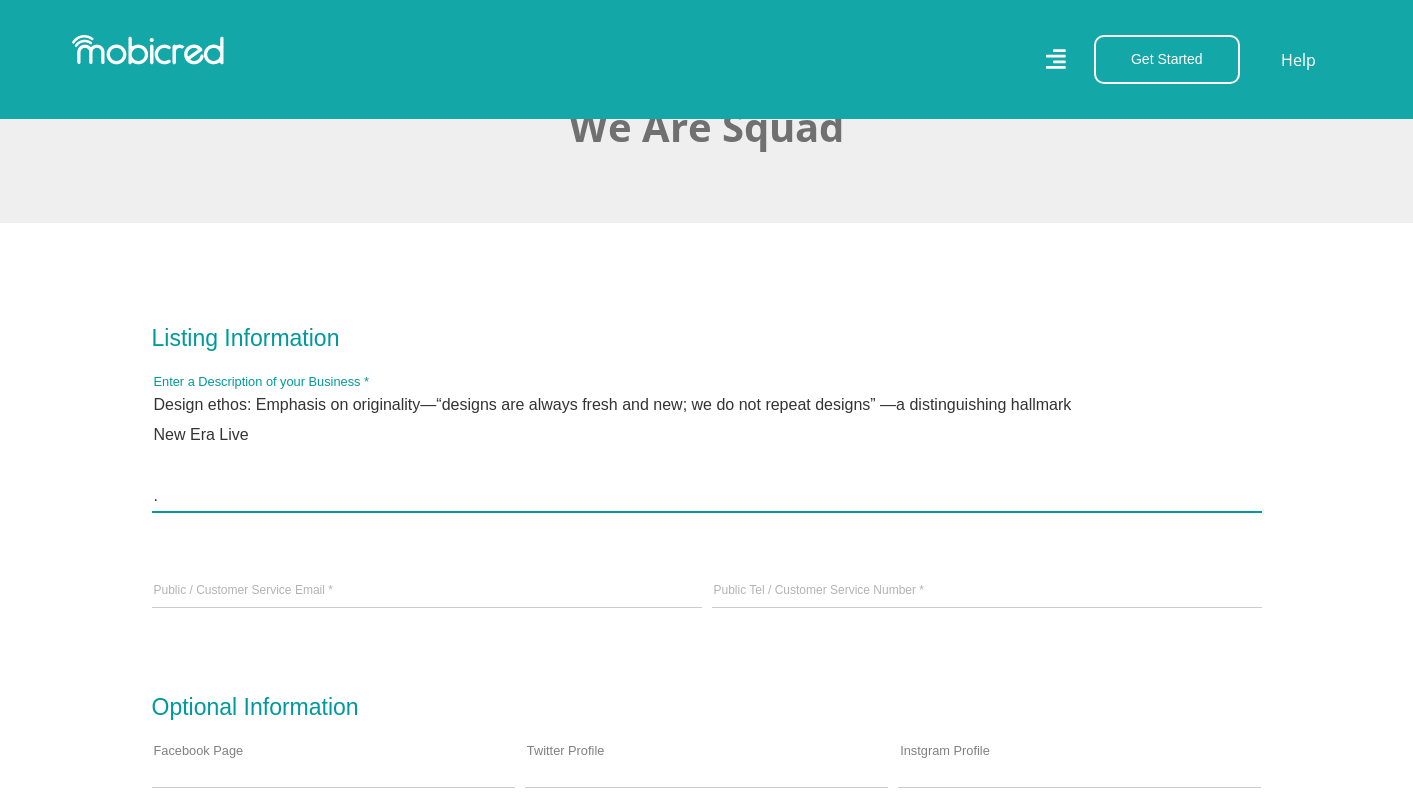 click on "Inspired by township luxury: The style fuses bold graphics and classic town‑style vibe with a premium finish.
Footwear & apparel line-up: Includes statement shoes, shirts, hoodies, and accessories reflecting collective identity and original South African style
[PERSON] [LAST]
+3
[EMAIL]
+3
Conscious Fashion Collective
+3
Facebook
+1
.
Design ethos: Emphasis on originality—“designs are always fresh and new; we do not repeat designs” —a distinguishing hallmark
New Era Live
." at bounding box center [707, 450] 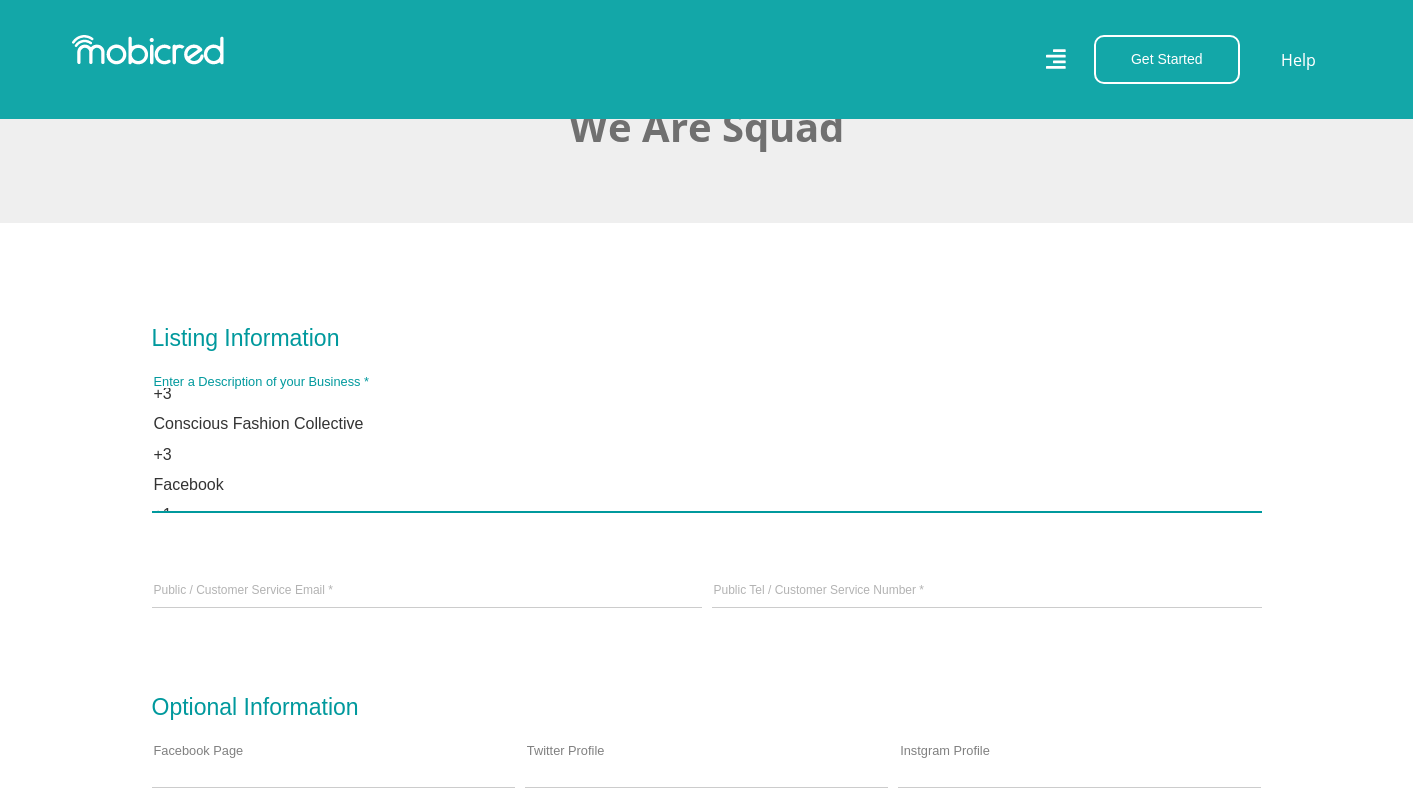scroll, scrollTop: 191, scrollLeft: 0, axis: vertical 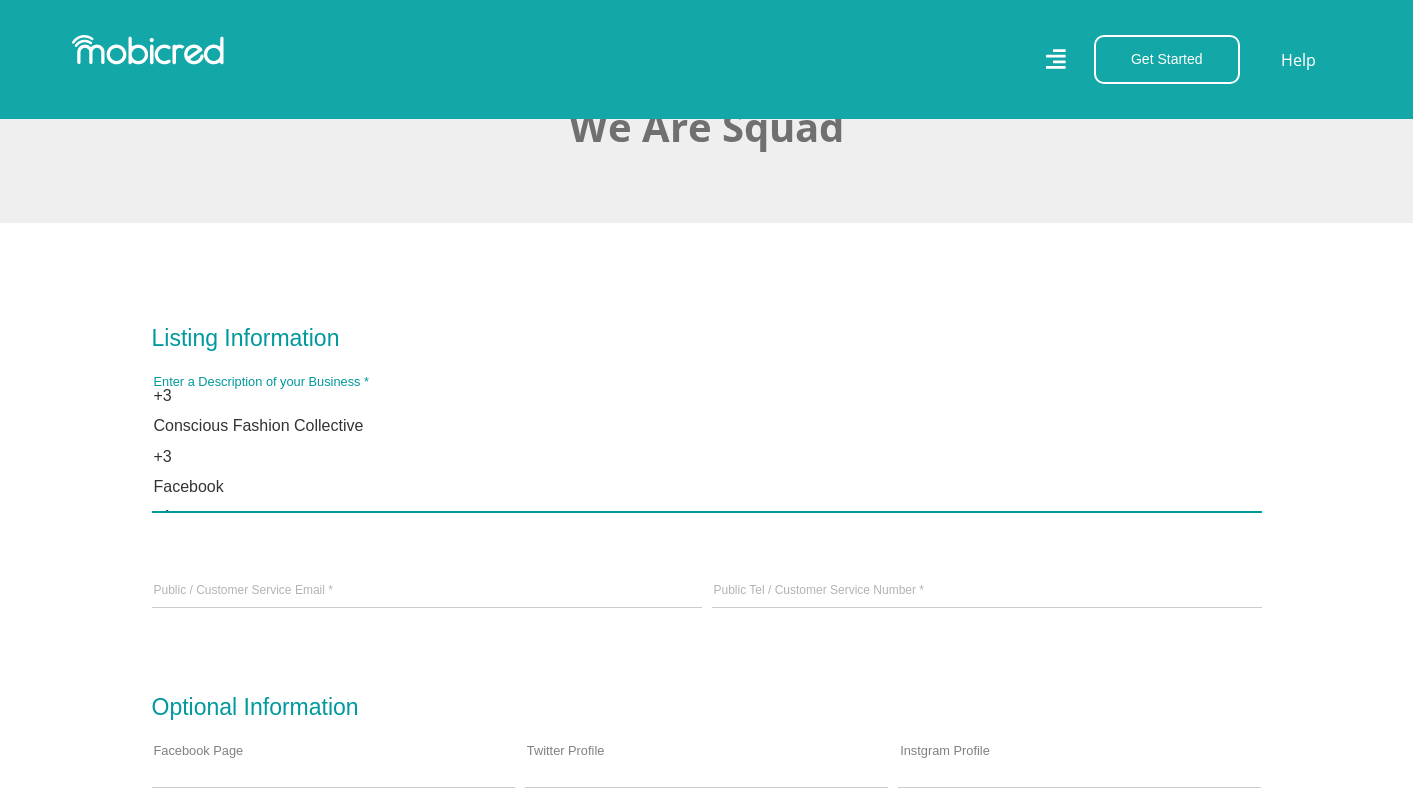click on "Inspired by township luxury: The style fuses bold graphics and classic town‑style vibe with a premium finish.
Footwear & apparel line-up: Includes statement shoes, shirts, hoodies, and accessories reflecting collective identity and original South African style
[PERSON] [LAST]
+3
[EMAIL]
+3
Conscious Fashion Collective
+3
Facebook
+1
.
Design ethos: Emphasis on originality—“designs are always fresh and new; we do not repeat designs” —a distinguishing hallmark
New Era Live" at bounding box center (707, 450) 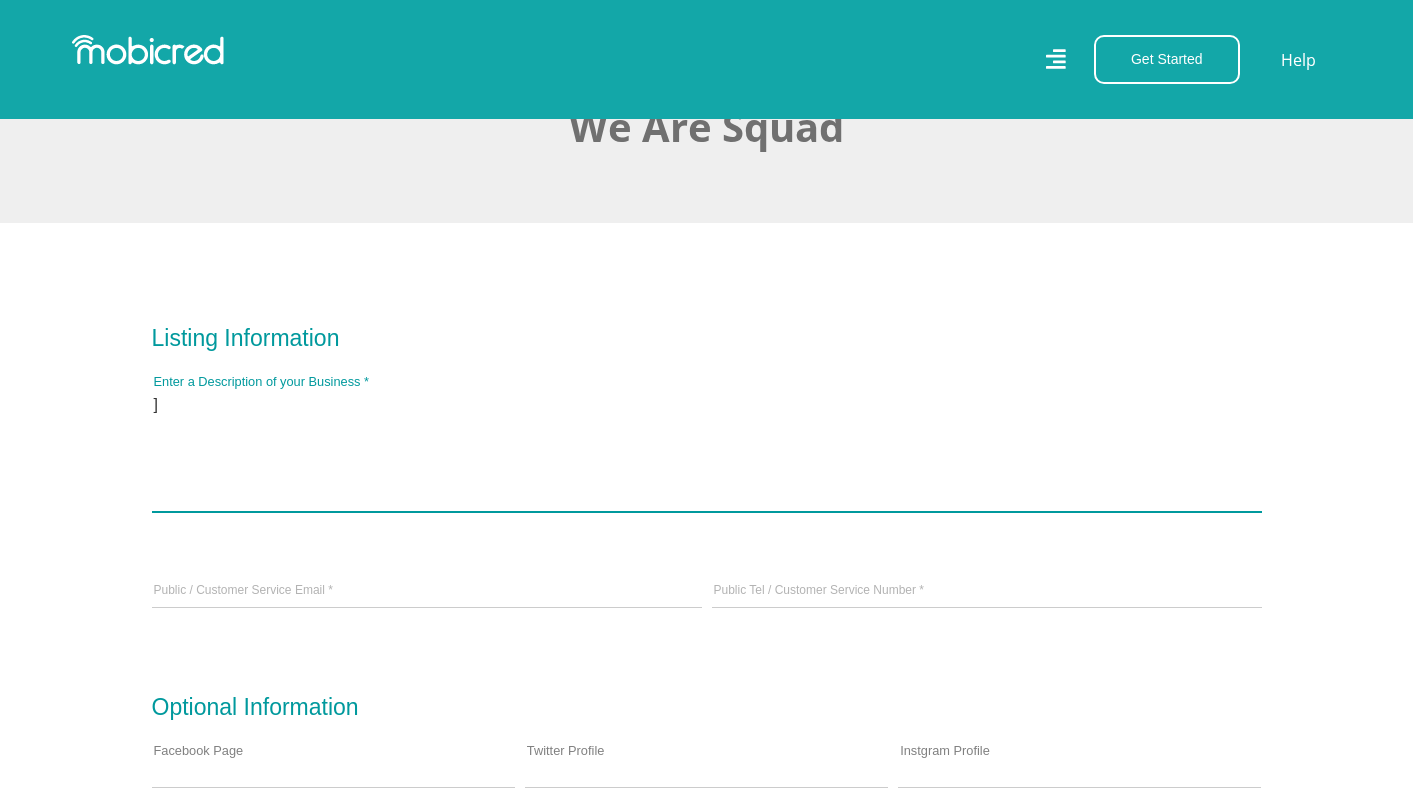 scroll, scrollTop: 0, scrollLeft: 0, axis: both 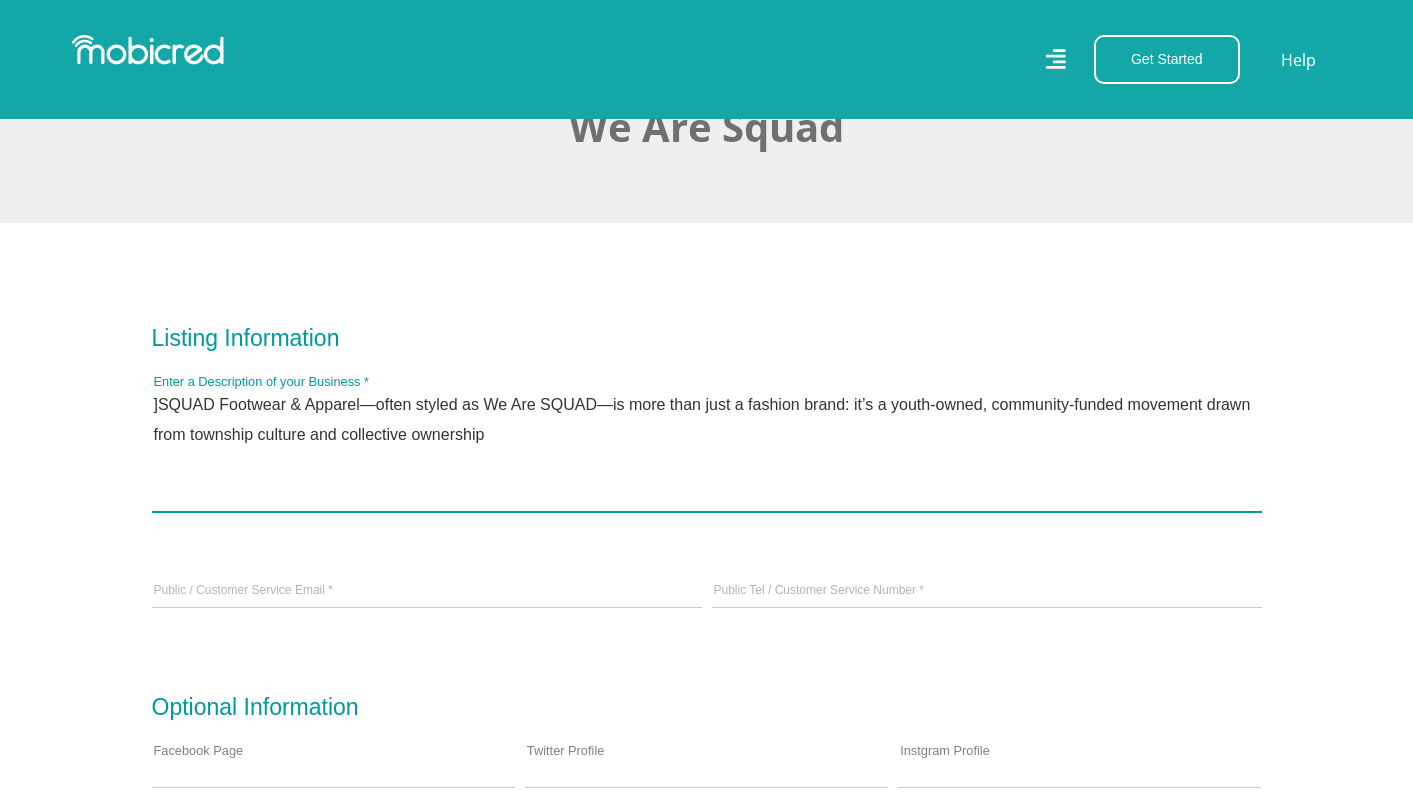 click on "]SQUAD Footwear & Apparel—often styled as We Are SQUAD—is more than just a fashion brand: it’s a youth-owned, community-funded movement drawn from township culture and collective ownership" at bounding box center (707, 450) 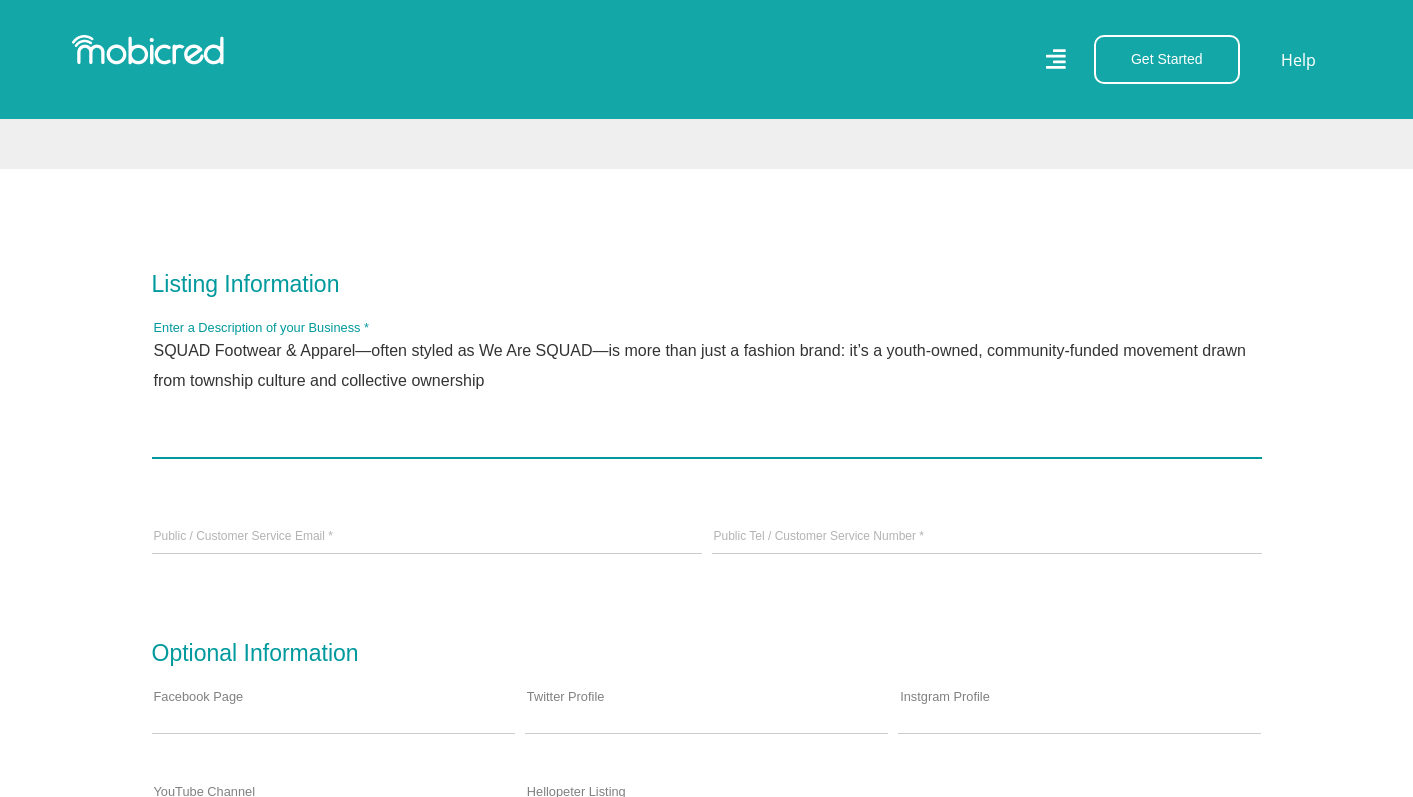 scroll, scrollTop: 578, scrollLeft: 0, axis: vertical 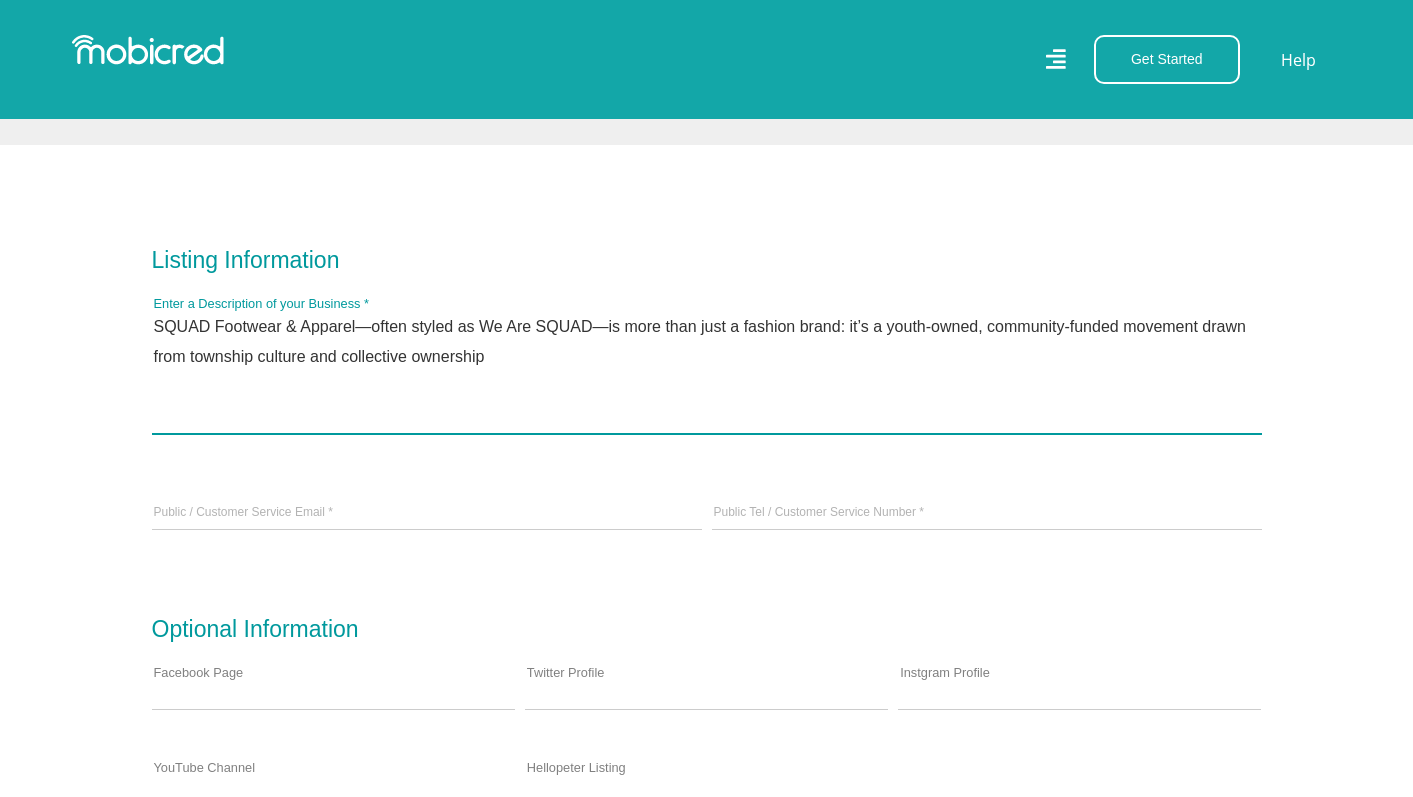 click on "SQUAD Footwear & Apparel—often styled as We Are SQUAD—is more than just a fashion brand: it’s a youth-owned, community-funded movement drawn from township culture and collective ownership" at bounding box center (707, 372) 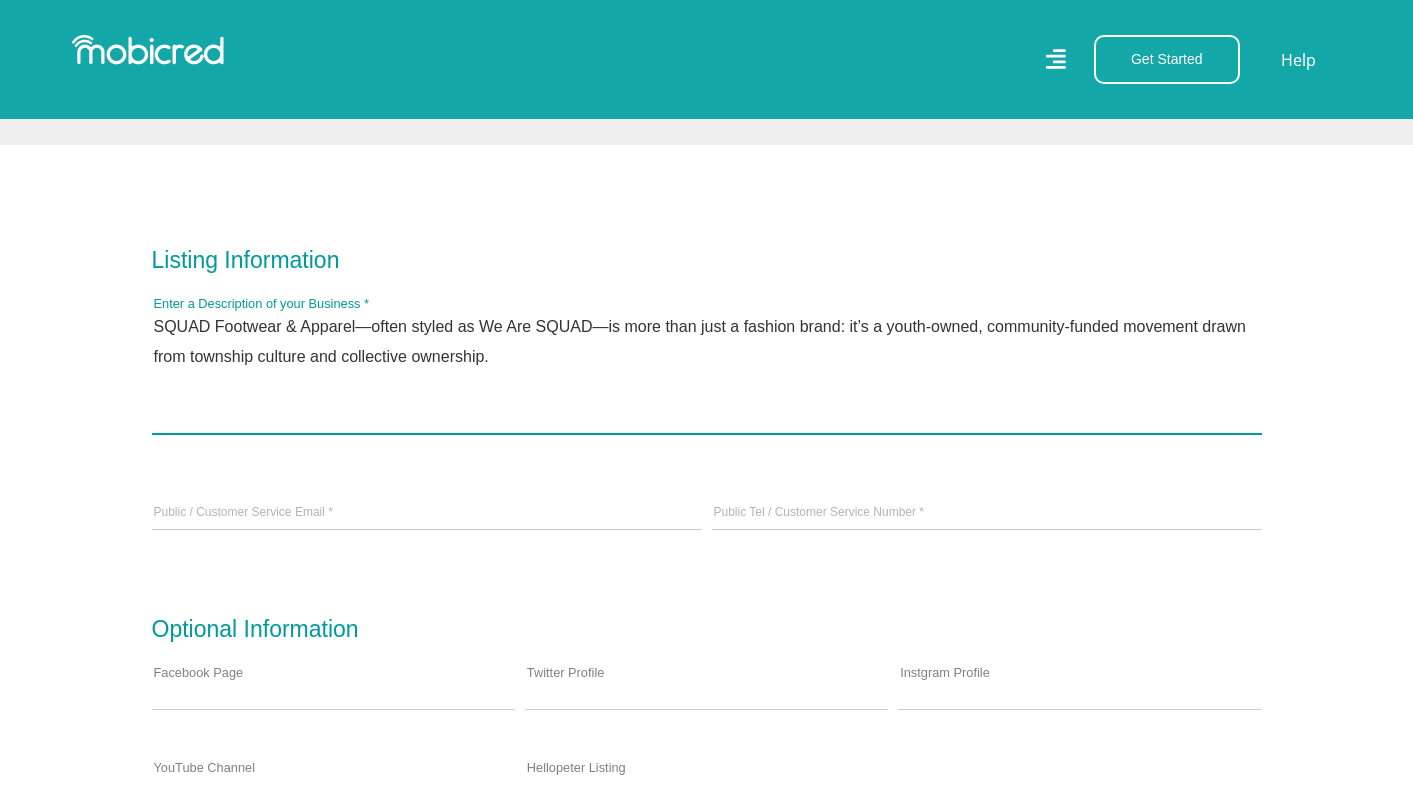 paste on "Design & Product Identity
Inspired by township luxury: The style fuses bold graphics and classic town‑style vibe with a premium finish.
Footwear & apparel line-up: Includes statement shoes, shirts, hoodies, and accessories reflecting collective identity and original South African style" 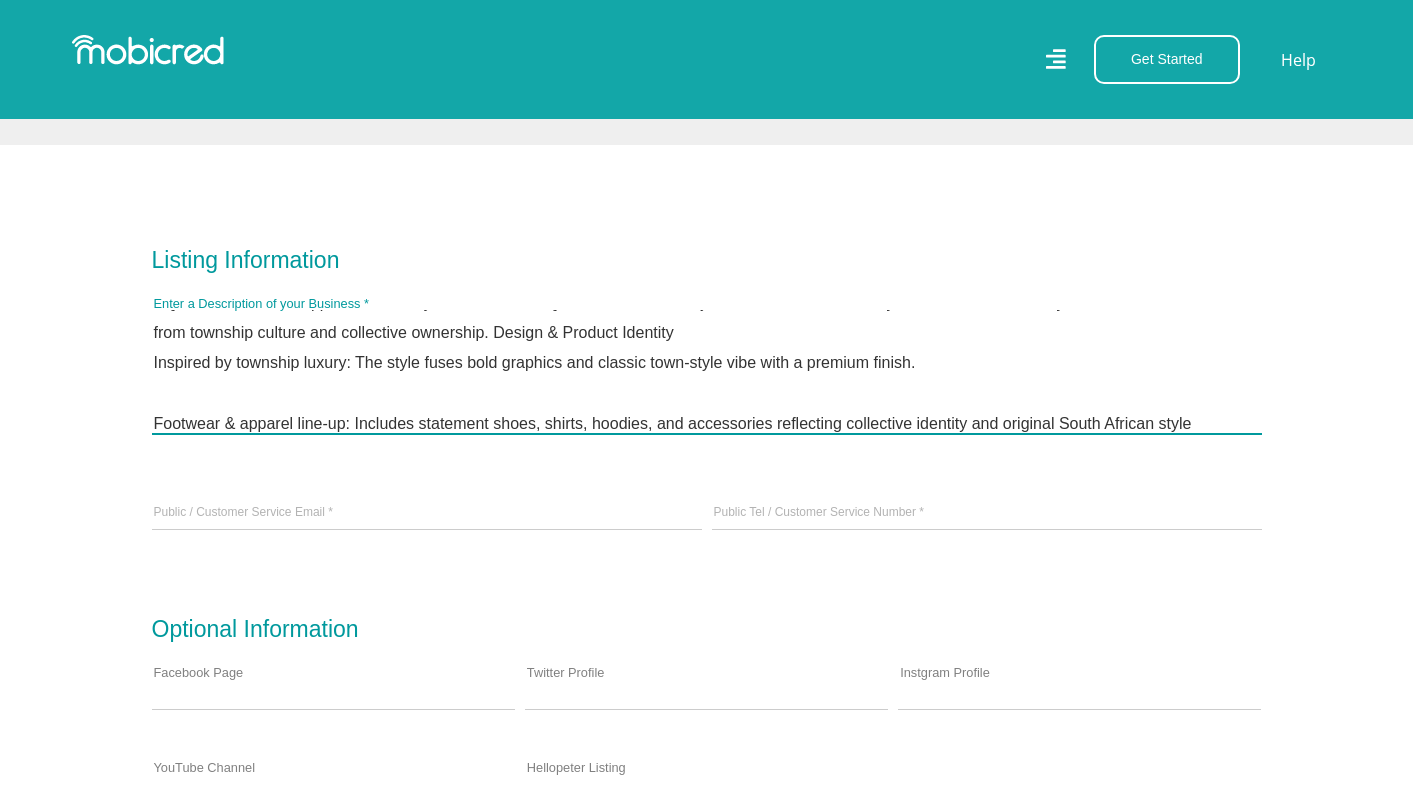 scroll, scrollTop: 30, scrollLeft: 0, axis: vertical 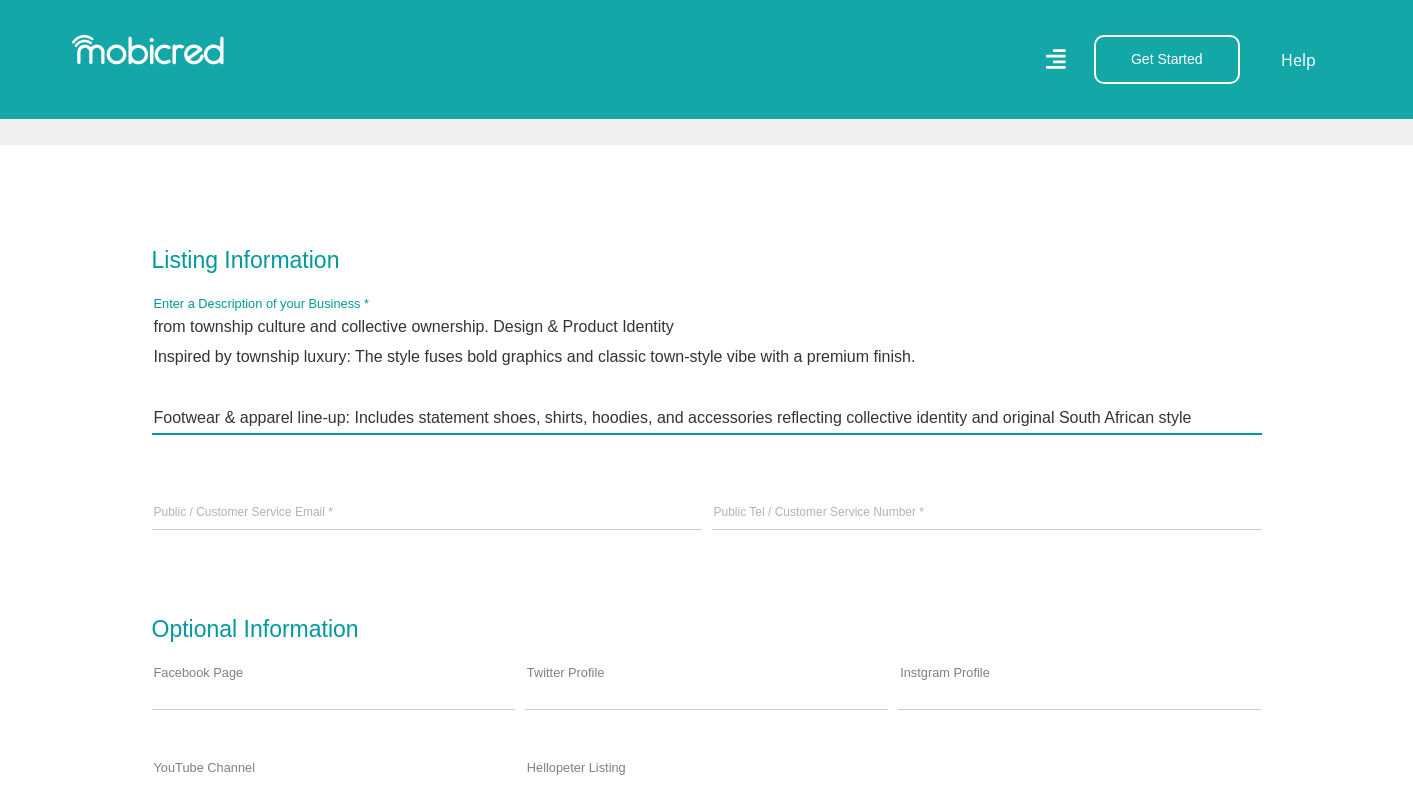click on "SQUAD Footwear & Apparel—often styled as We Are SQUAD—is more than just a fashion brand: it’s a youth-owned, community-funded movement drawn from township culture and collective ownership. Design & Product Identity
Inspired by township luxury: The style fuses bold graphics and classic town‑style vibe with a premium finish.
Footwear & apparel line-up: Includes statement shoes, shirts, hoodies, and accessories reflecting collective identity and original South African style" at bounding box center [707, 372] 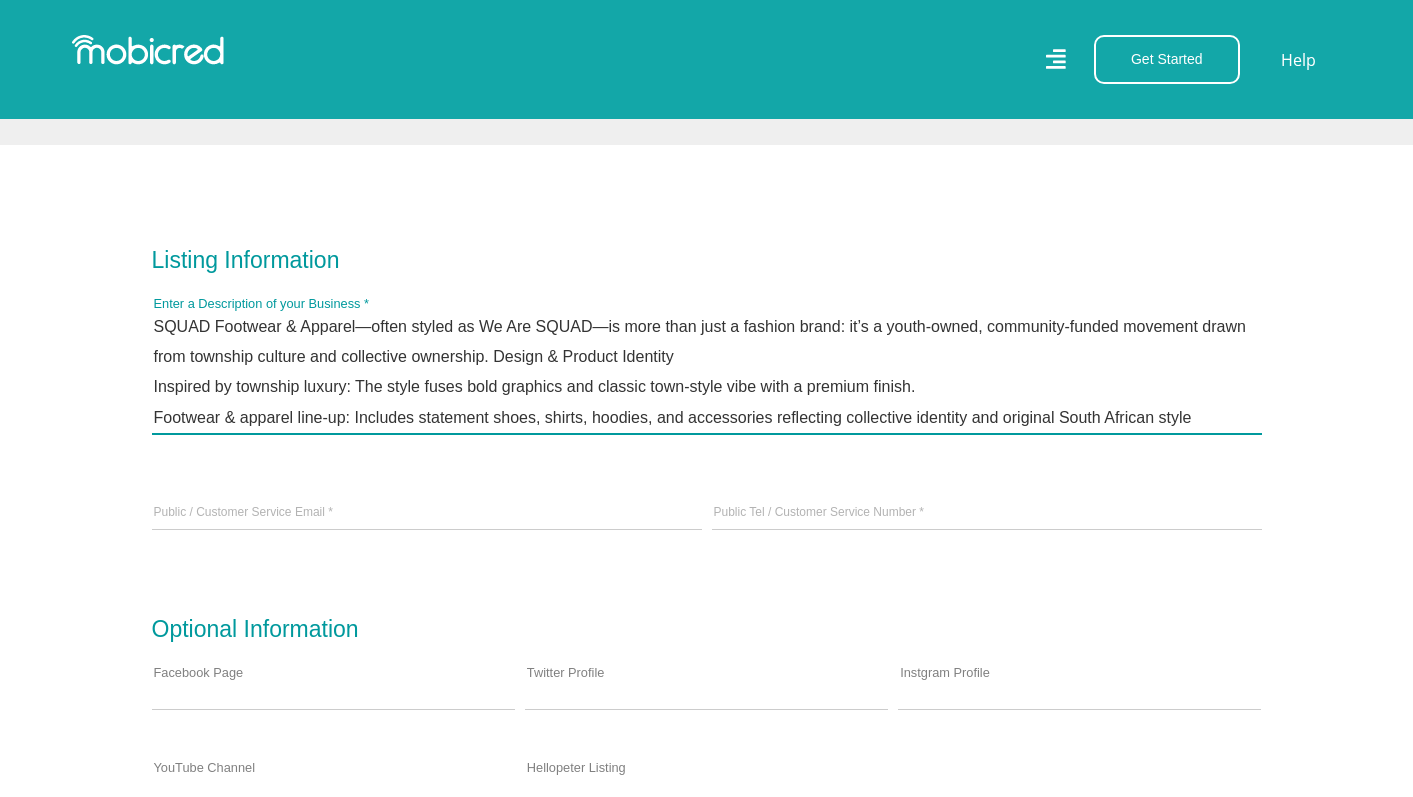 scroll, scrollTop: 0, scrollLeft: 0, axis: both 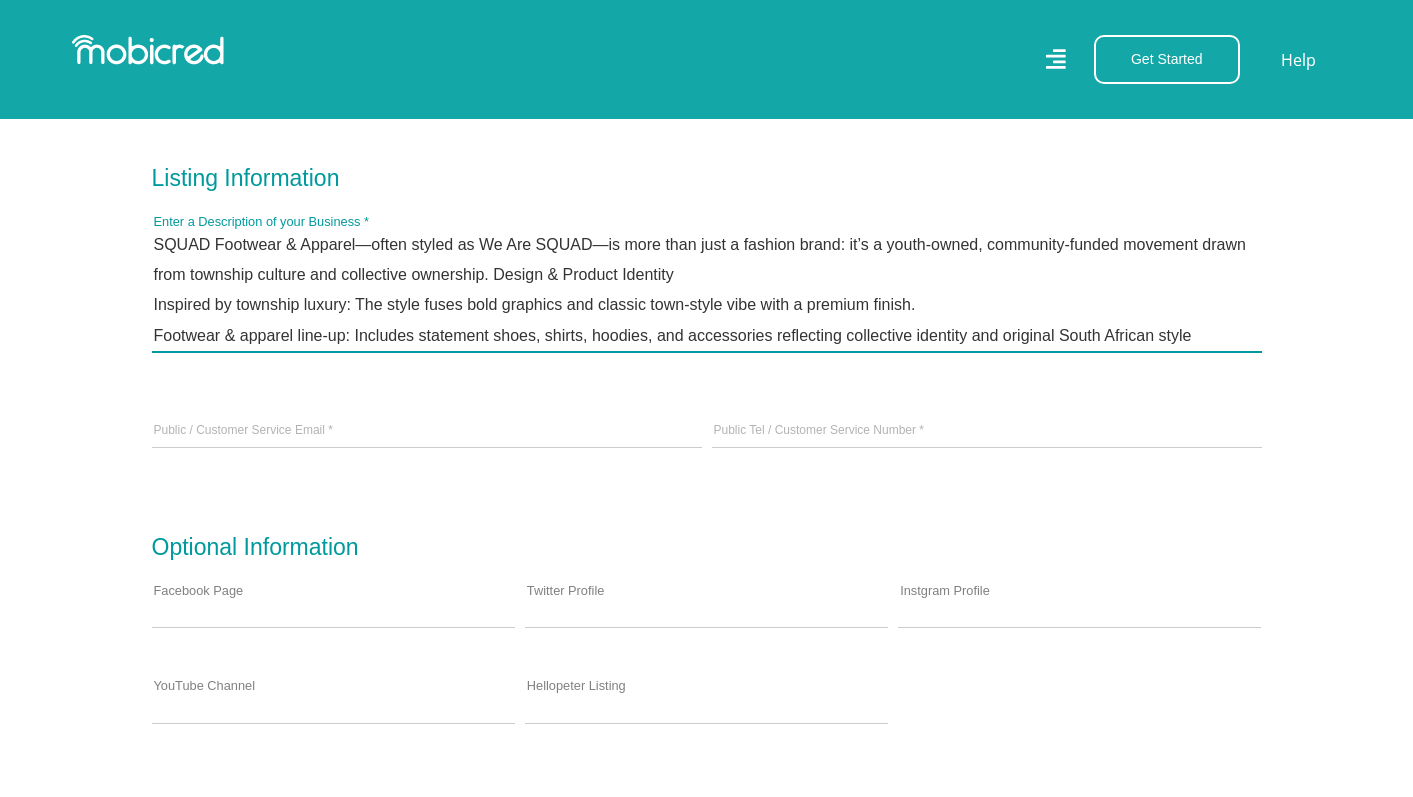 click on "SQUAD Footwear & Apparel—often styled as We Are SQUAD—is more than just a fashion brand: it’s a youth-owned, community-funded movement drawn from township culture and collective ownership. Design & Product Identity
Inspired by township luxury: The style fuses bold graphics and classic town‑style vibe with a premium finish.
Footwear & apparel line-up: Includes statement shoes, shirts, hoodies, and accessories reflecting collective identity and original South African style" at bounding box center (707, 290) 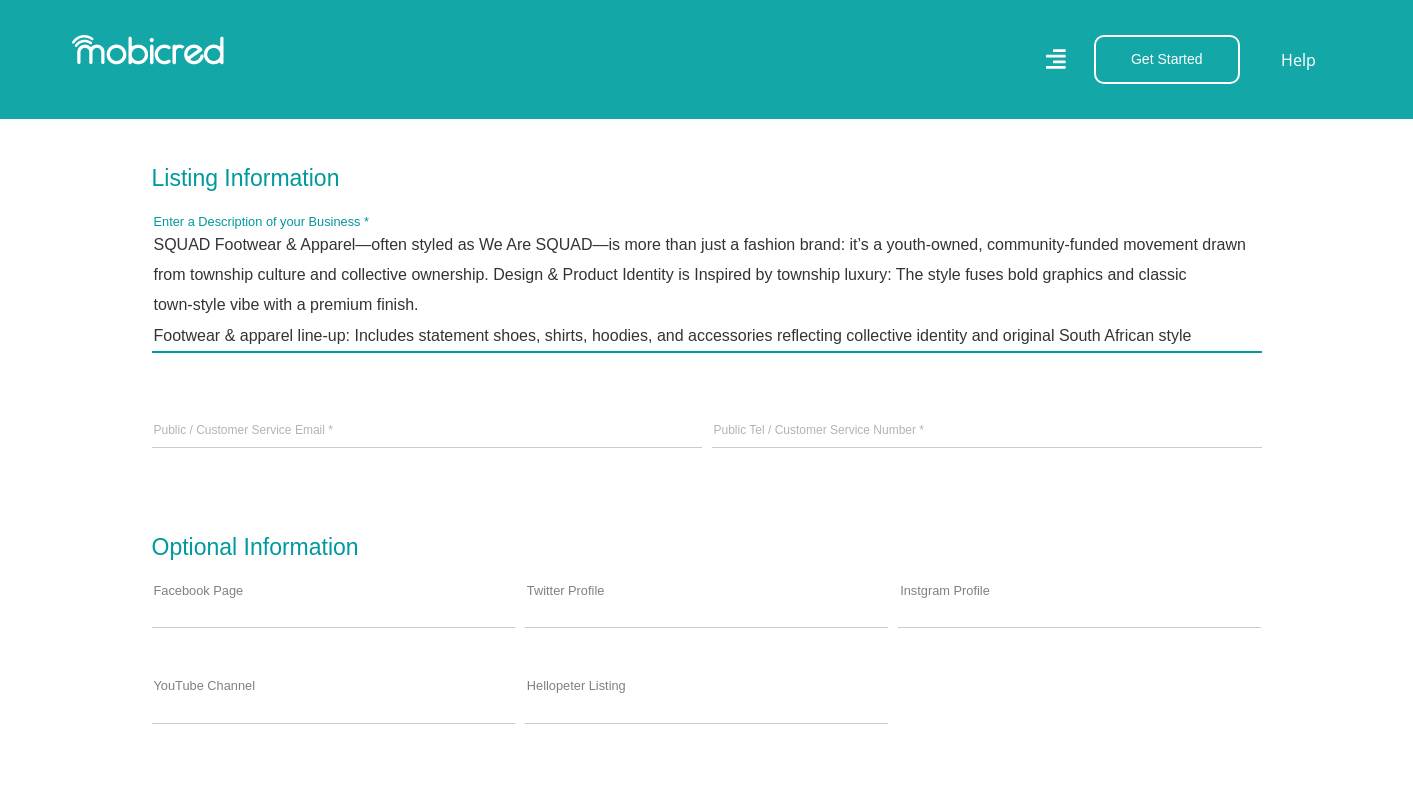 click on "SQUAD Footwear & Apparel—often styled as We Are SQUAD—is more than just a fashion brand: it’s a youth-owned, community-funded movement drawn from township culture and collective ownership. Design & Product Identity is Inspired by township luxury: The style fuses bold graphics and classic town‑style vibe with a premium finish.
Footwear & apparel line-up: Includes statement shoes, shirts, hoodies, and accessories reflecting collective identity and original South African style" at bounding box center (707, 290) 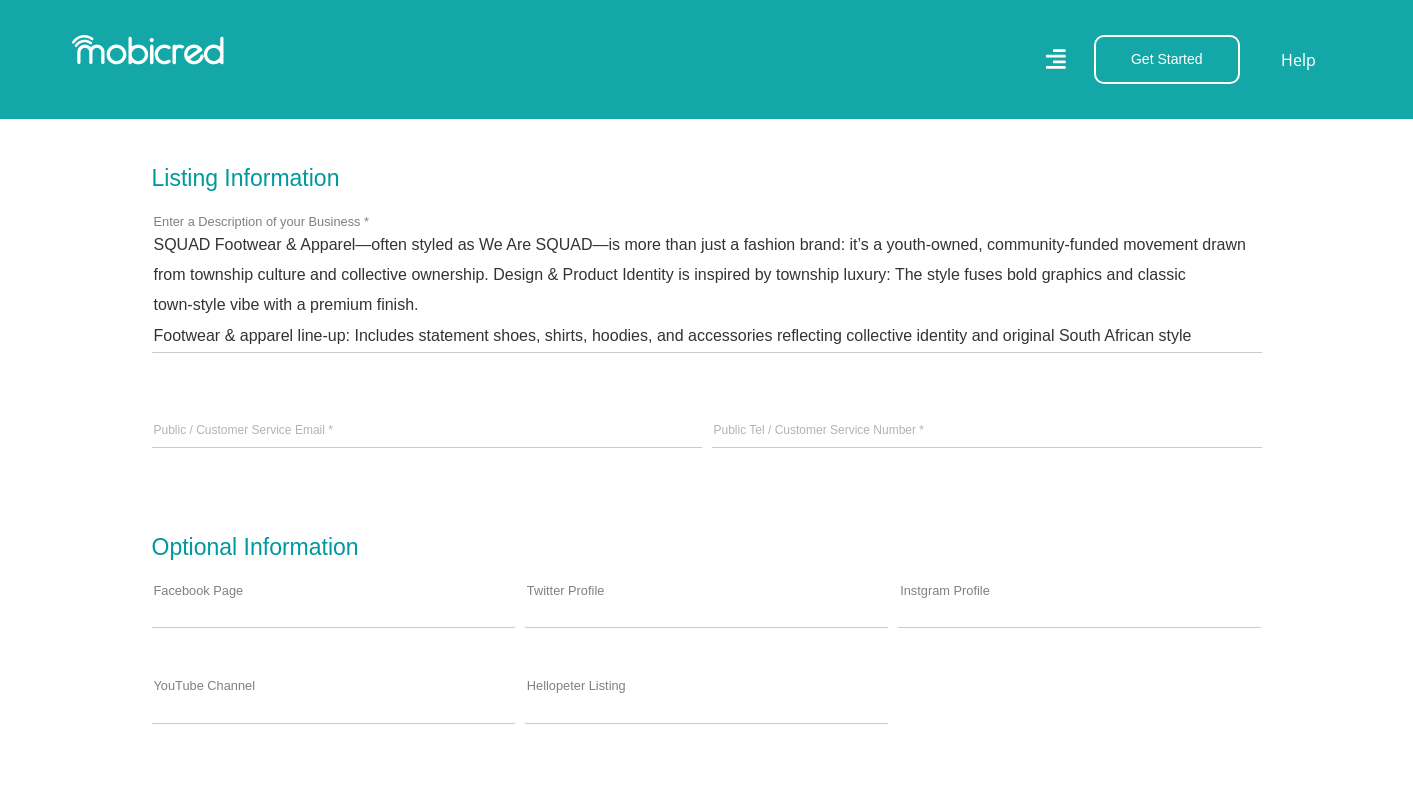 click on "SQUAD Footwear & Apparel—often styled as We Are SQUAD—is more than just a fashion brand: it’s a youth-owned, community-funded movement drawn from township culture and collective ownership. Design & Product Identity is inspired by township luxury: The style fuses bold graphics and classic town‑style vibe with a premium finish.
Footwear & apparel line-up: Includes statement shoes, shirts, hoodies, and accessories reflecting collective identity and original South African style
Enter a Description of your Business *" at bounding box center (707, 291) 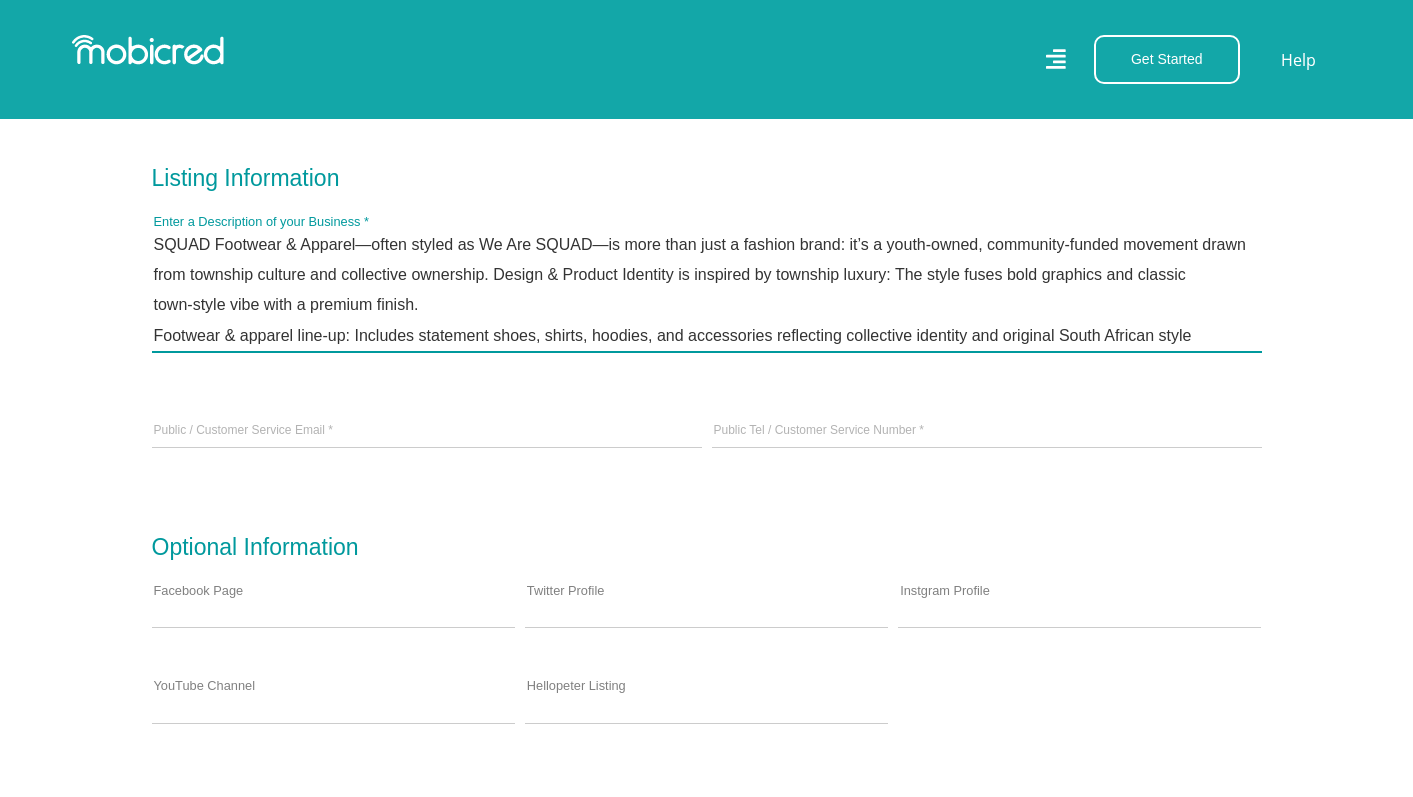 click on "SQUAD Footwear & Apparel—often styled as We Are SQUAD—is more than just a fashion brand: it’s a youth-owned, community-funded movement drawn from township culture and collective ownership. Design & Product Identity is inspired by township luxury: The style fuses bold graphics and classic town‑style vibe with a premium finish.
Footwear & apparel line-up: Includes statement shoes, shirts, hoodies, and accessories reflecting collective identity and original South African style" at bounding box center [707, 290] 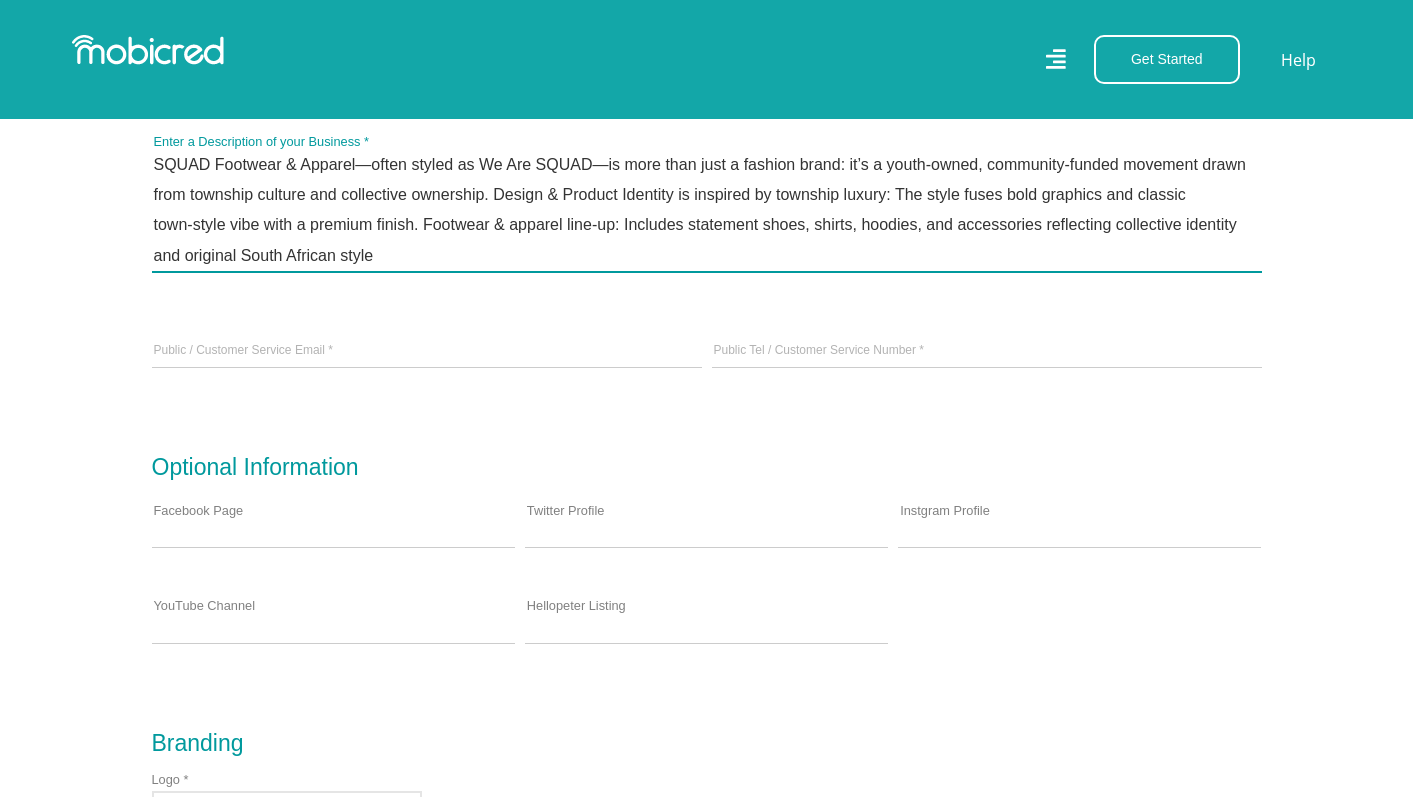 scroll, scrollTop: 734, scrollLeft: 0, axis: vertical 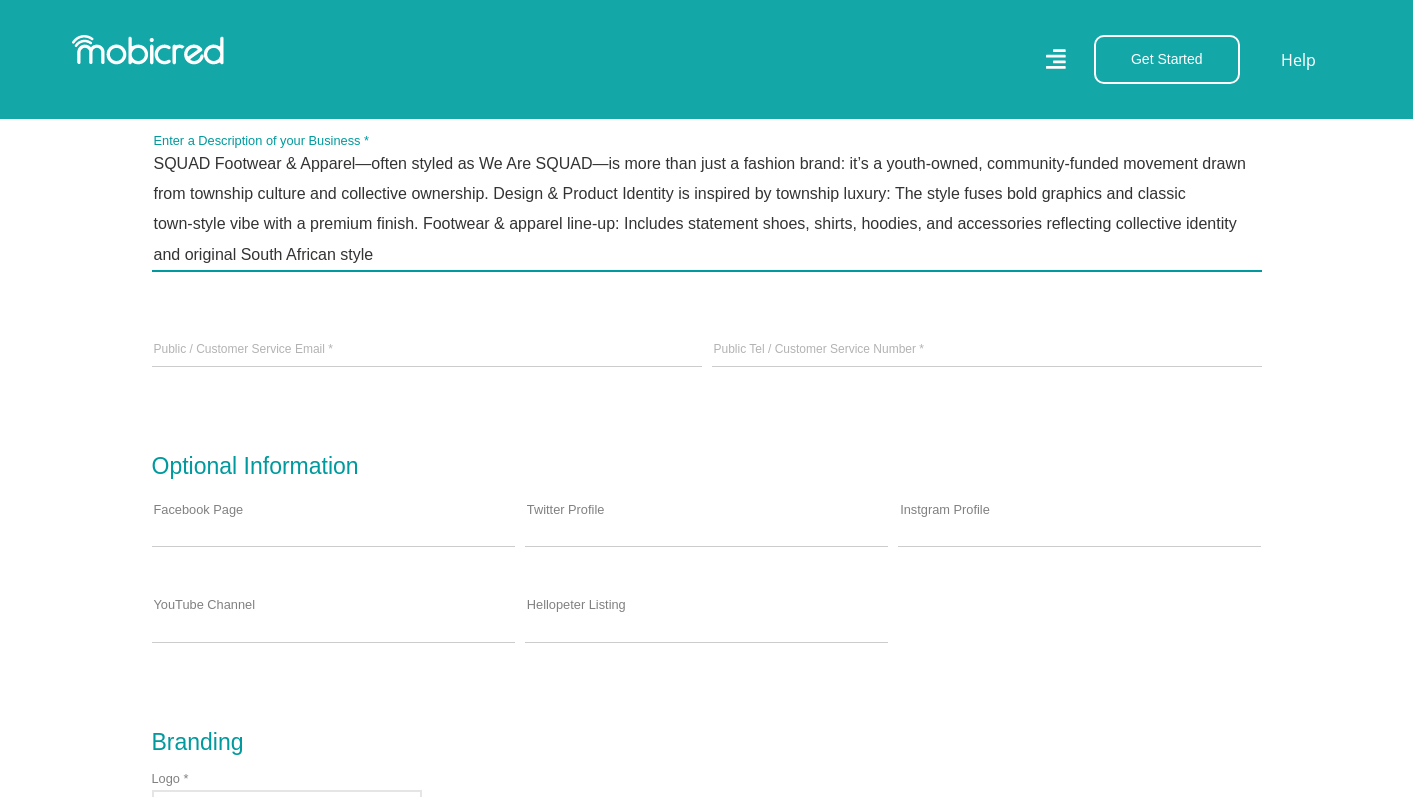 type on "SQUAD Footwear & Apparel—often styled as We Are SQUAD—is more than just a fashion brand: it’s a youth-owned, community-funded movement drawn from township culture and collective ownership. Design & Product Identity is inspired by township luxury: The style fuses bold graphics and classic town‑style vibe with a premium finish. Footwear & apparel line-up: Includes statement shoes, shirts, hoodies, and accessories reflecting collective identity and original South African style" 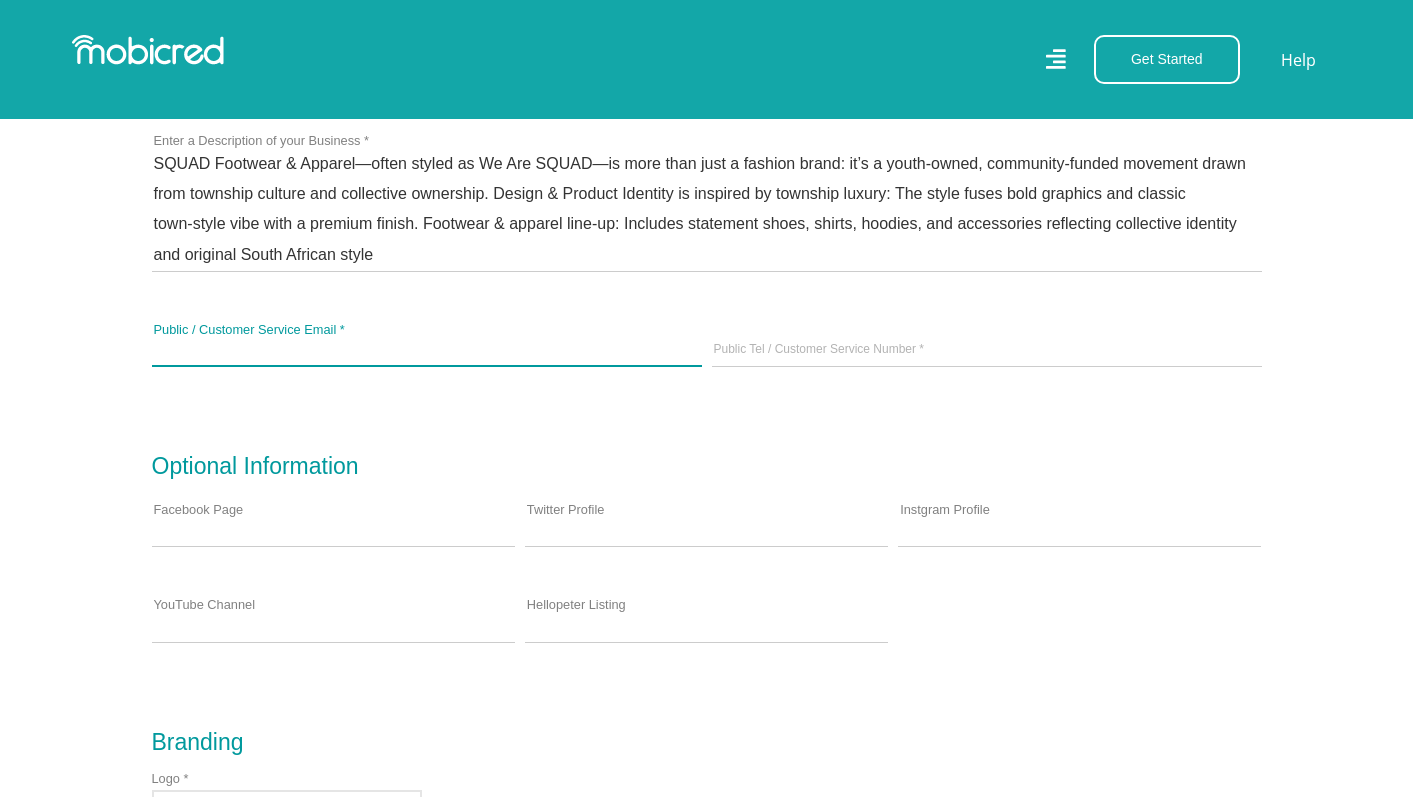 click on "Public / Customer Service Email *" at bounding box center (427, 351) 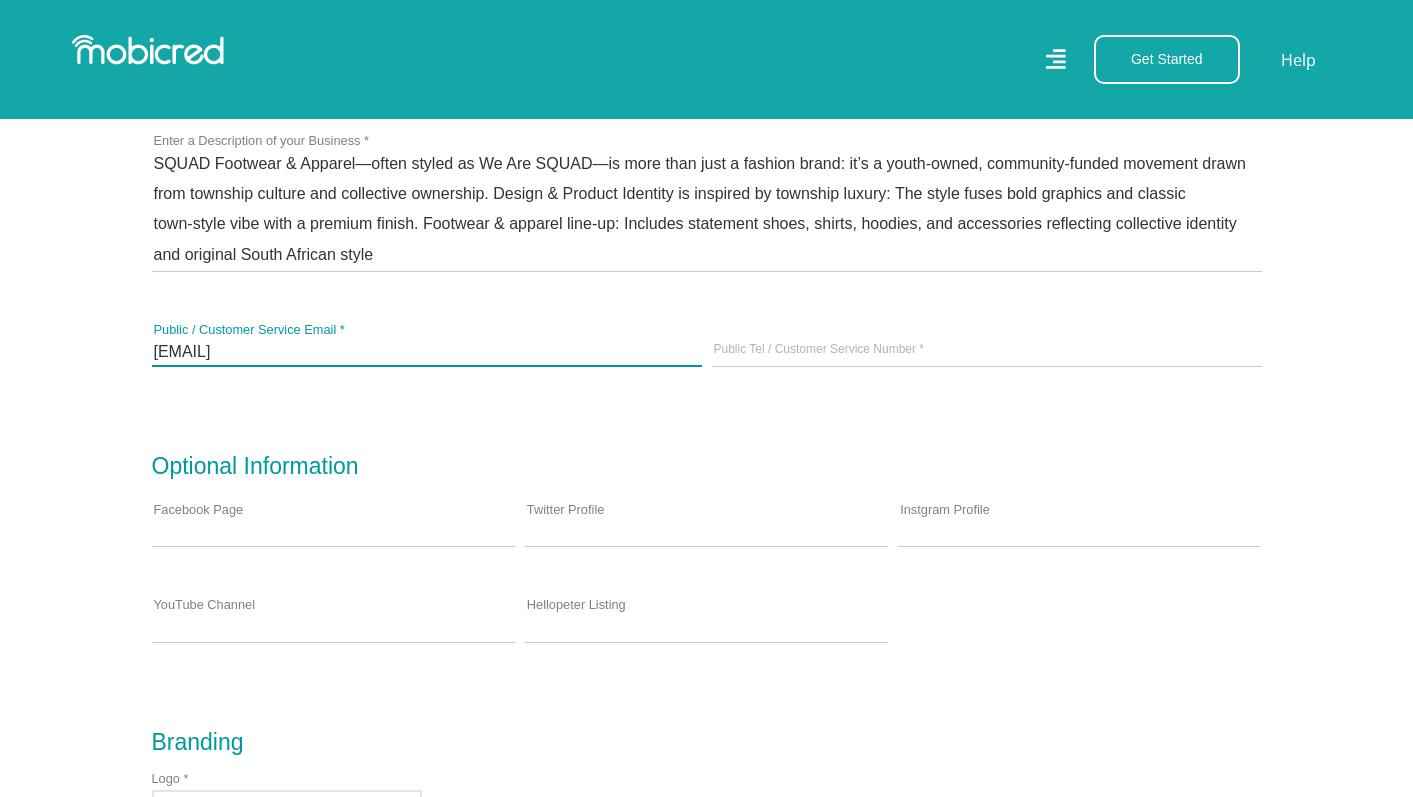 type on "[EMAIL]" 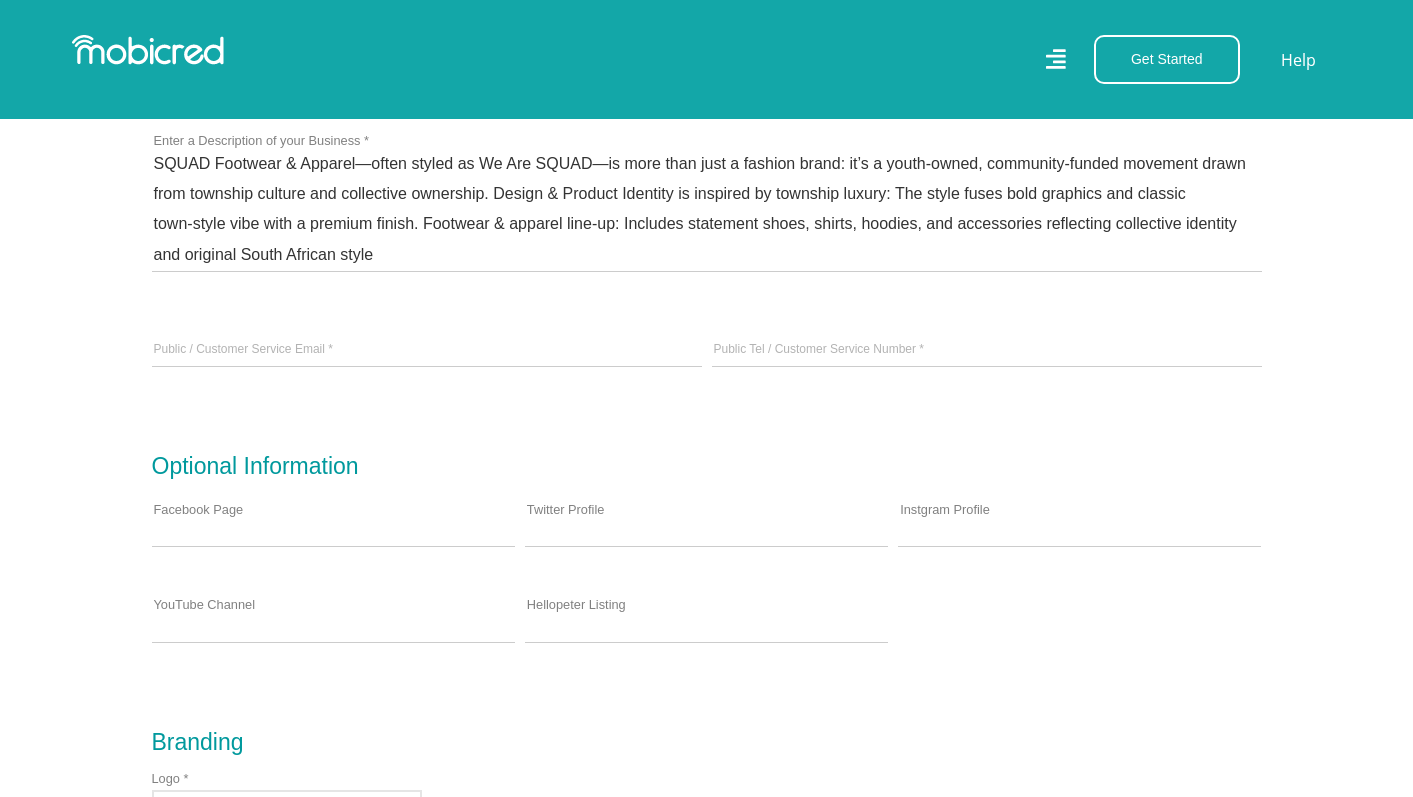 click on "Public Tel / Customer Service Number *" at bounding box center (987, 351) 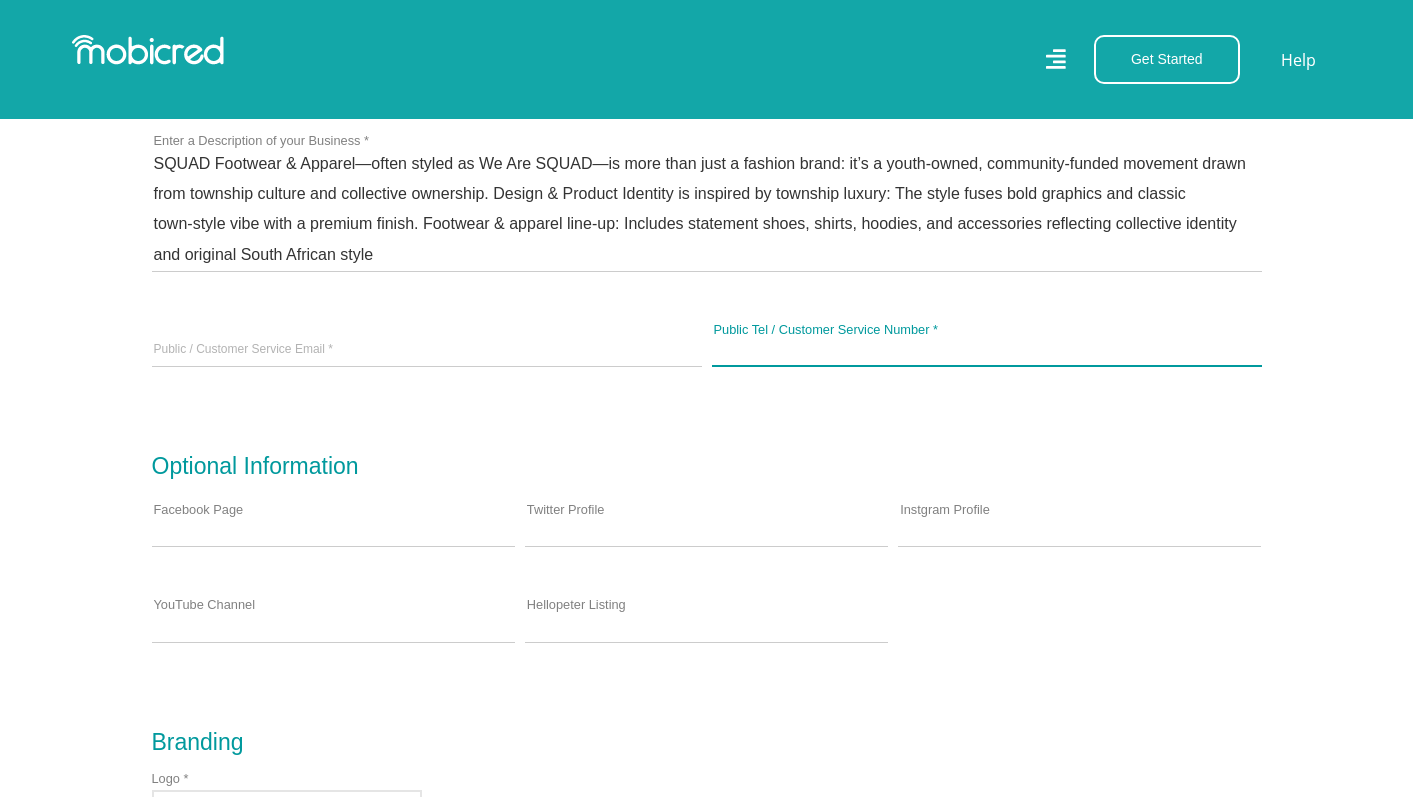 click on "Public Tel / Customer Service Number *" at bounding box center [987, 351] 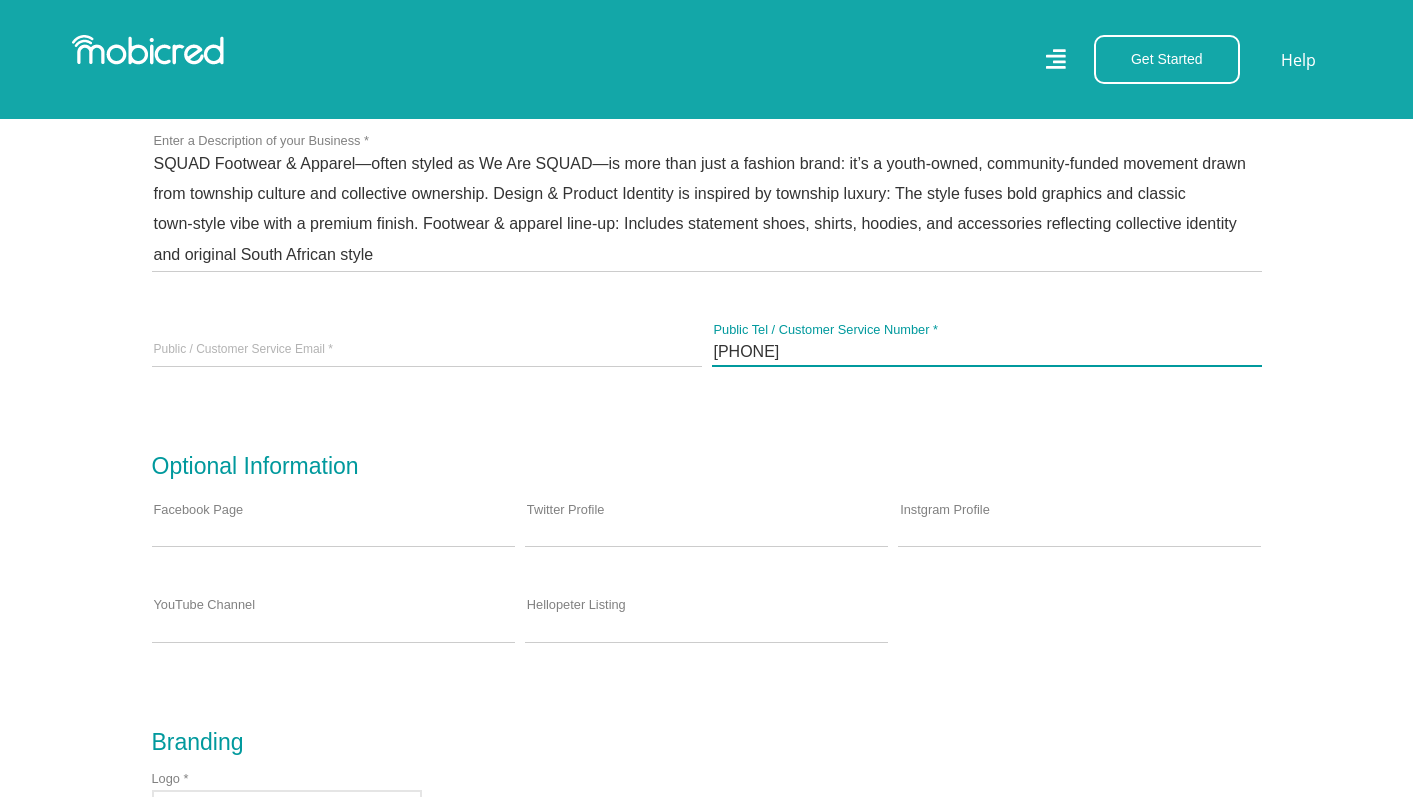 click on "[PHONE]" at bounding box center (987, 351) 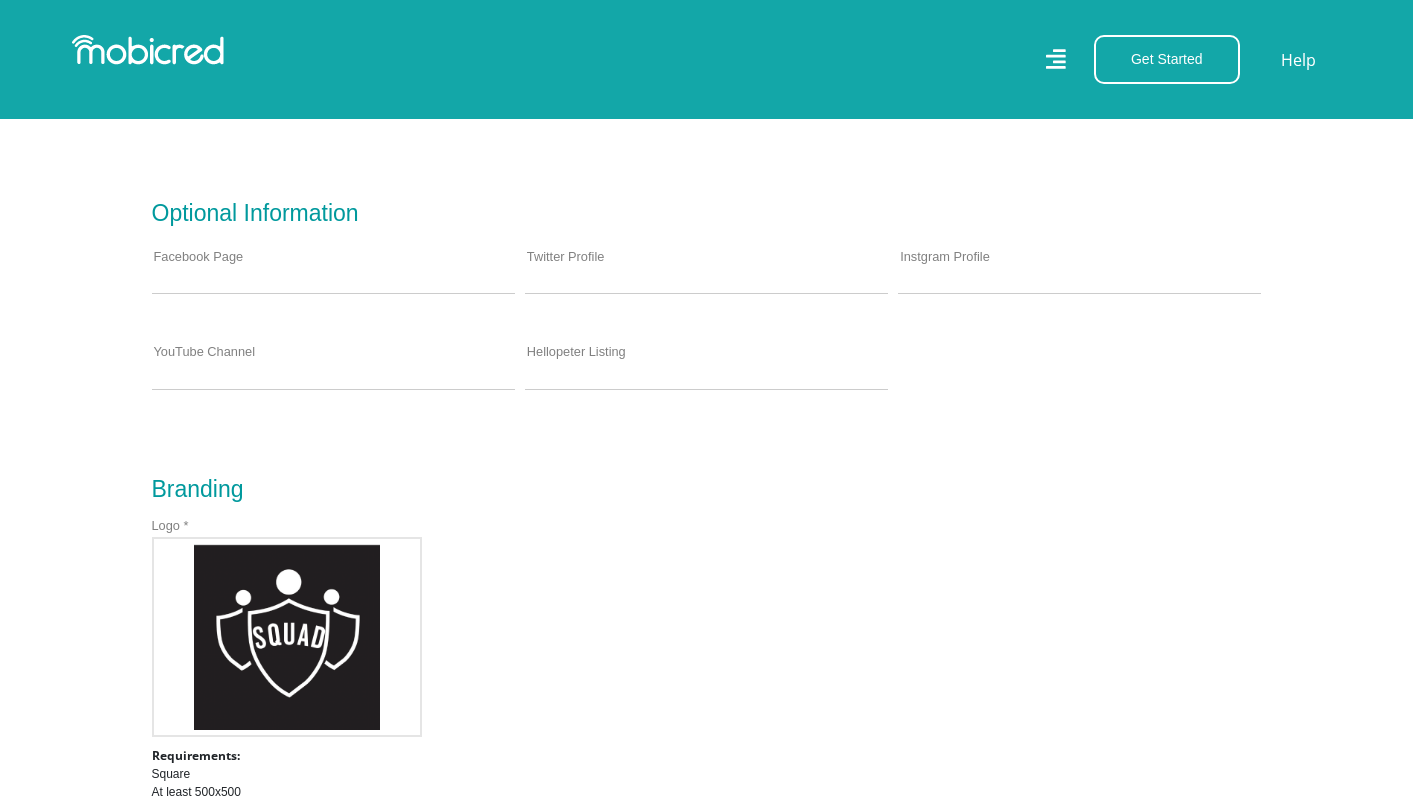 scroll, scrollTop: 985, scrollLeft: 0, axis: vertical 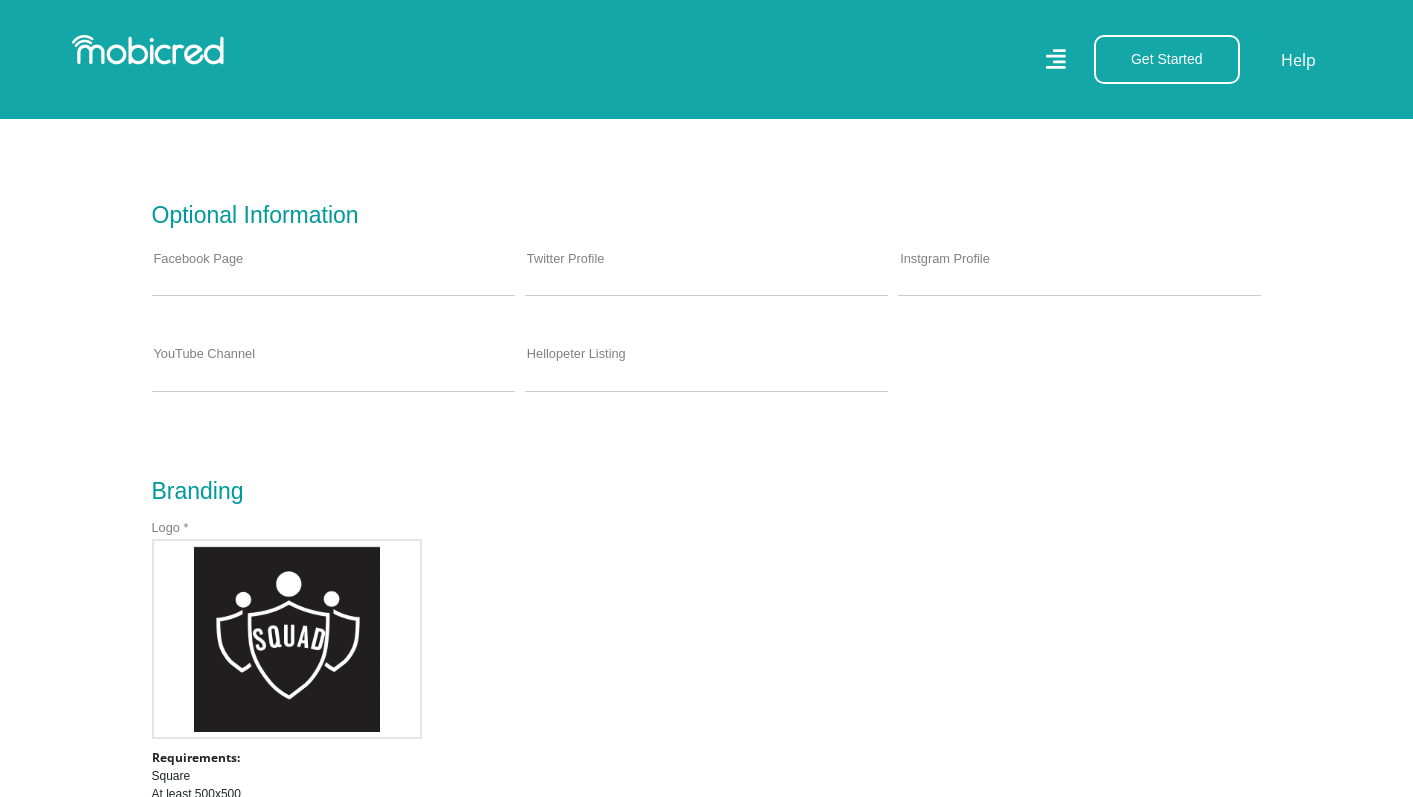 type on "+27 69 555 6081" 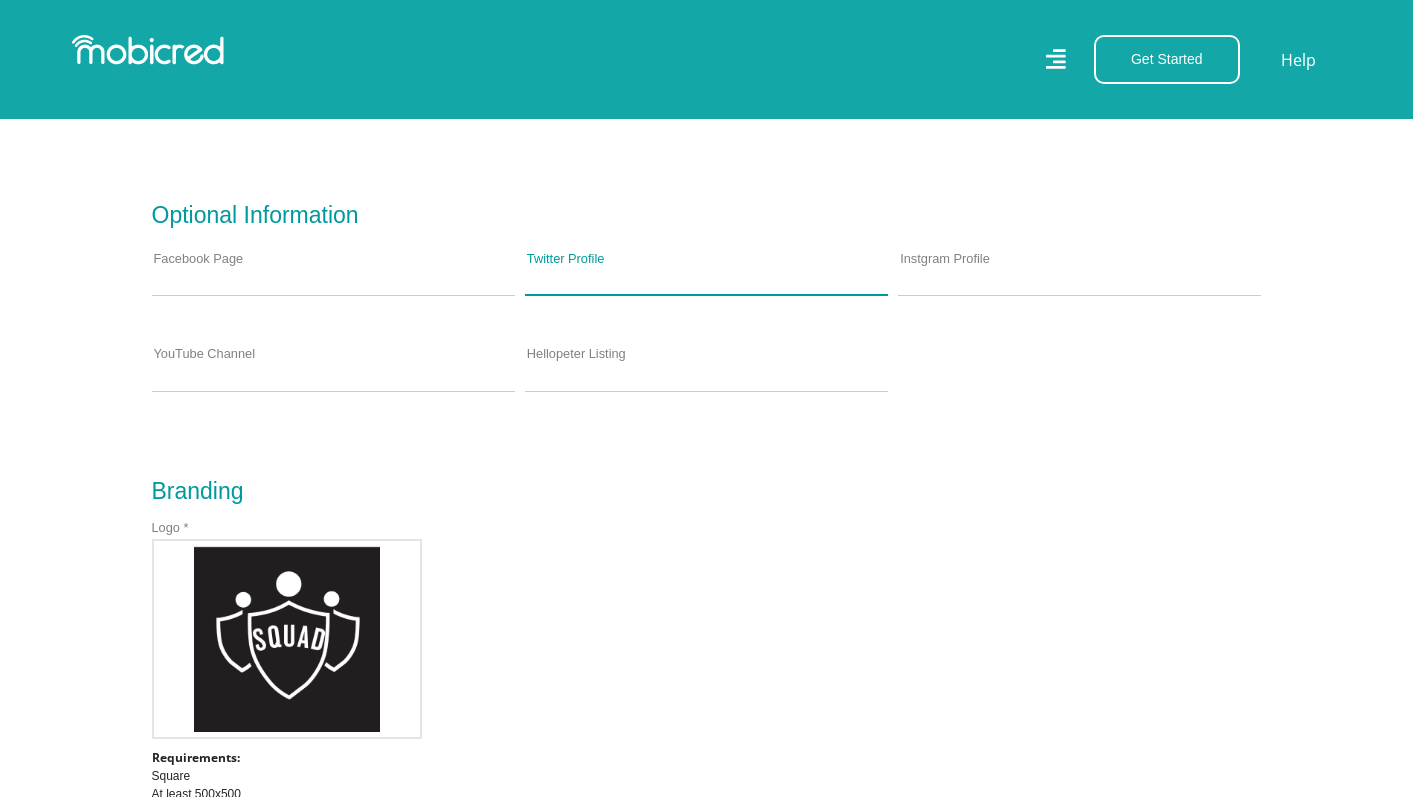 click on "Twitter Profile" at bounding box center [706, 280] 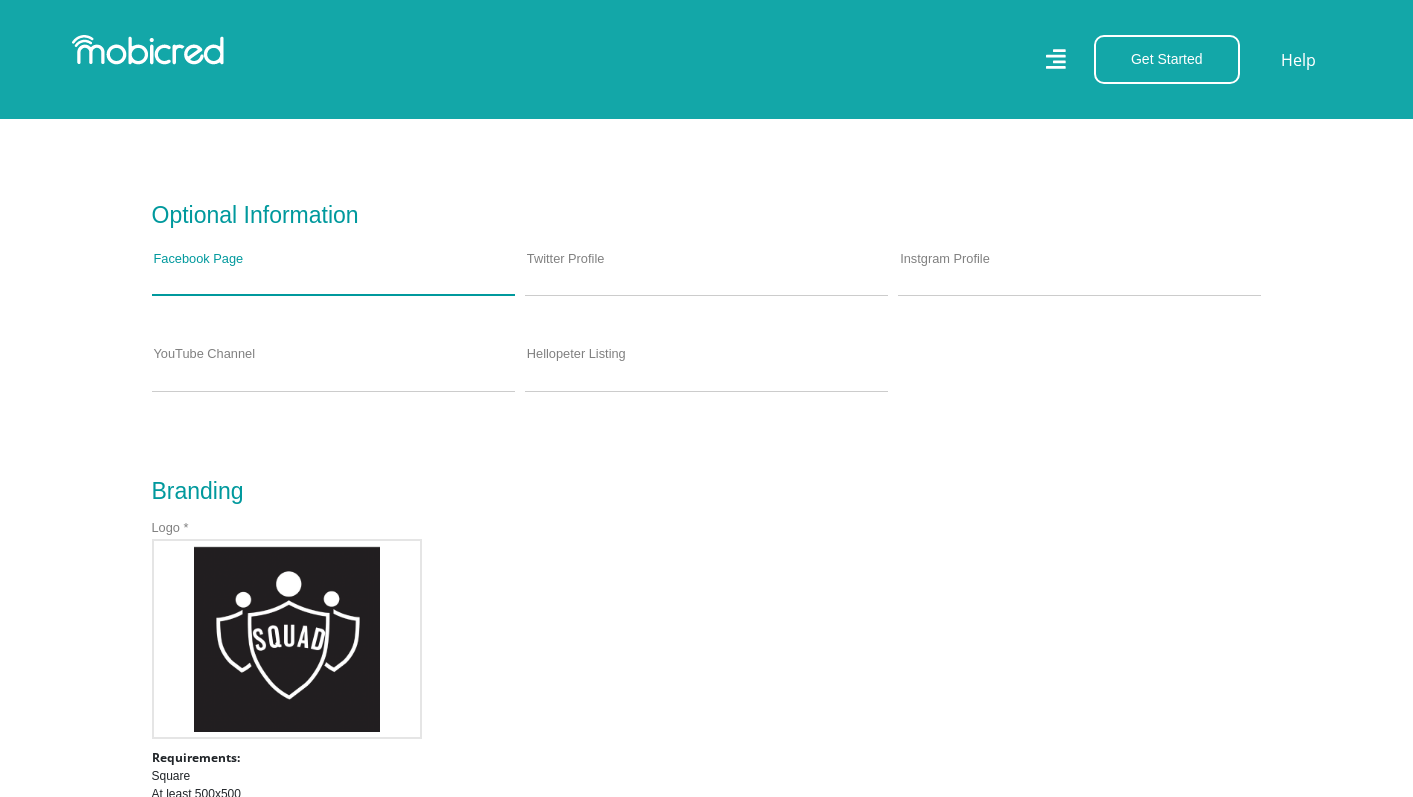 click on "Facebook Page" at bounding box center (333, 280) 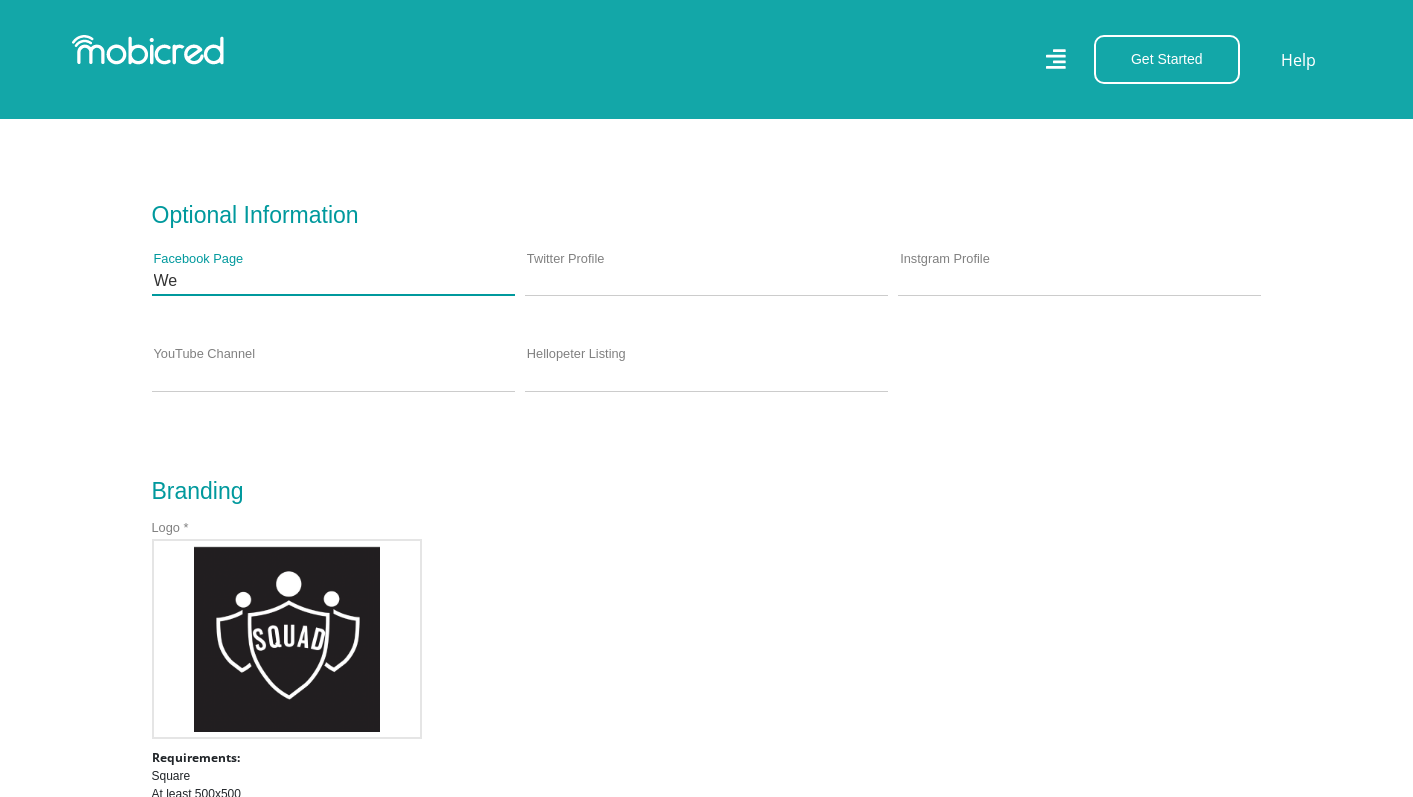 type on "We" 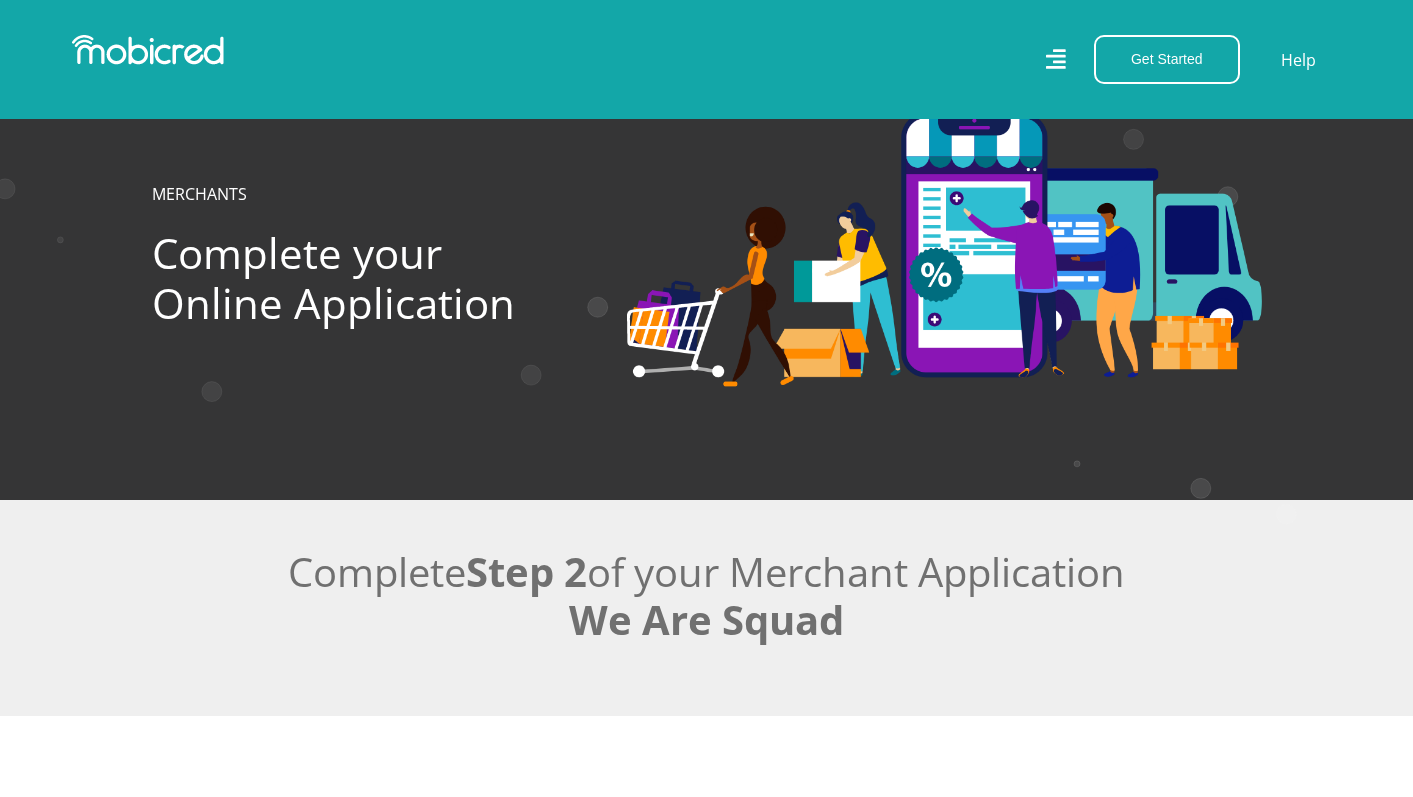 scroll, scrollTop: 985, scrollLeft: 0, axis: vertical 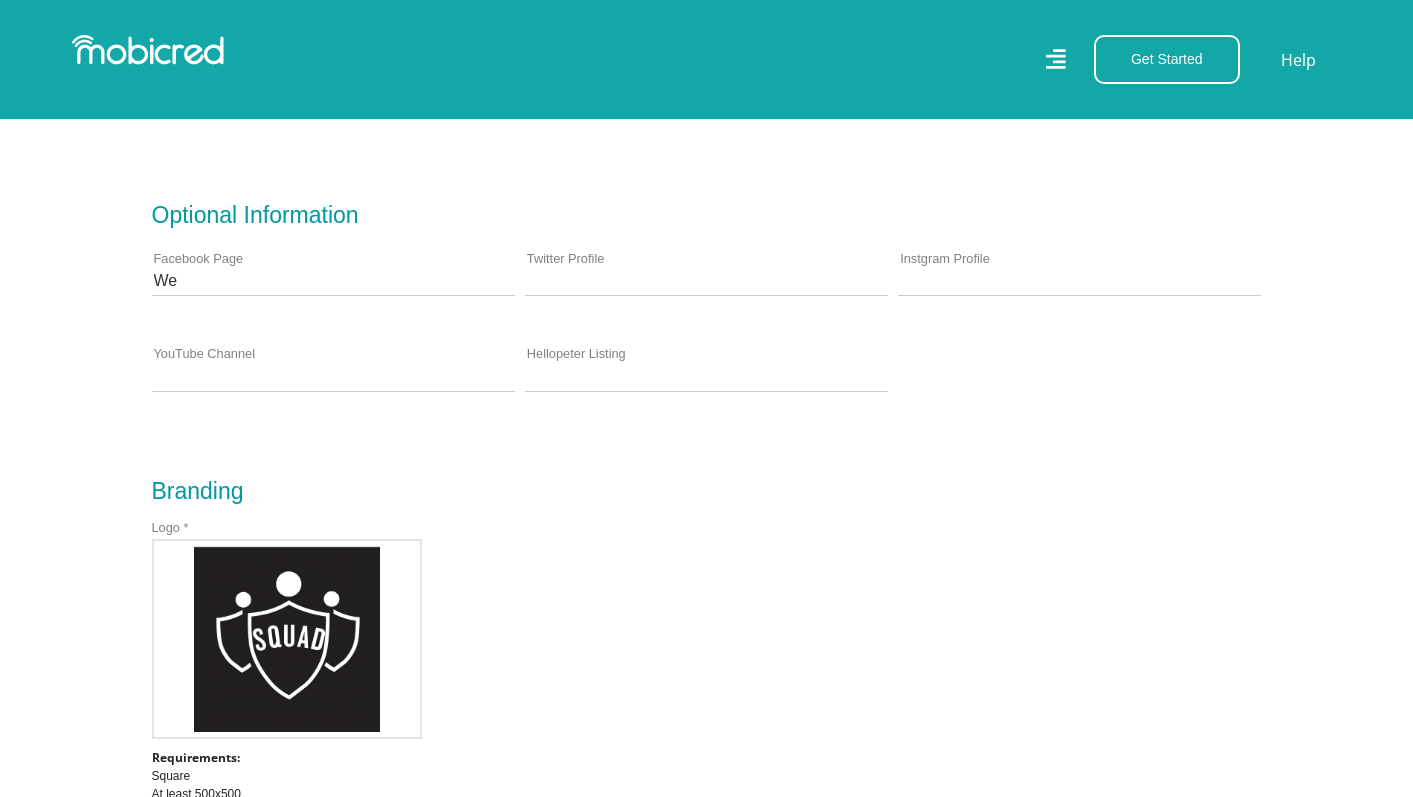 type on "W" 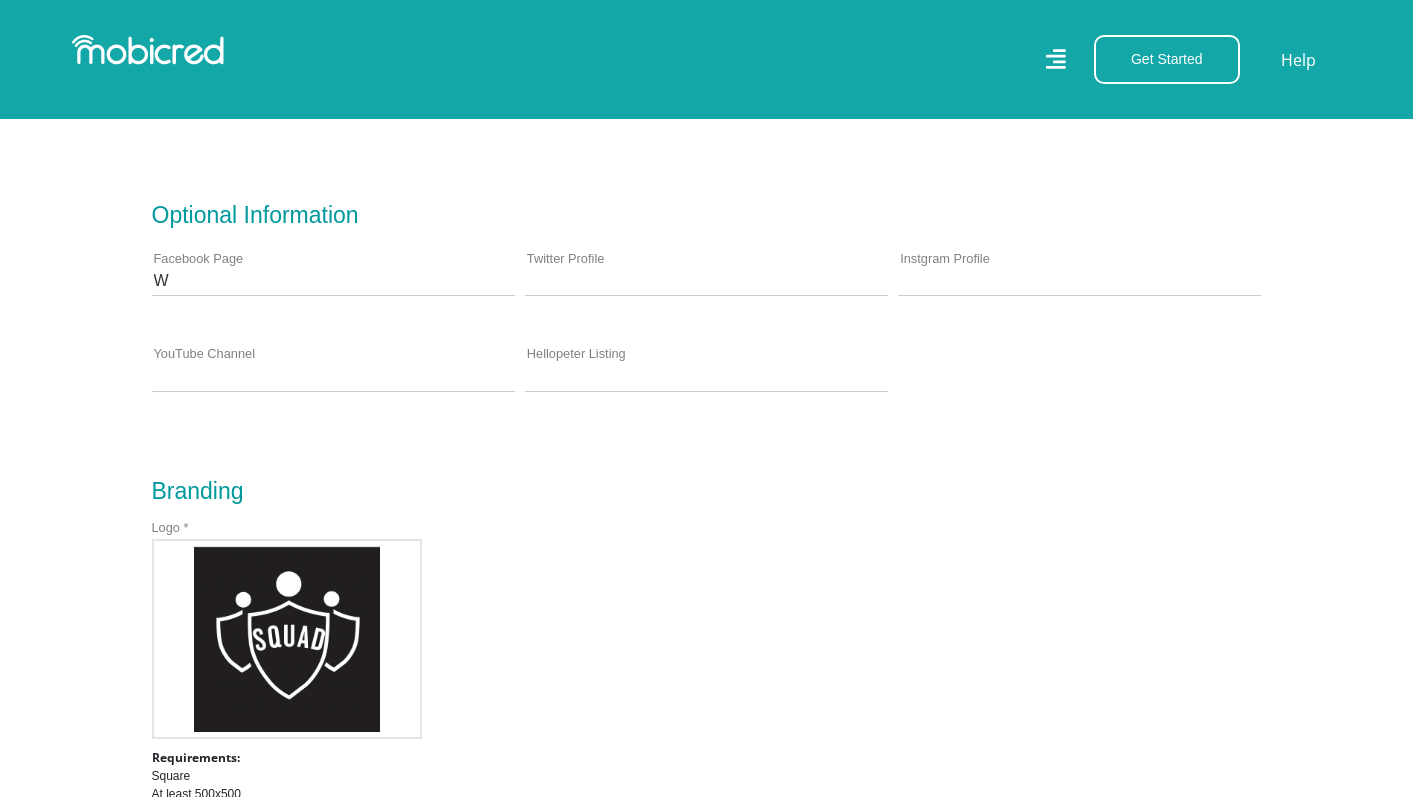 type 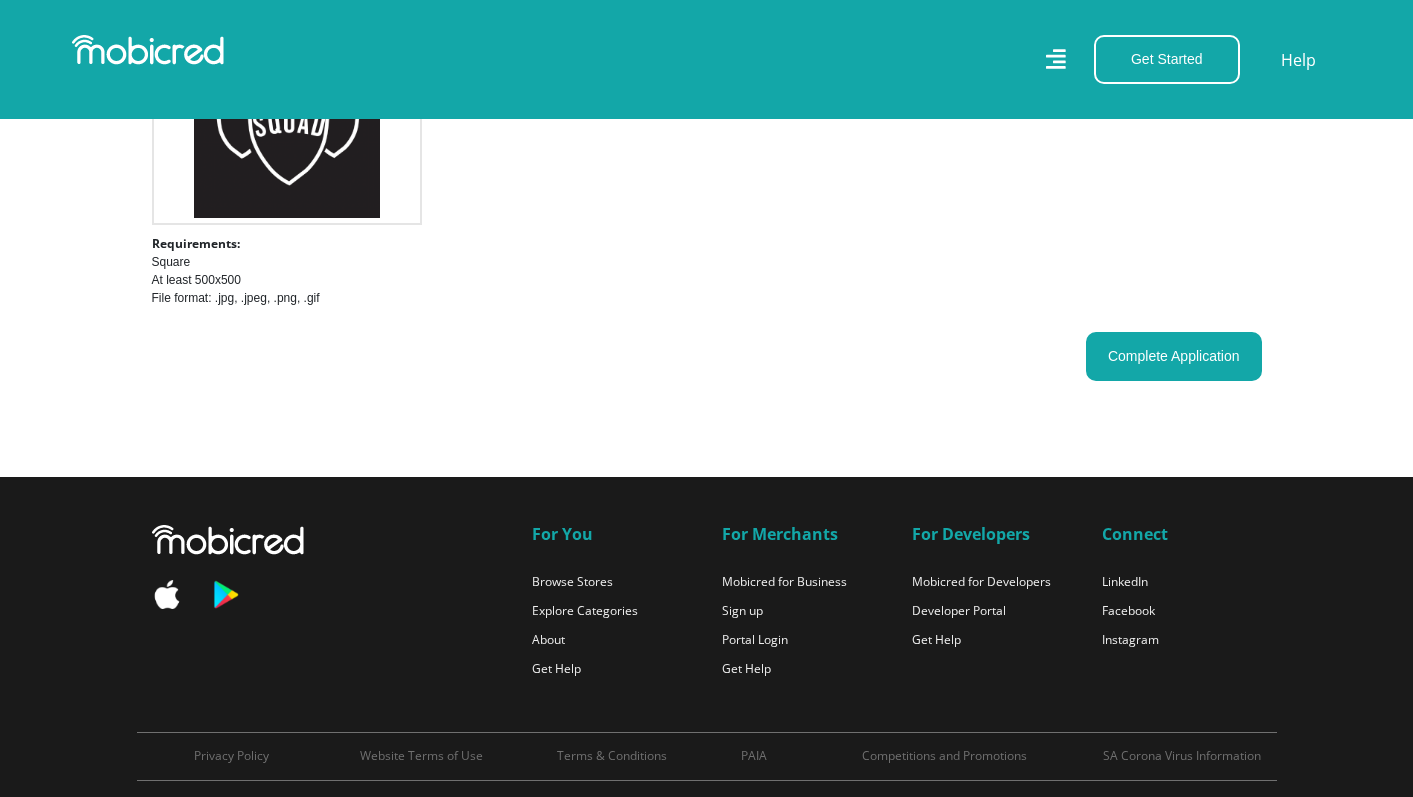 scroll, scrollTop: 1503, scrollLeft: 0, axis: vertical 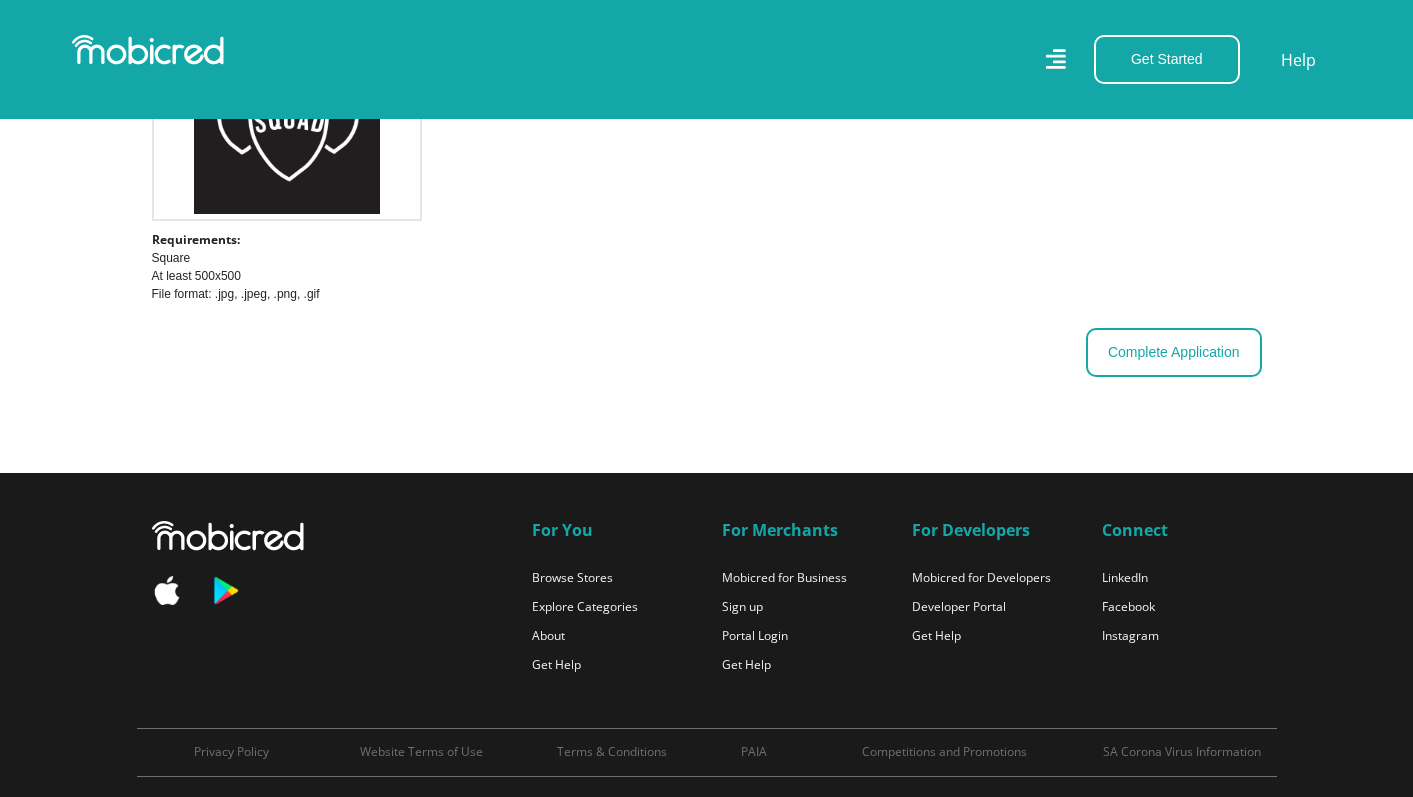 click on "Complete Application" at bounding box center [1174, 352] 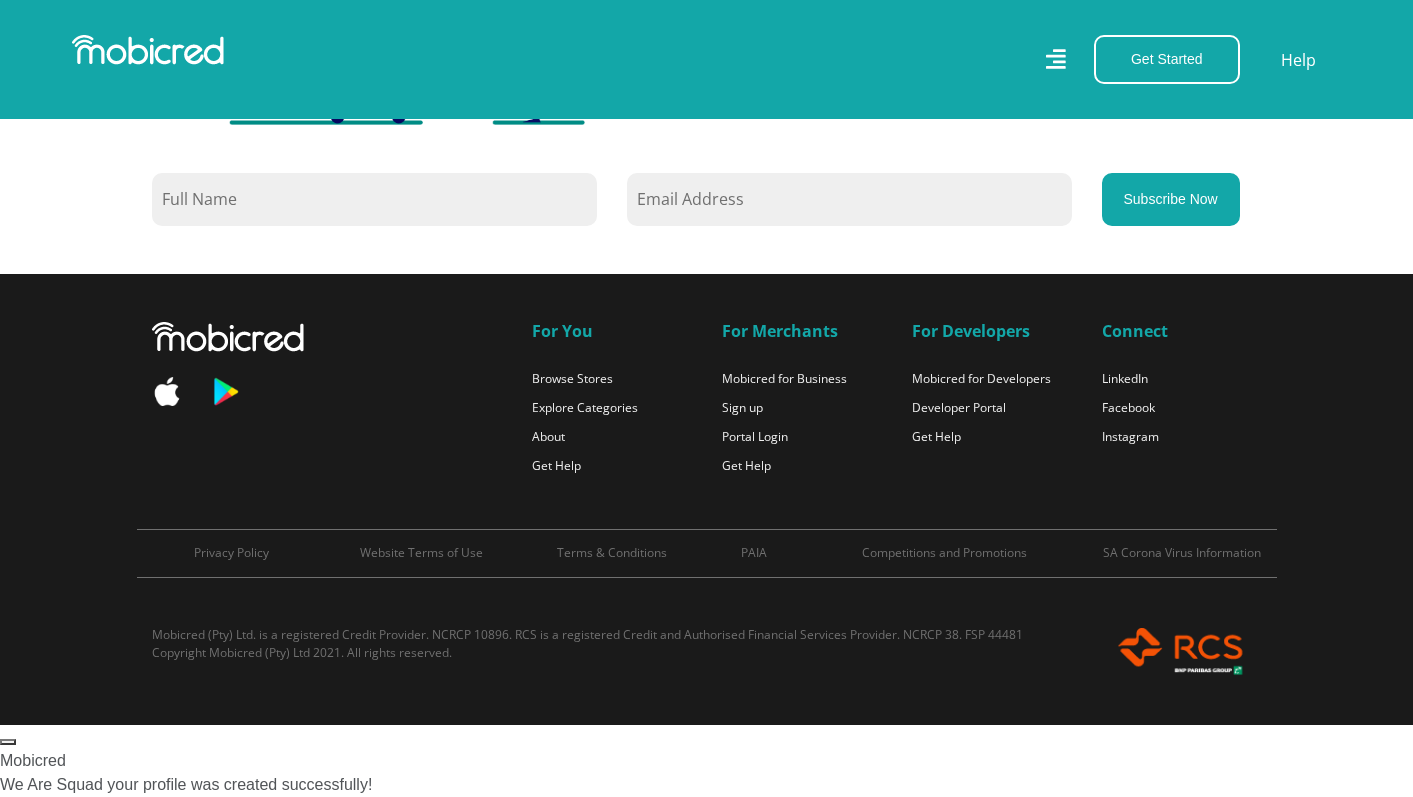 scroll, scrollTop: 1091, scrollLeft: 0, axis: vertical 